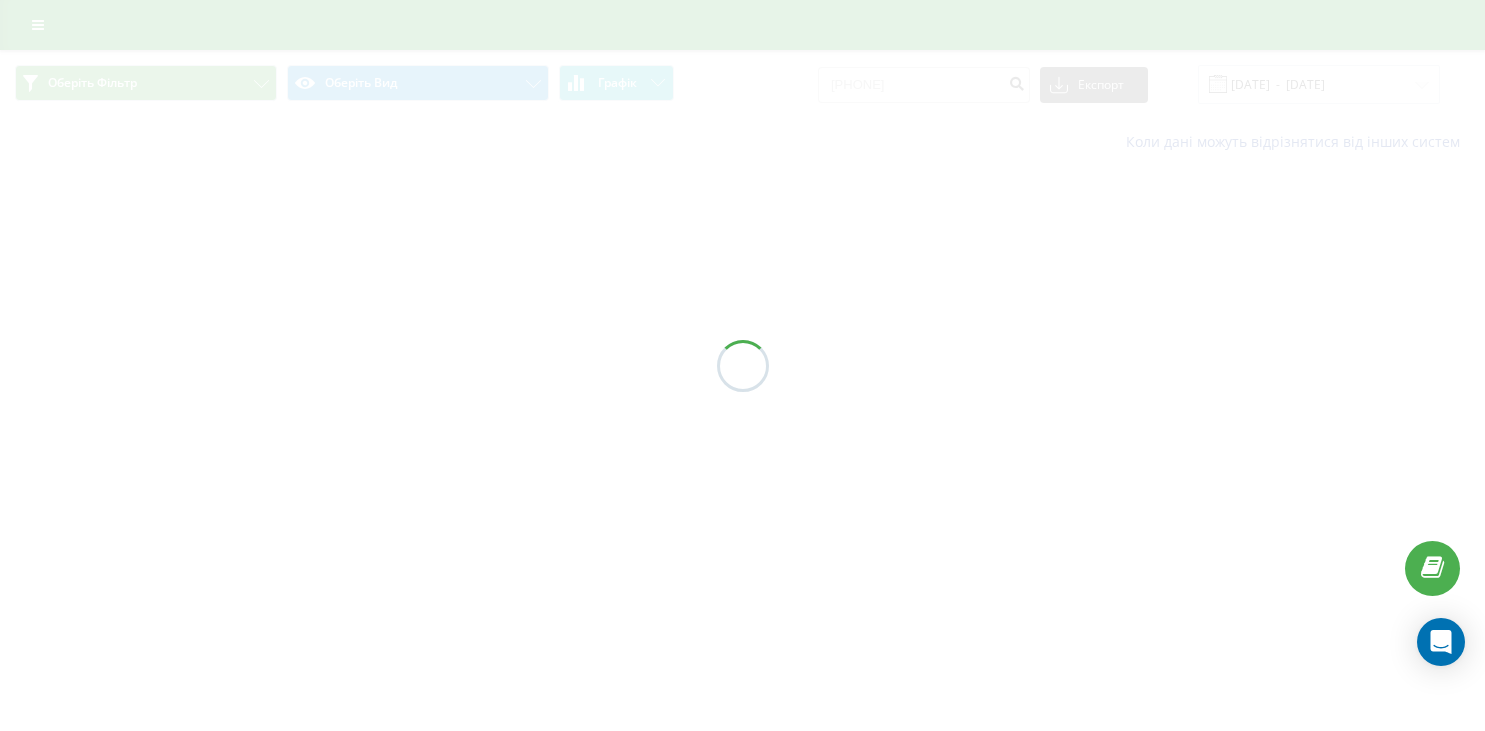 scroll, scrollTop: 0, scrollLeft: 0, axis: both 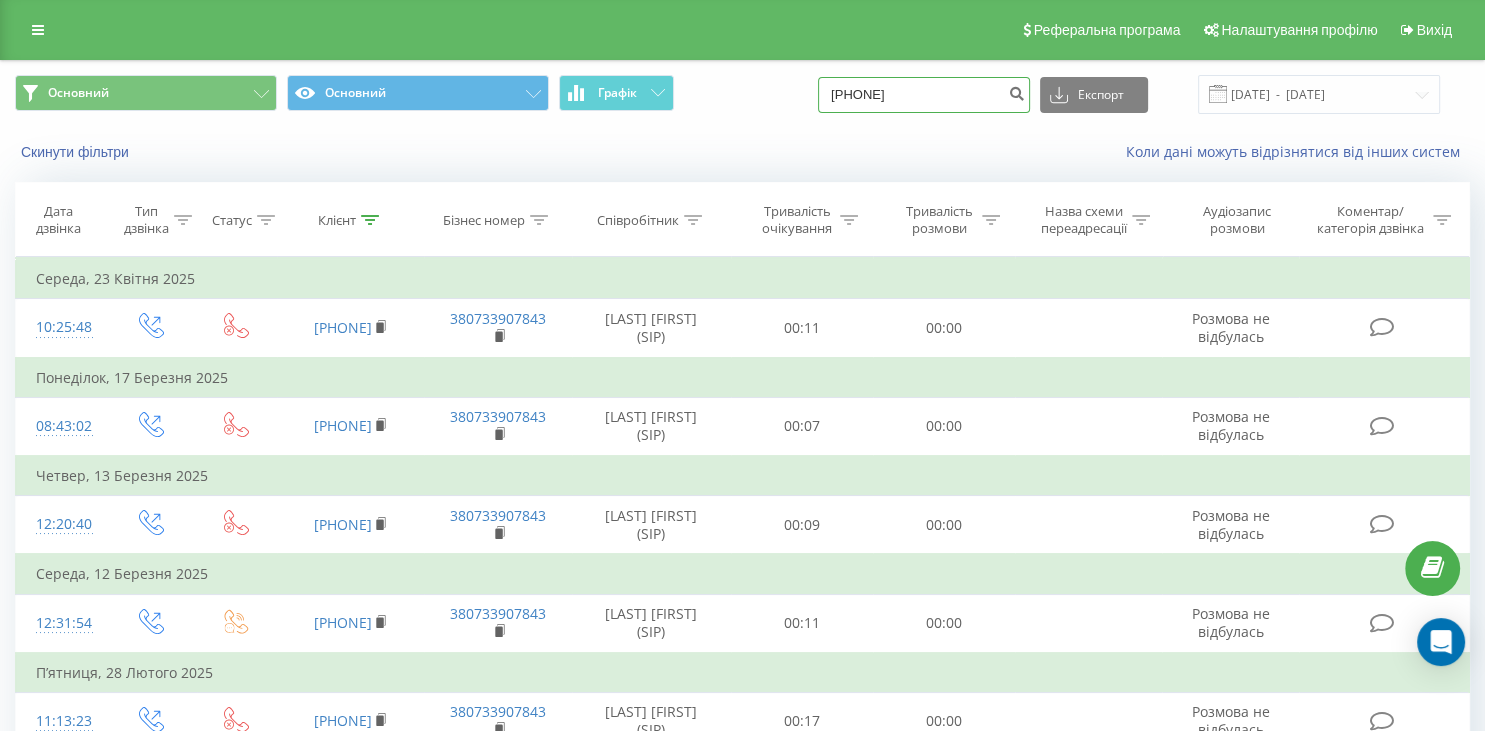 drag, startPoint x: 940, startPoint y: 96, endPoint x: 838, endPoint y: 121, distance: 105.01904 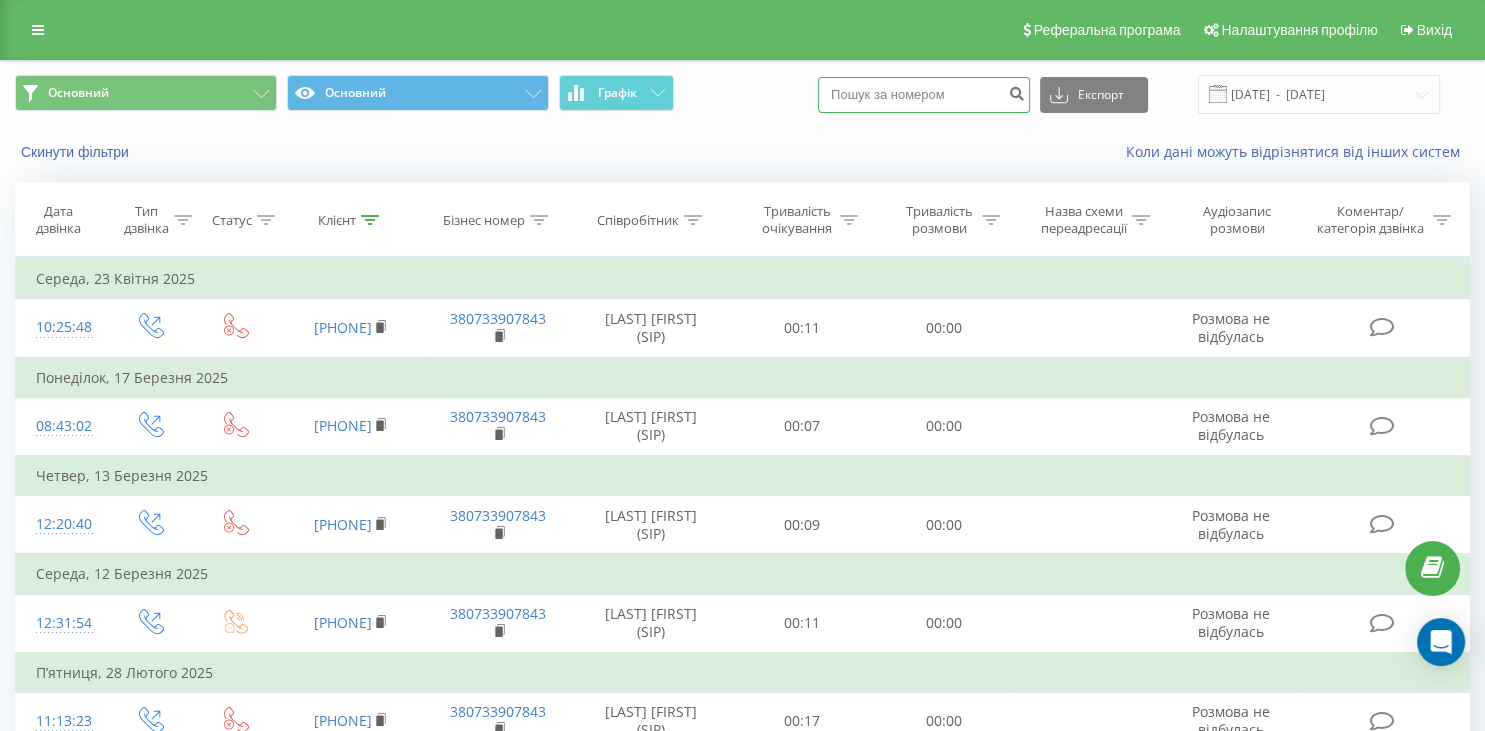 paste on "099 388 02 43" 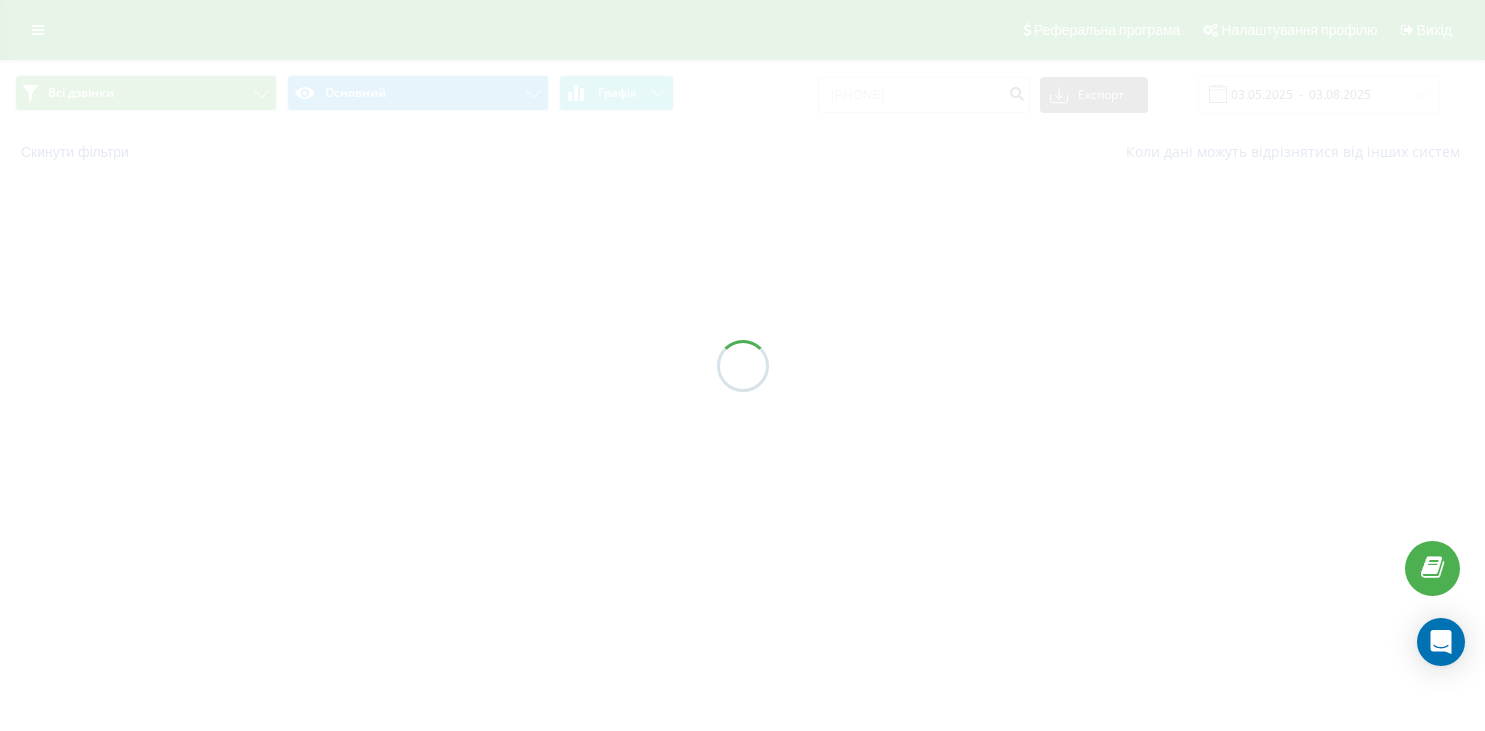 scroll, scrollTop: 0, scrollLeft: 0, axis: both 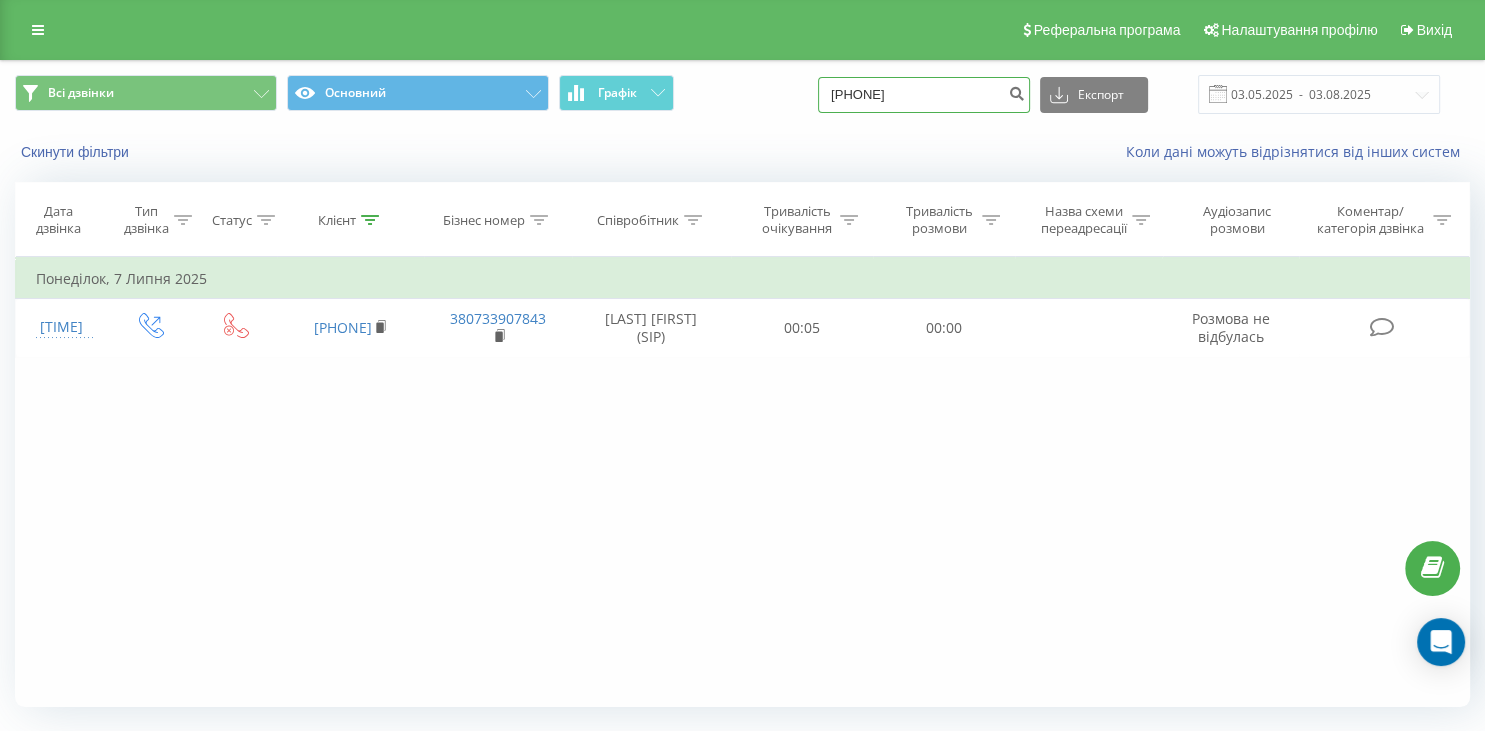drag, startPoint x: 965, startPoint y: 97, endPoint x: 842, endPoint y: 93, distance: 123.065025 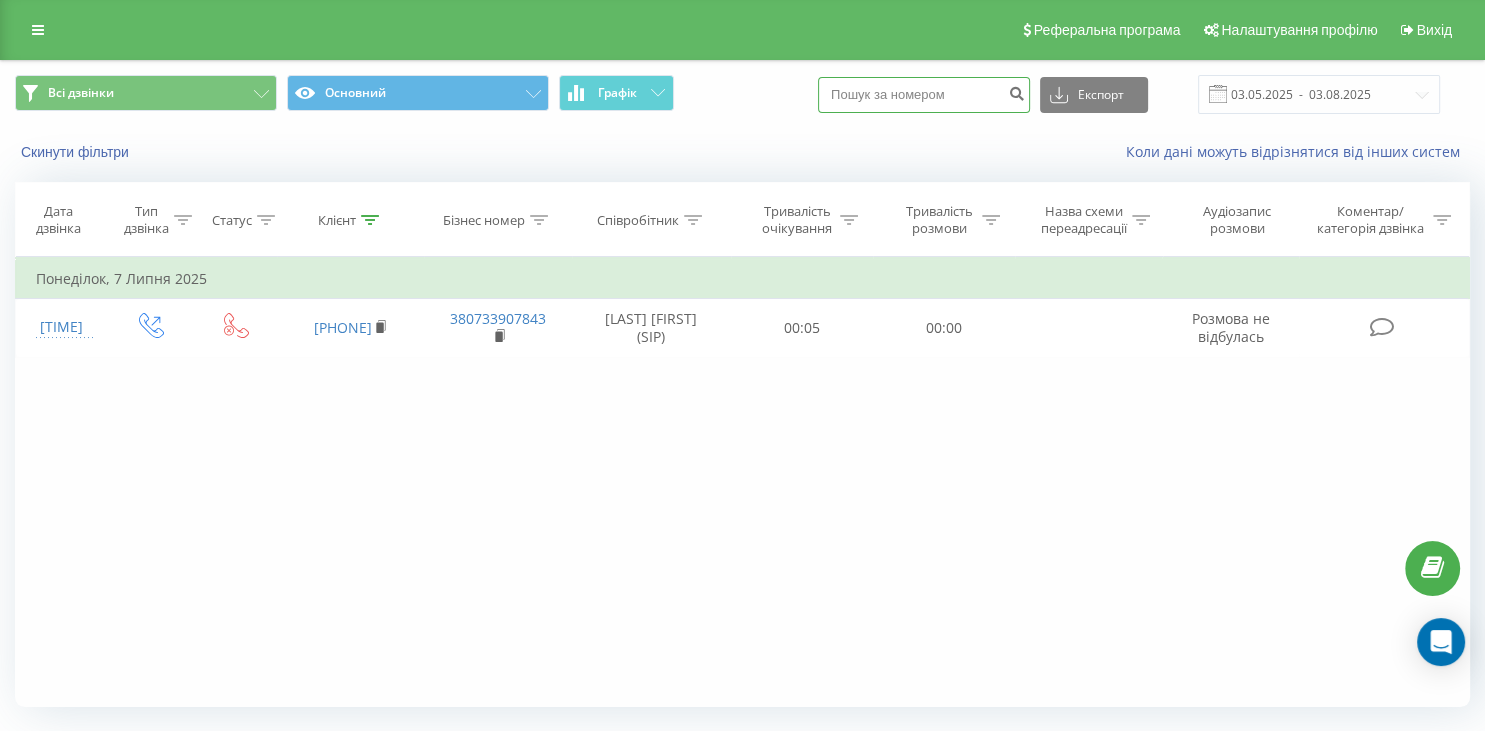 paste on "073 721 56 25" 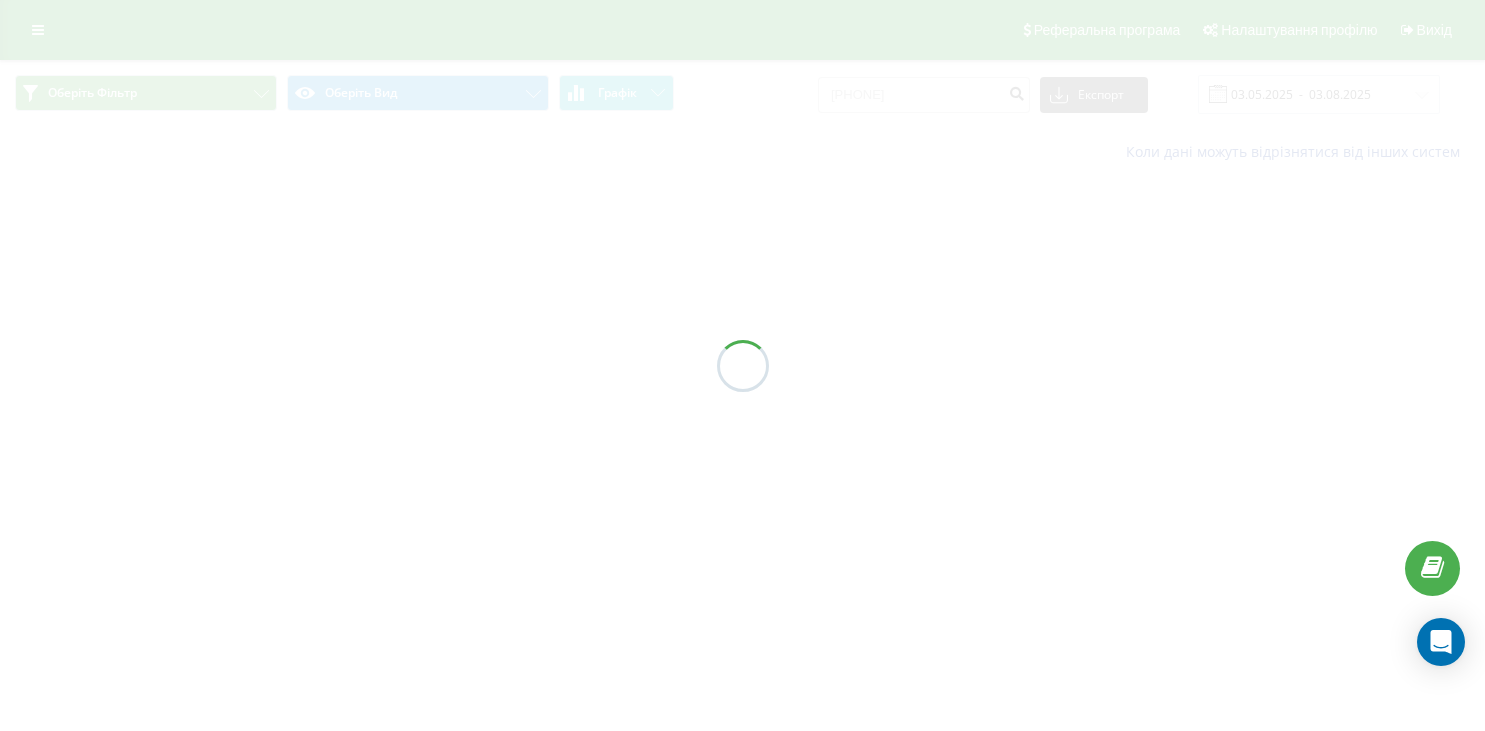 scroll, scrollTop: 0, scrollLeft: 0, axis: both 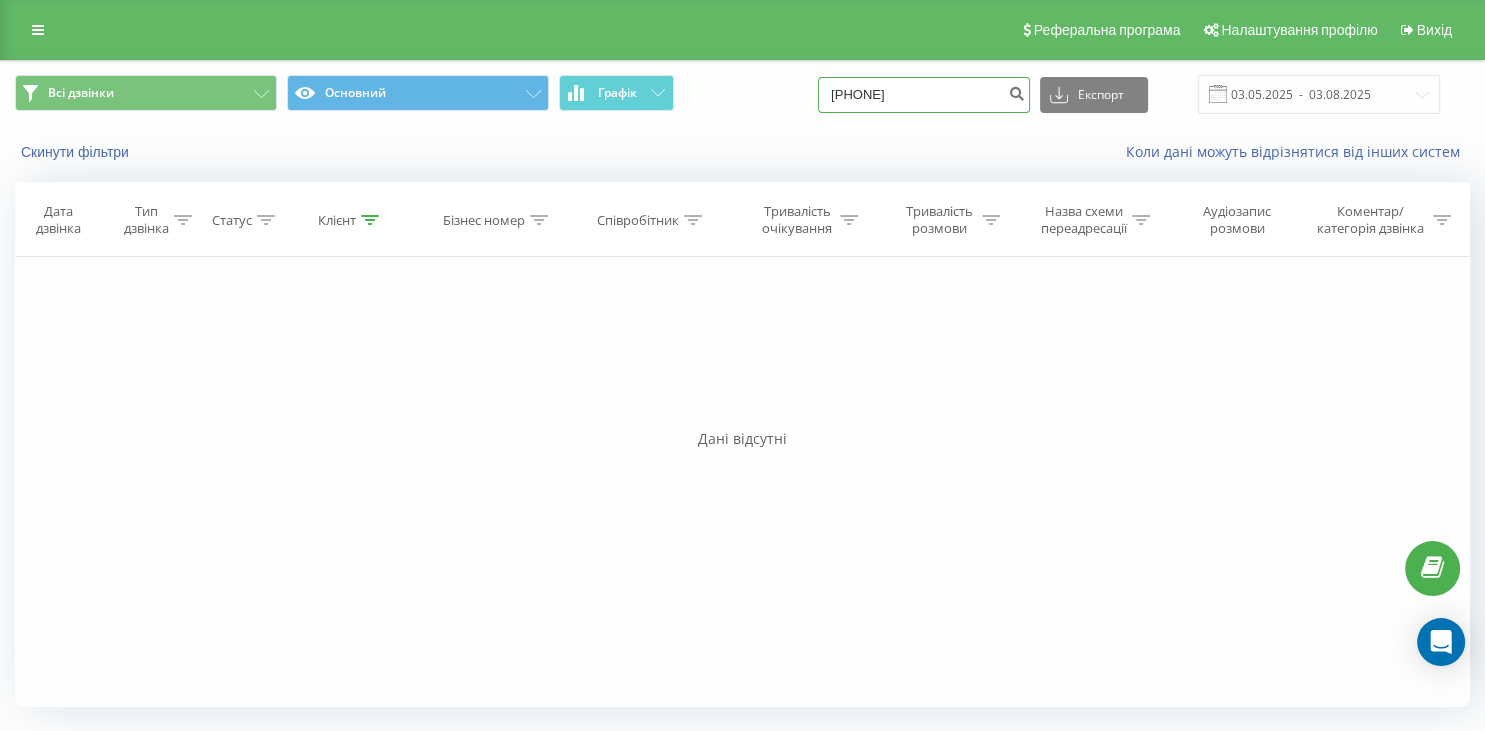 drag, startPoint x: 931, startPoint y: 97, endPoint x: 814, endPoint y: 130, distance: 121.5648 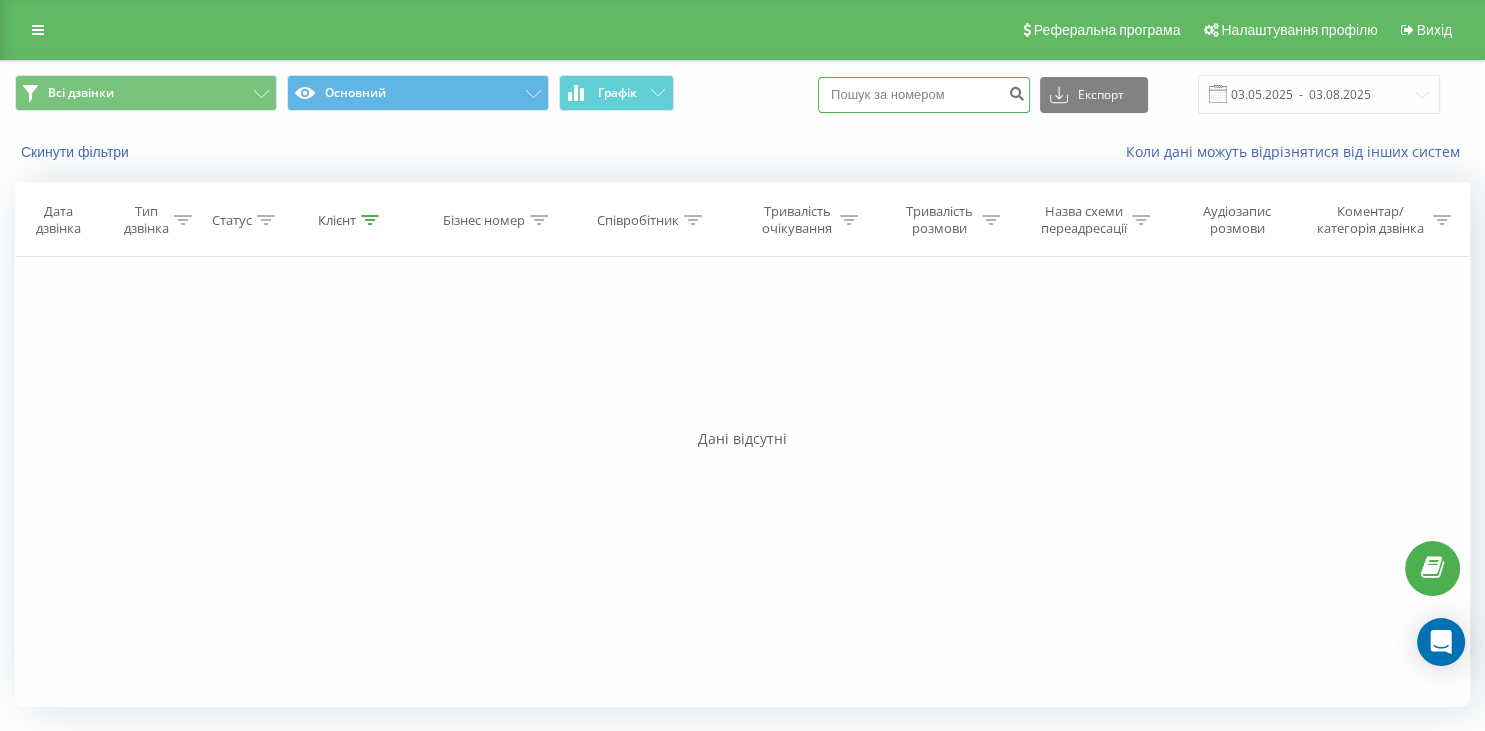 paste on "067 444 87 20" 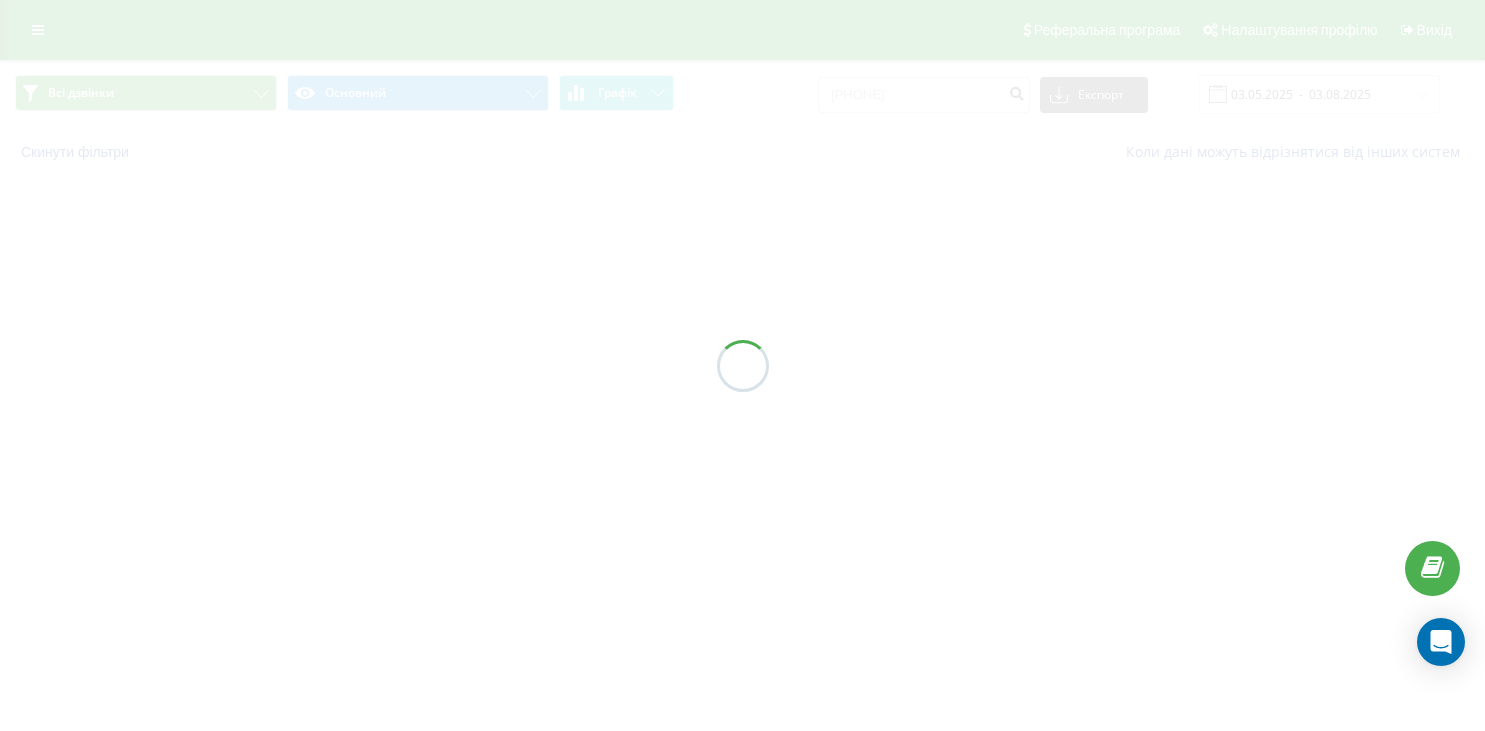scroll, scrollTop: 0, scrollLeft: 0, axis: both 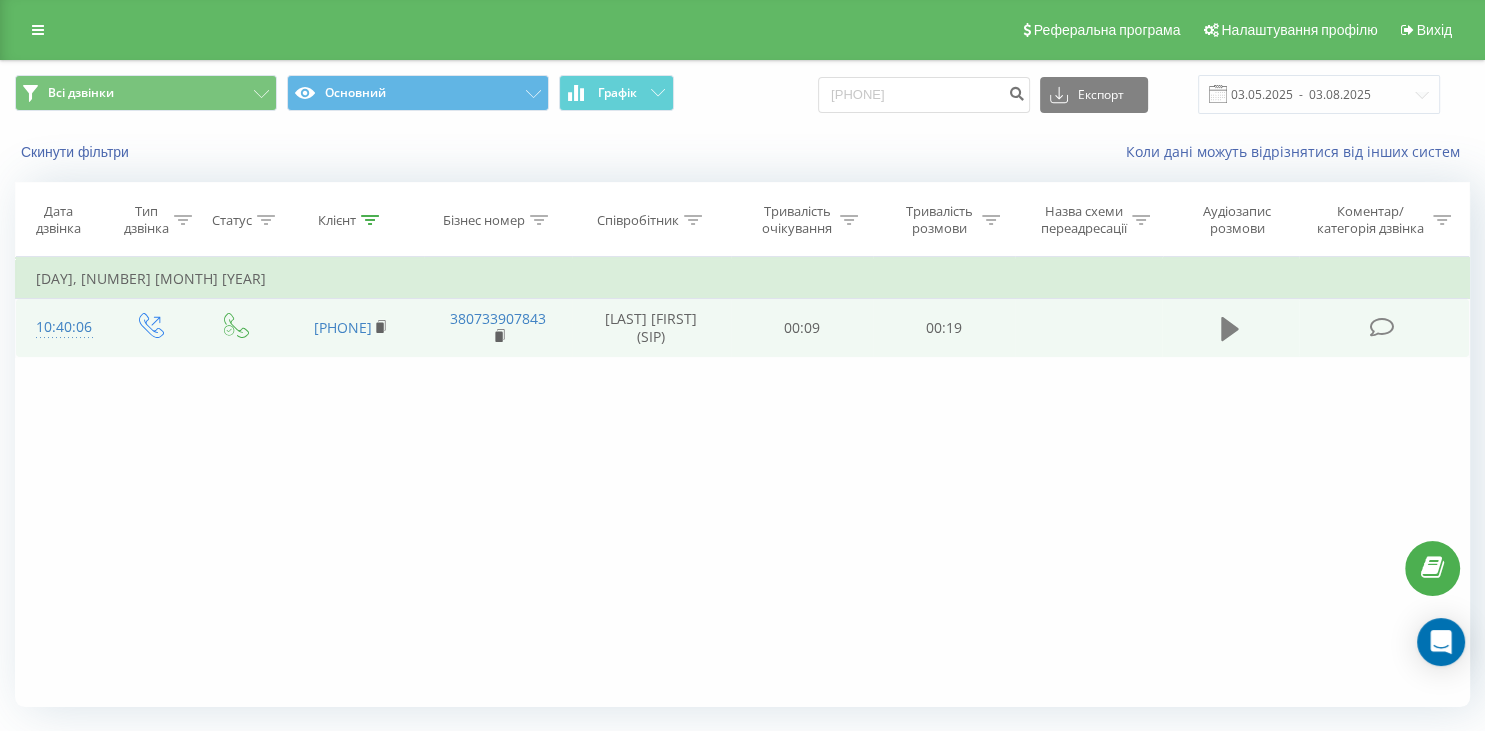 click 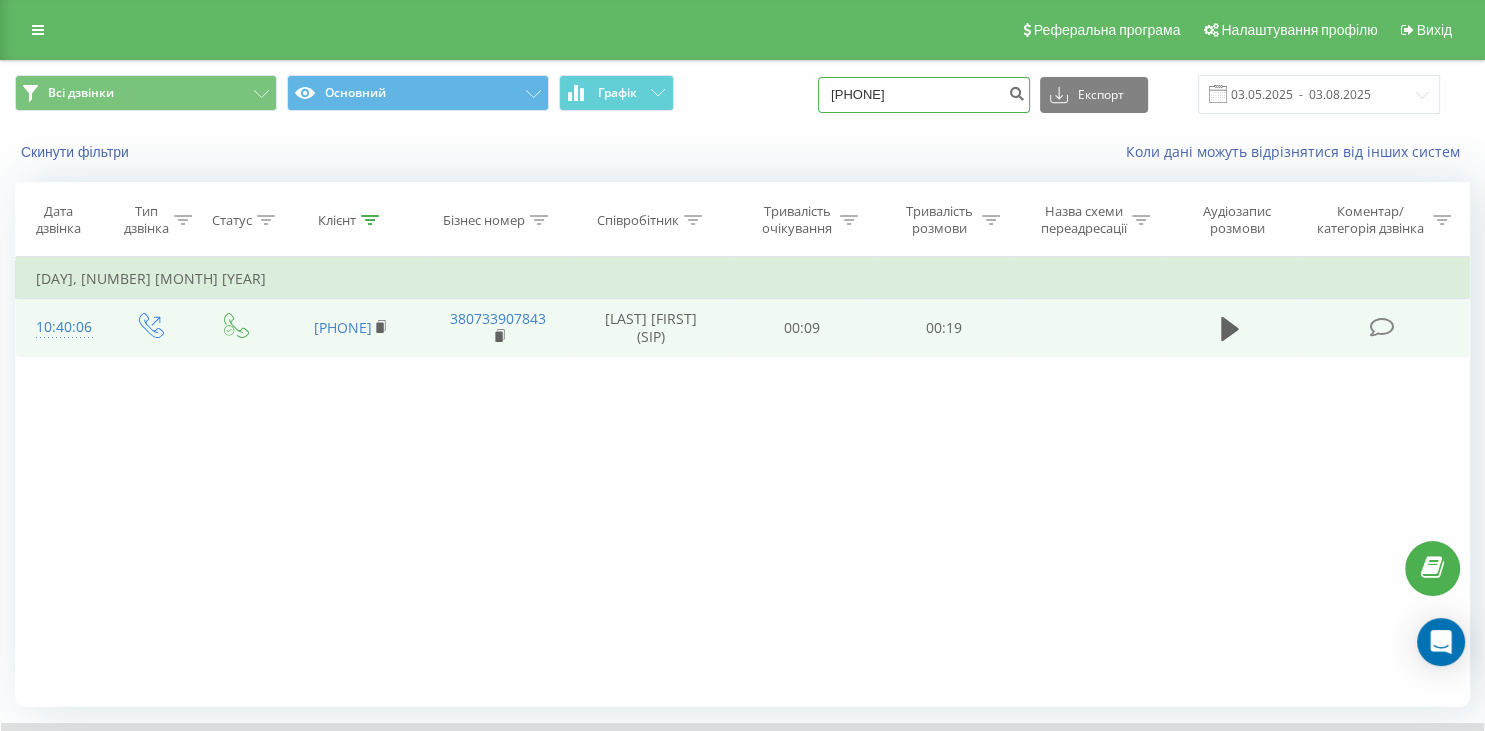 click on "[PHONE]" at bounding box center (924, 95) 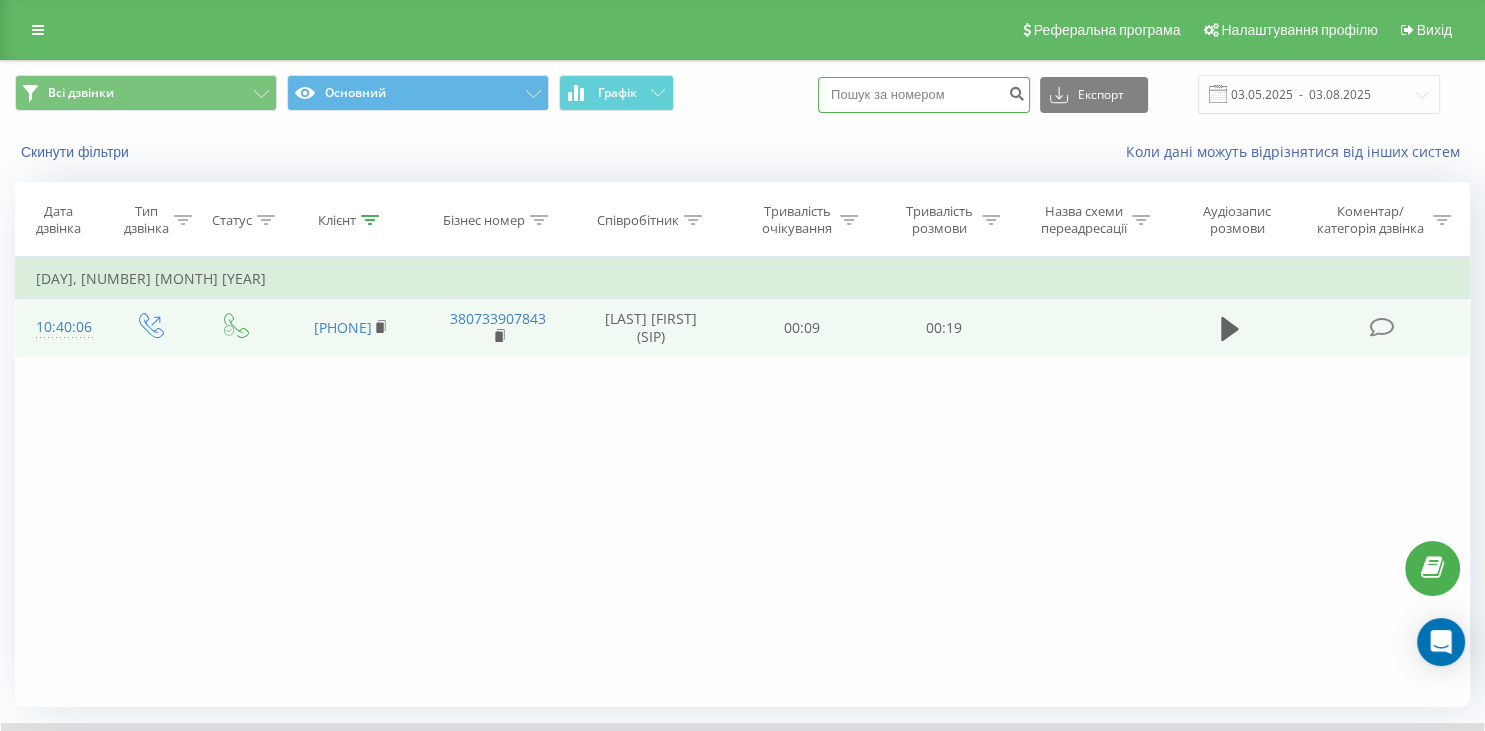 paste on "[PHONE]" 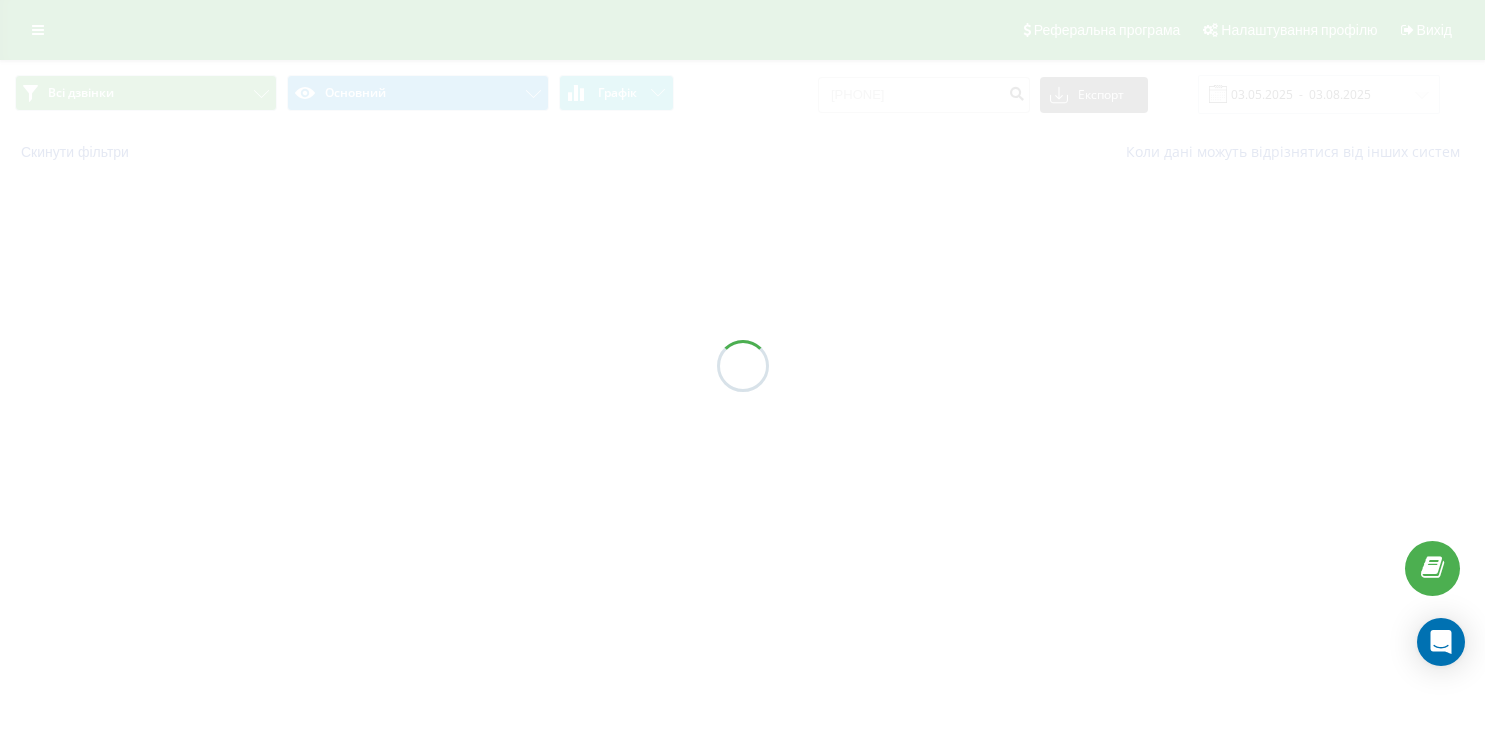 scroll, scrollTop: 0, scrollLeft: 0, axis: both 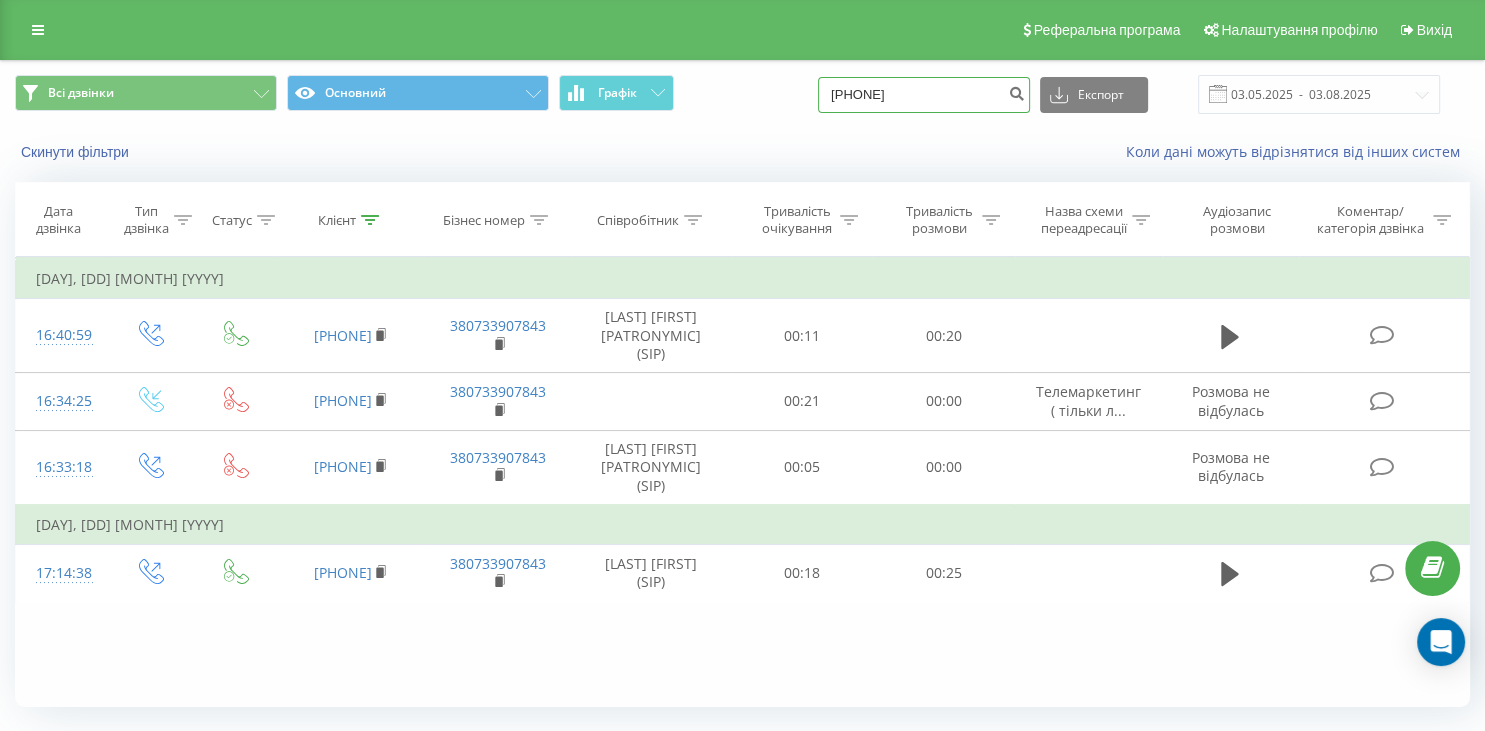 drag, startPoint x: 906, startPoint y: 106, endPoint x: 818, endPoint y: 119, distance: 88.95505 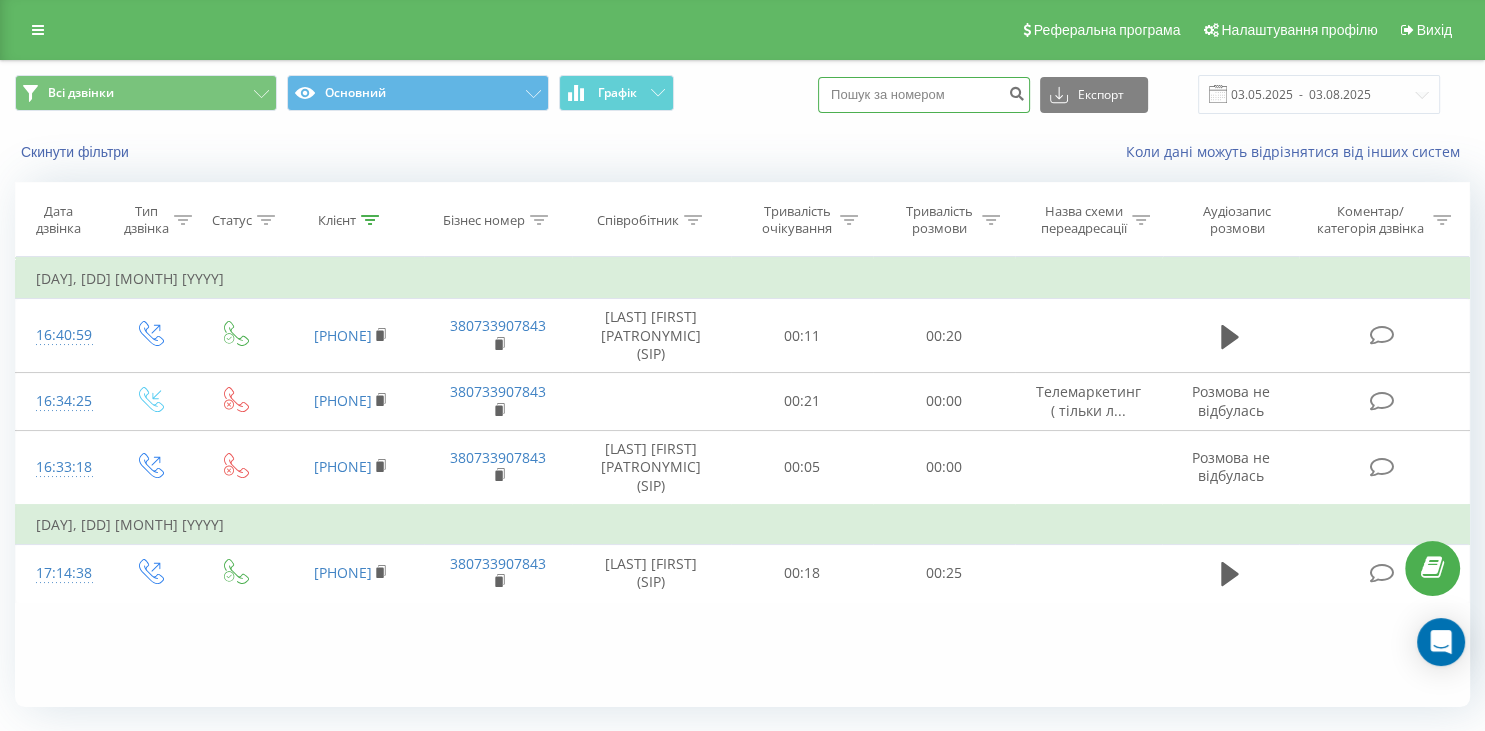 paste on "098 293 66 45" 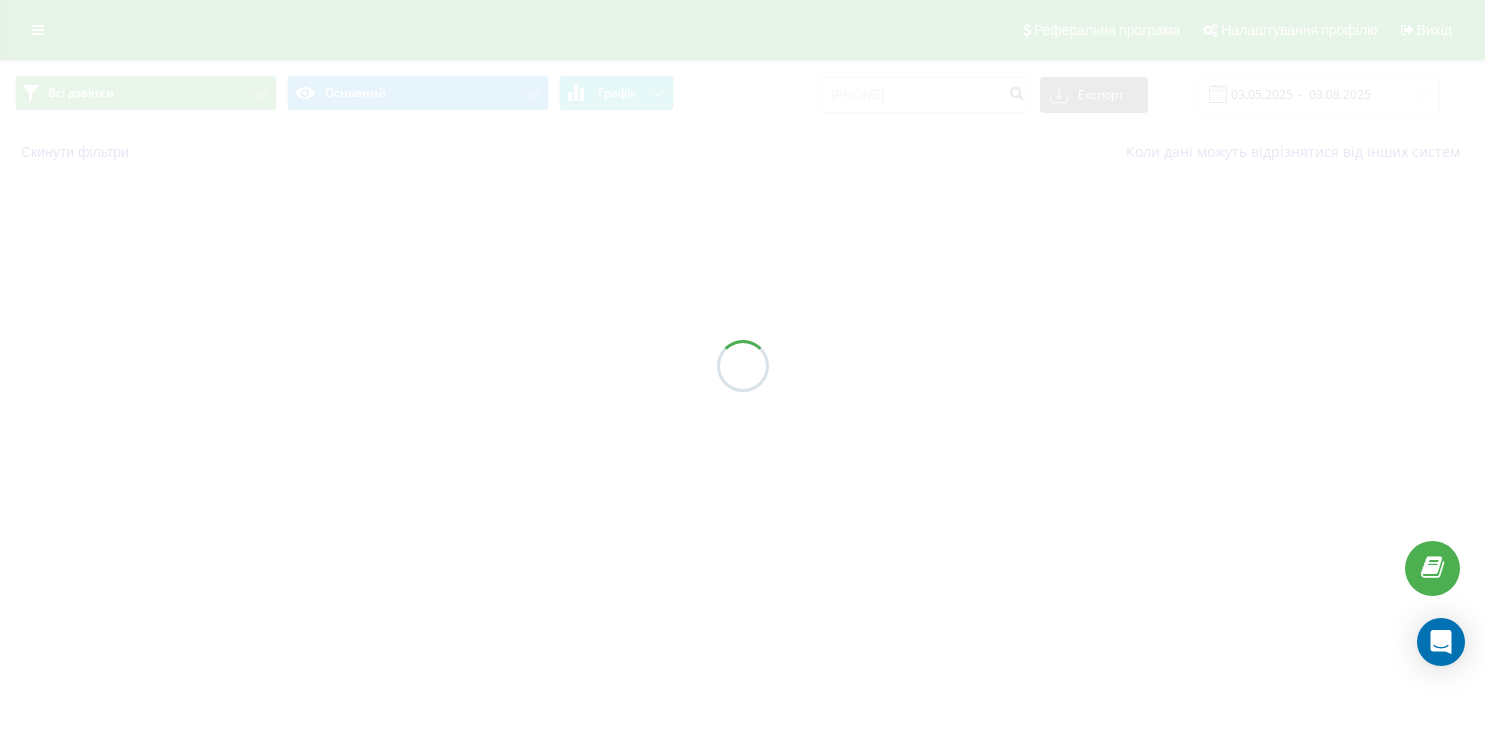 scroll, scrollTop: 0, scrollLeft: 0, axis: both 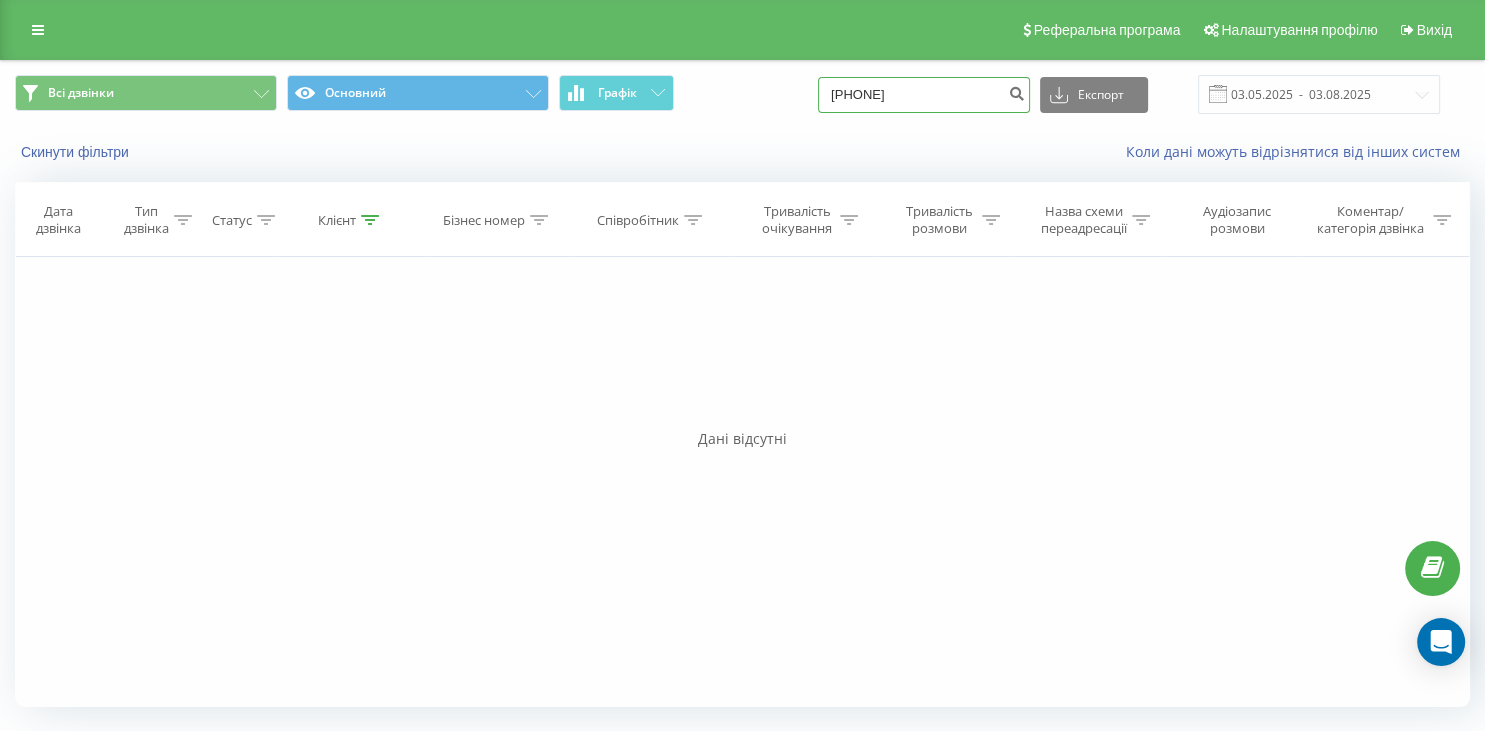 drag, startPoint x: 946, startPoint y: 96, endPoint x: 833, endPoint y: 101, distance: 113.110565 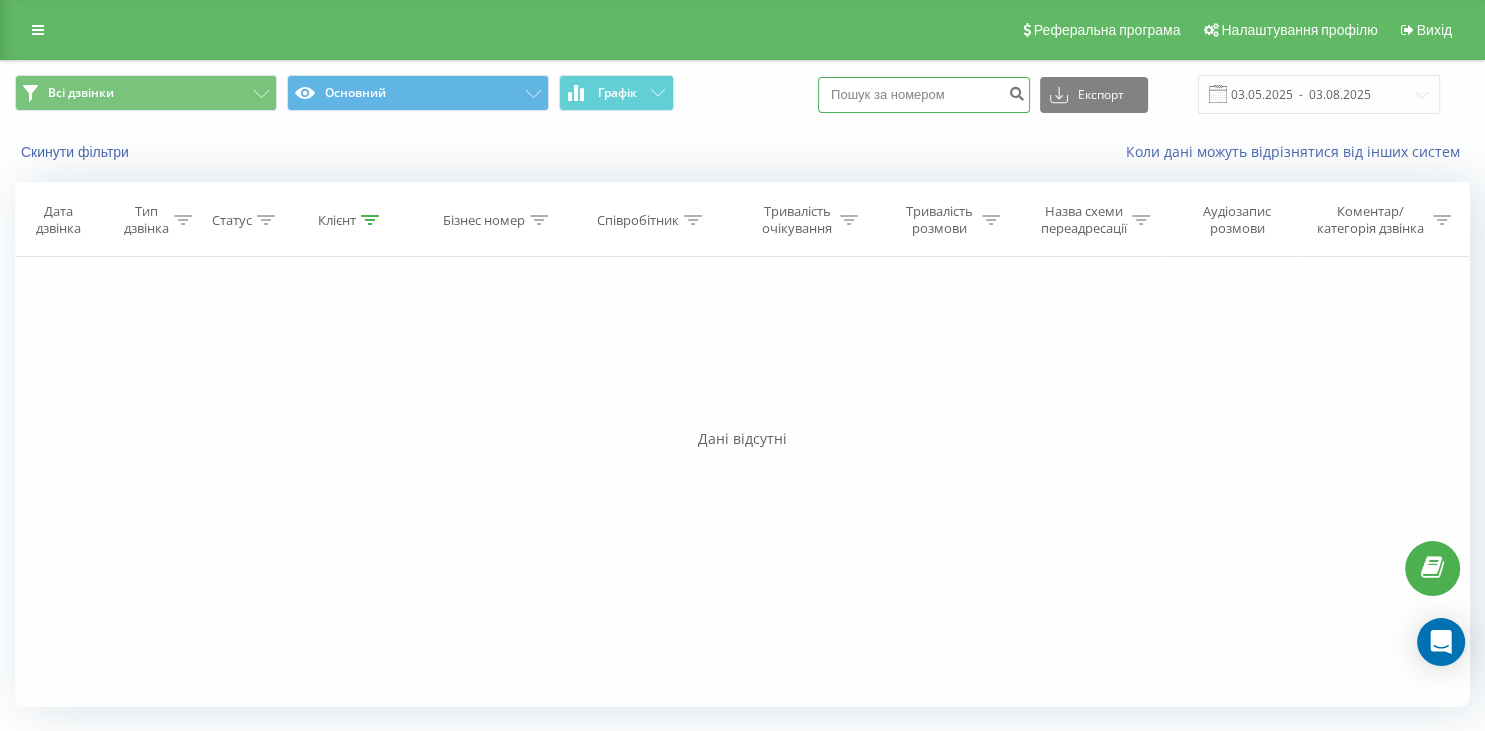 paste on "096 322 82 22" 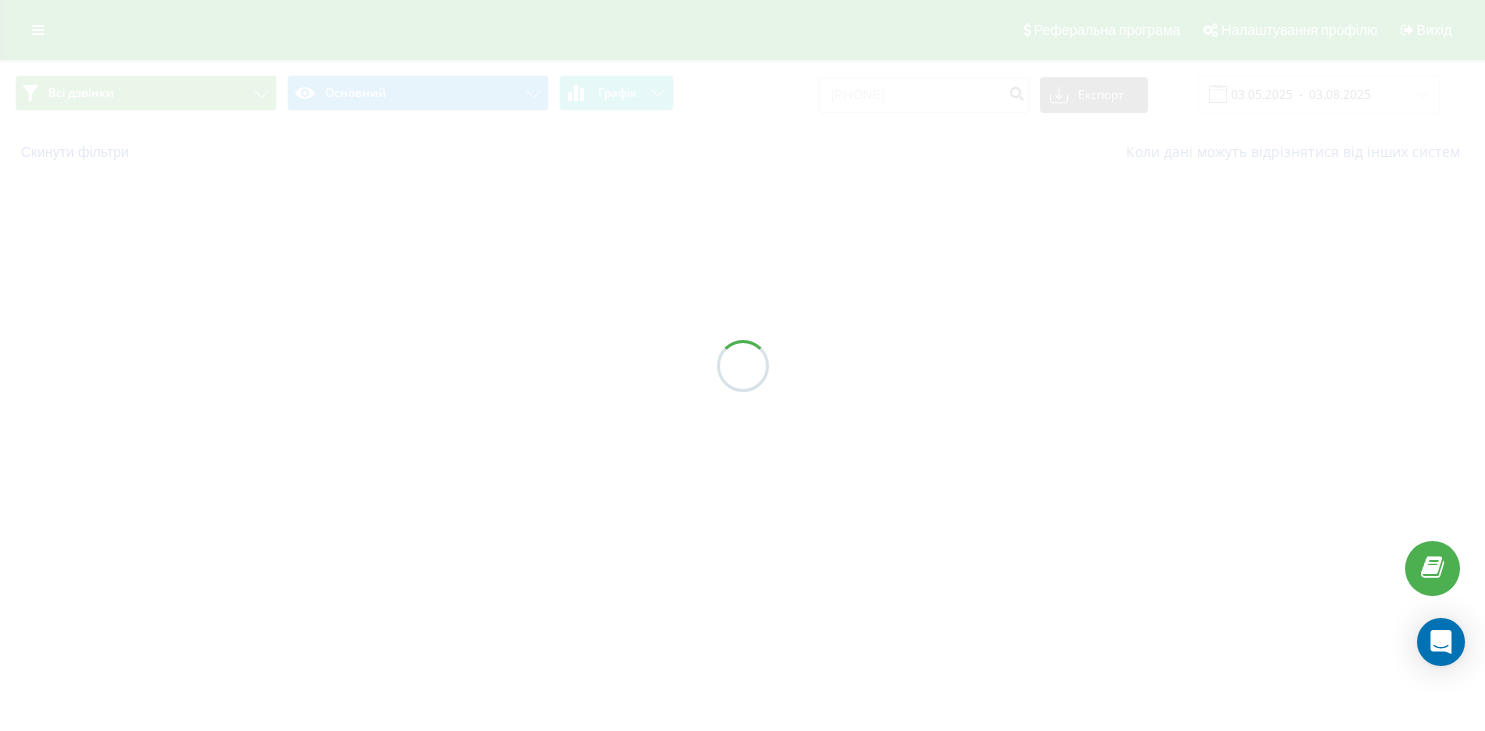 scroll, scrollTop: 0, scrollLeft: 0, axis: both 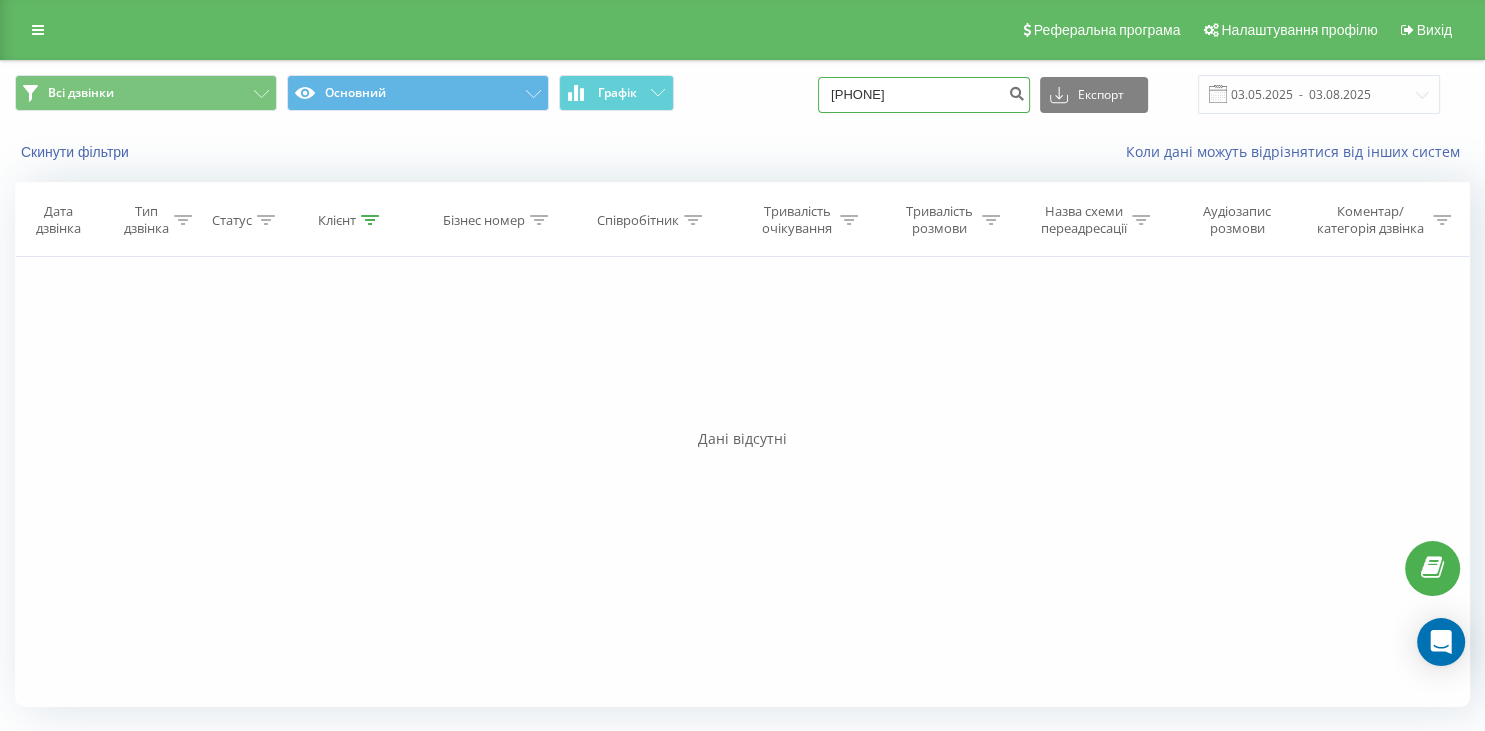 drag, startPoint x: 944, startPoint y: 82, endPoint x: 763, endPoint y: 98, distance: 181.70581 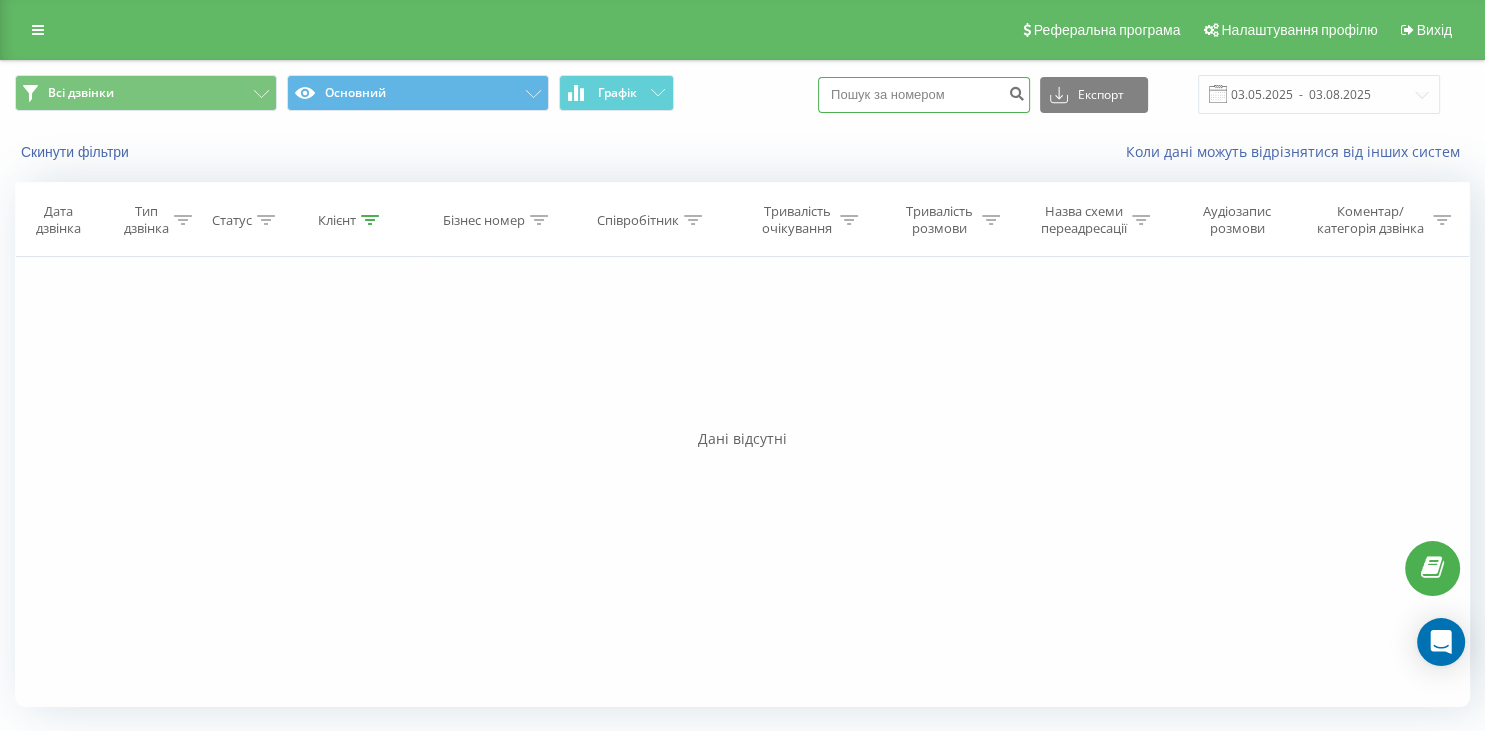 paste on "063 964 94 79" 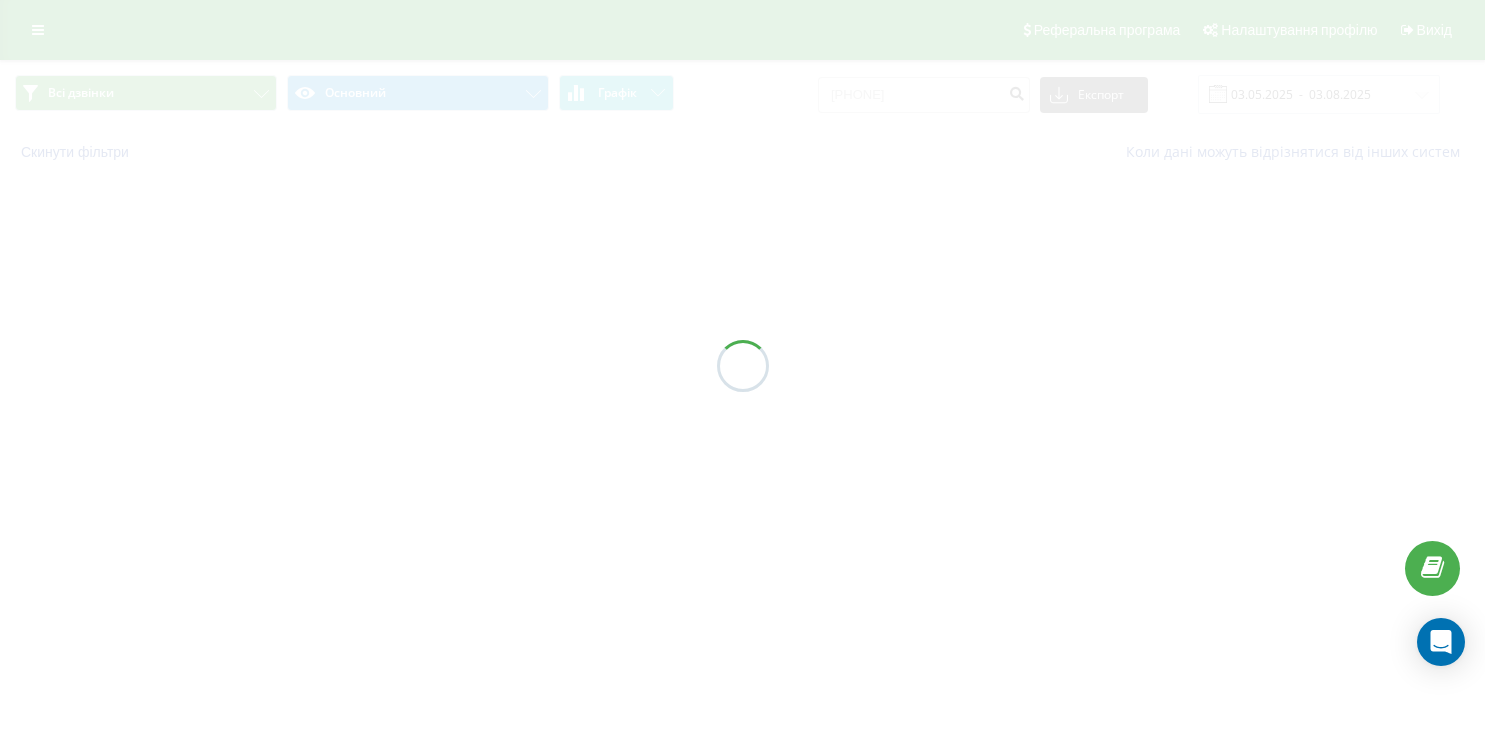 scroll, scrollTop: 0, scrollLeft: 0, axis: both 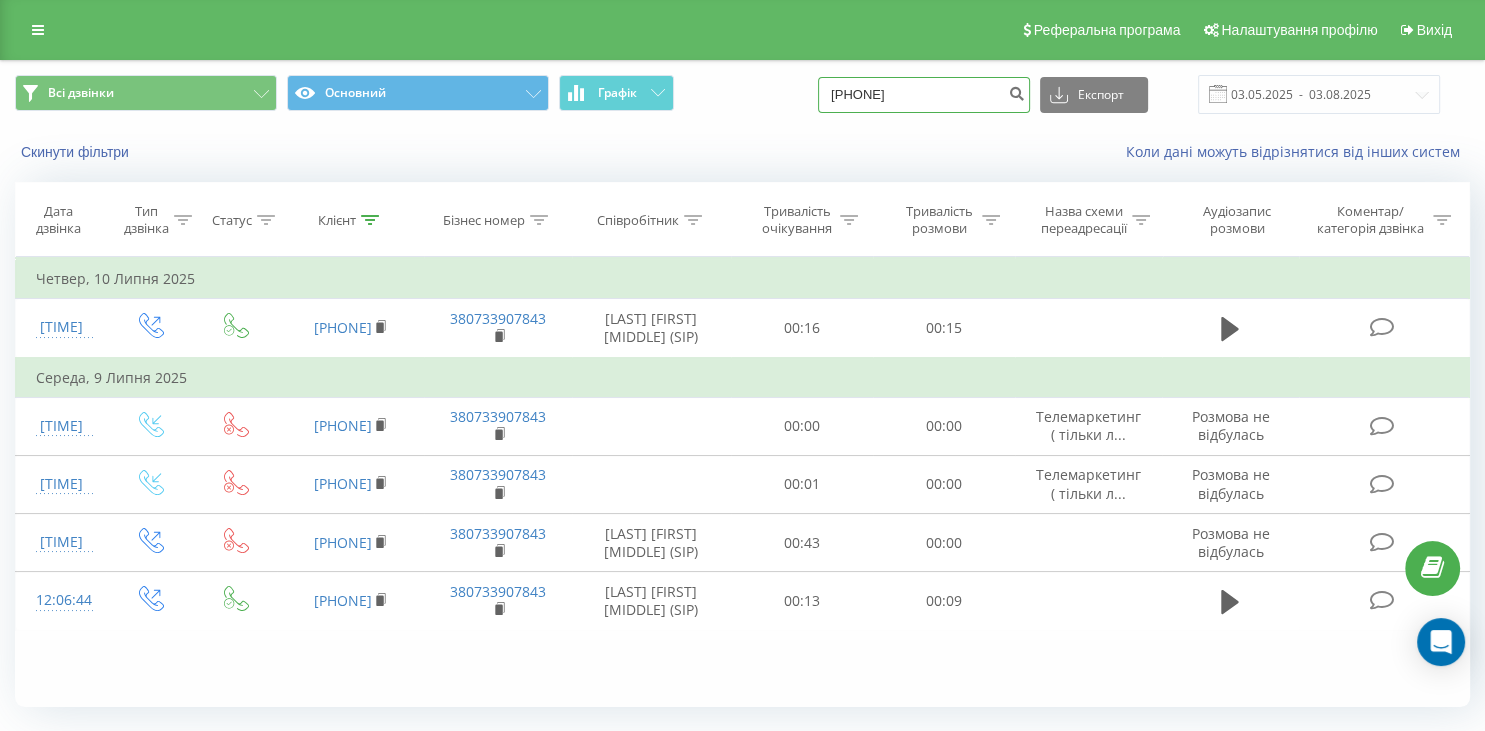 drag, startPoint x: 853, startPoint y: 102, endPoint x: 803, endPoint y: 102, distance: 50 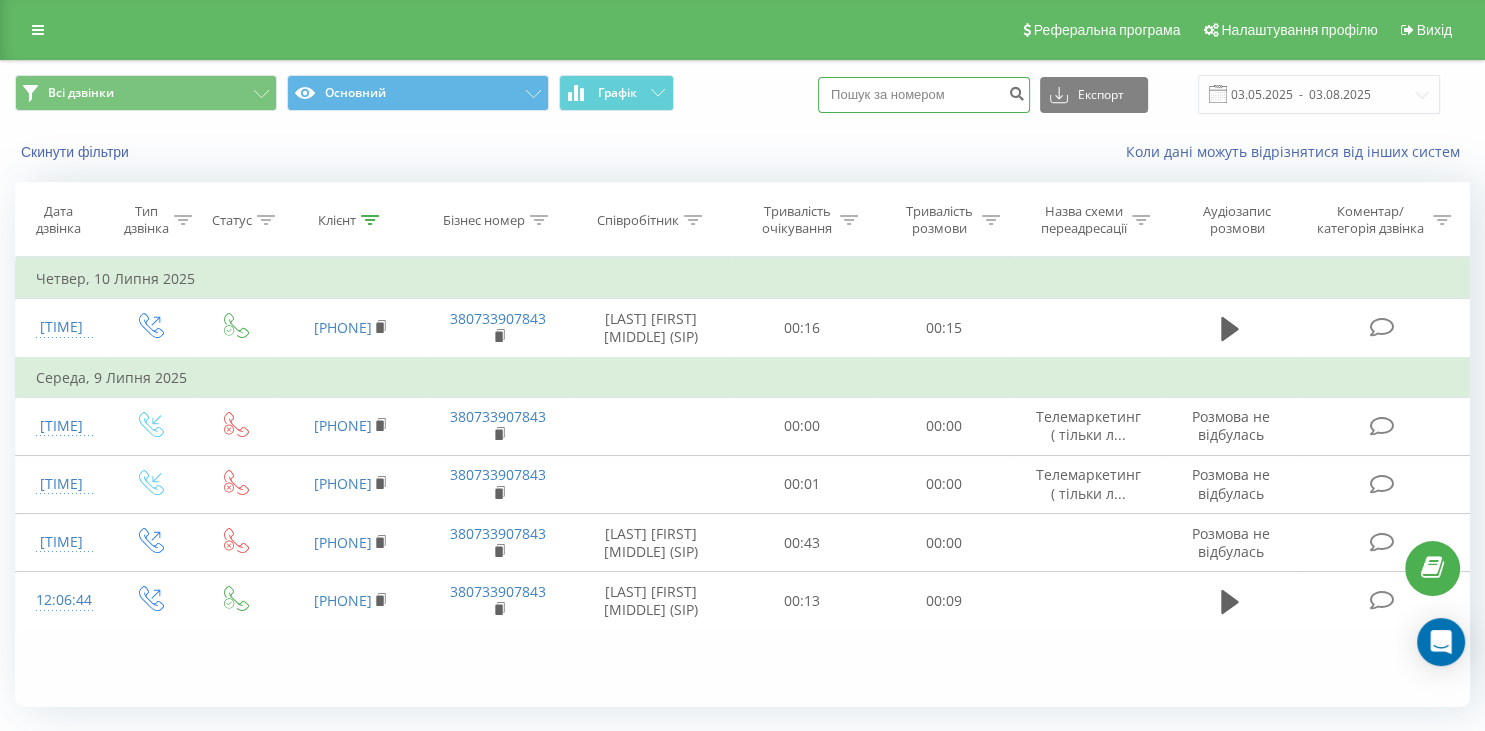 paste on "067 633 80 68" 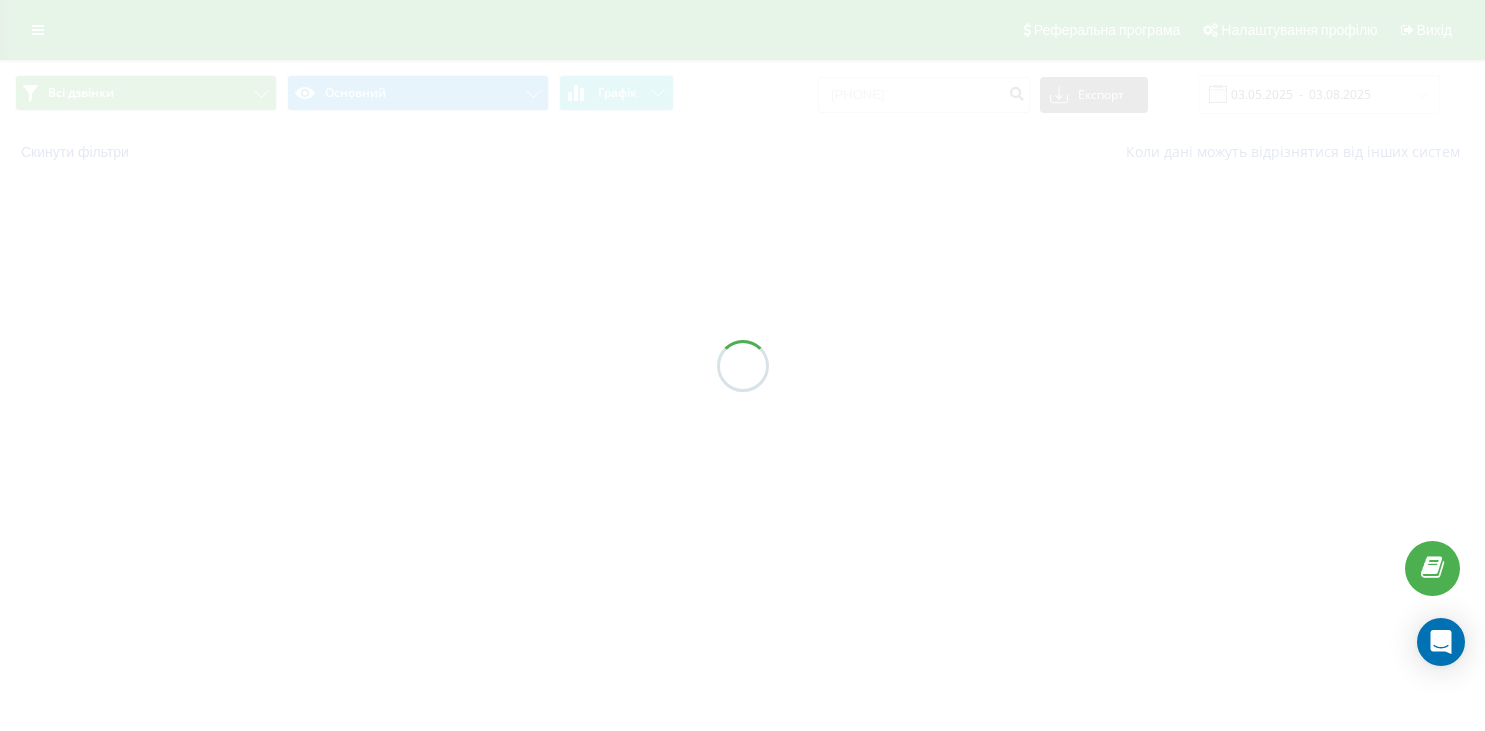 scroll, scrollTop: 0, scrollLeft: 0, axis: both 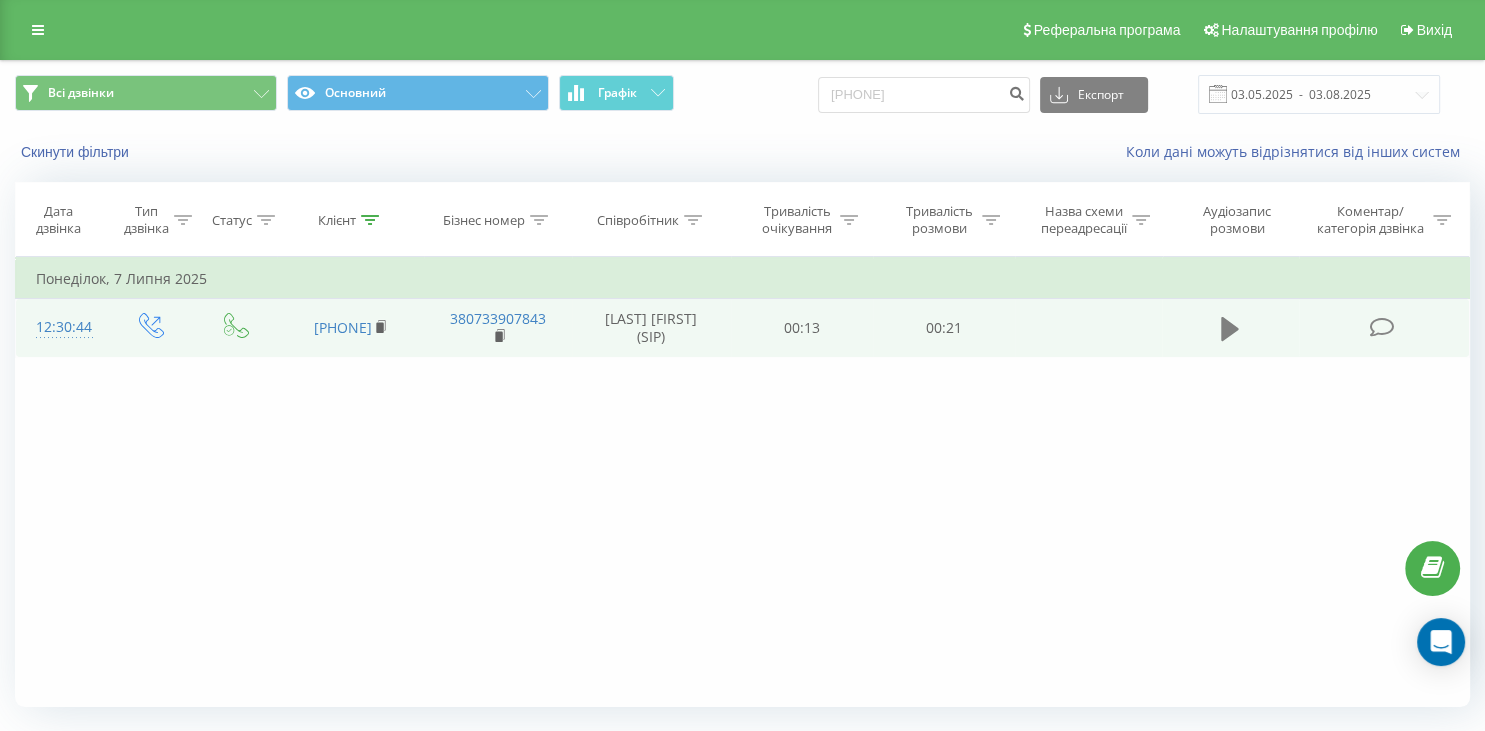 click at bounding box center (1230, 329) 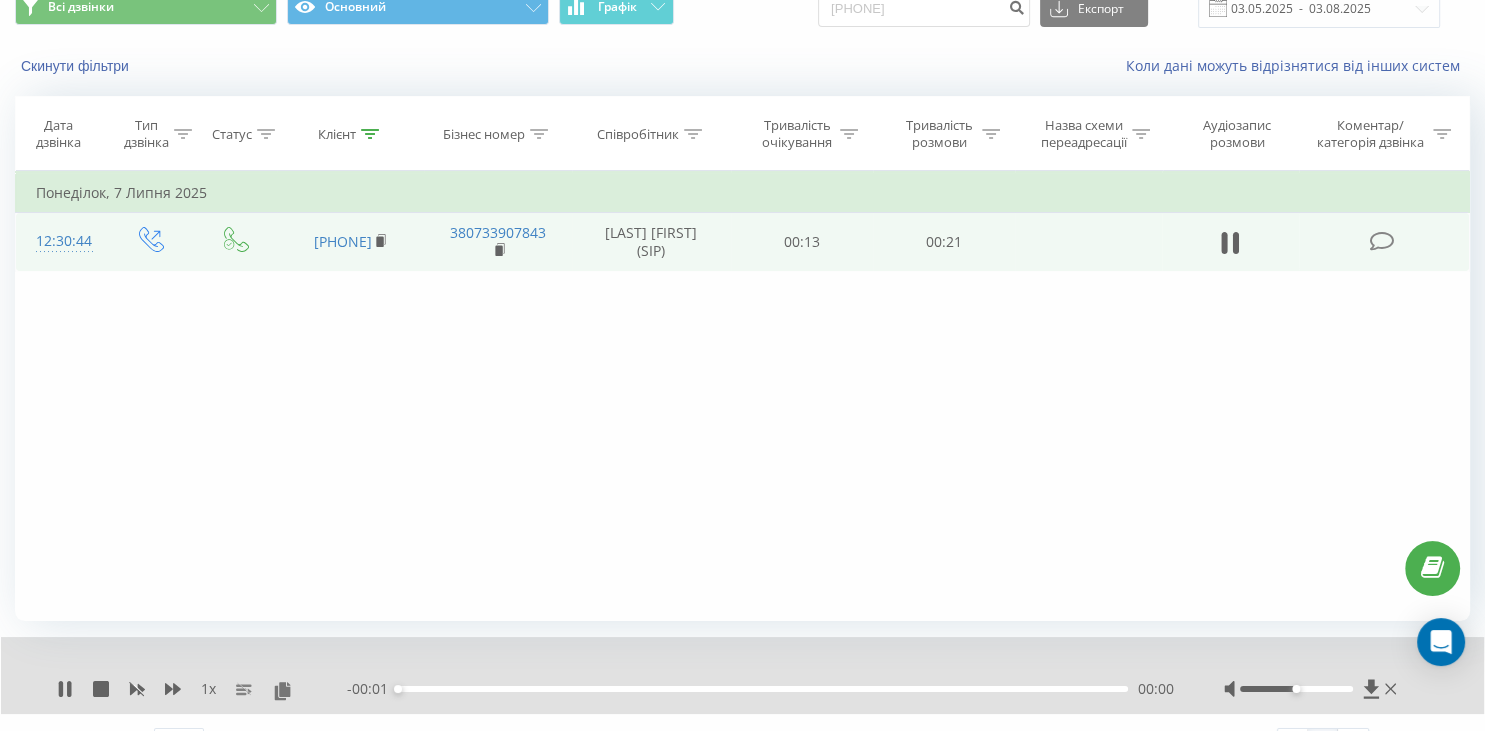 scroll, scrollTop: 128, scrollLeft: 0, axis: vertical 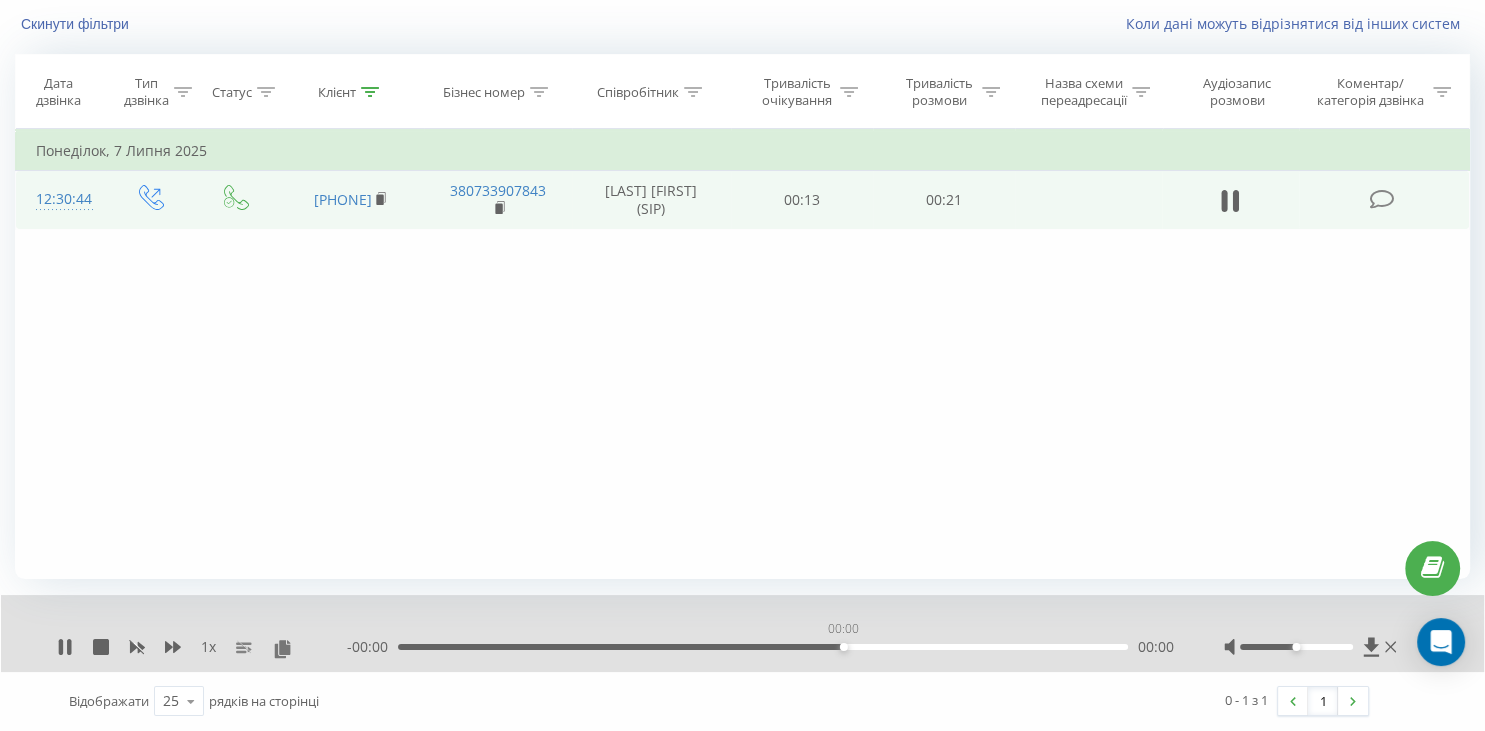 click on "00:00" at bounding box center (763, 647) 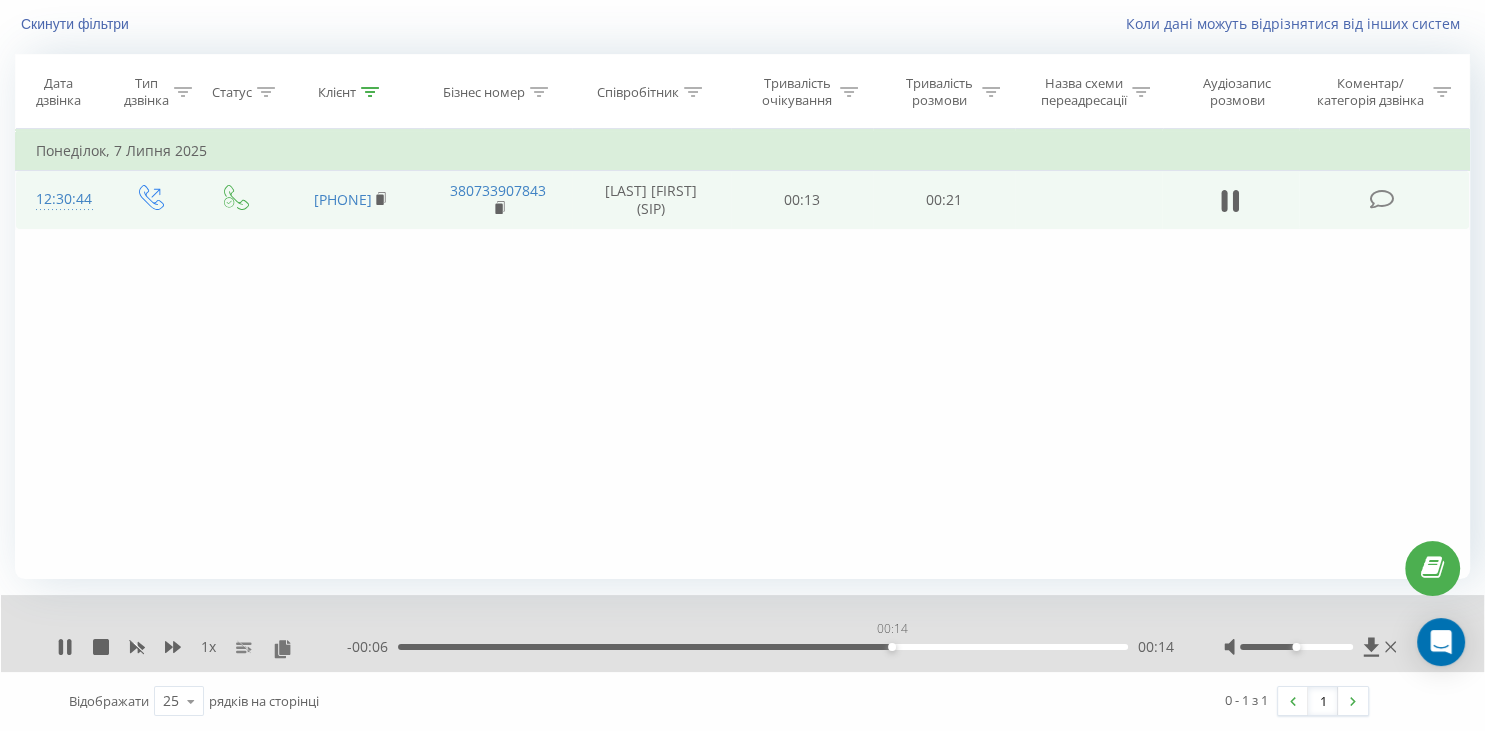 drag, startPoint x: 891, startPoint y: 646, endPoint x: 907, endPoint y: 645, distance: 16.03122 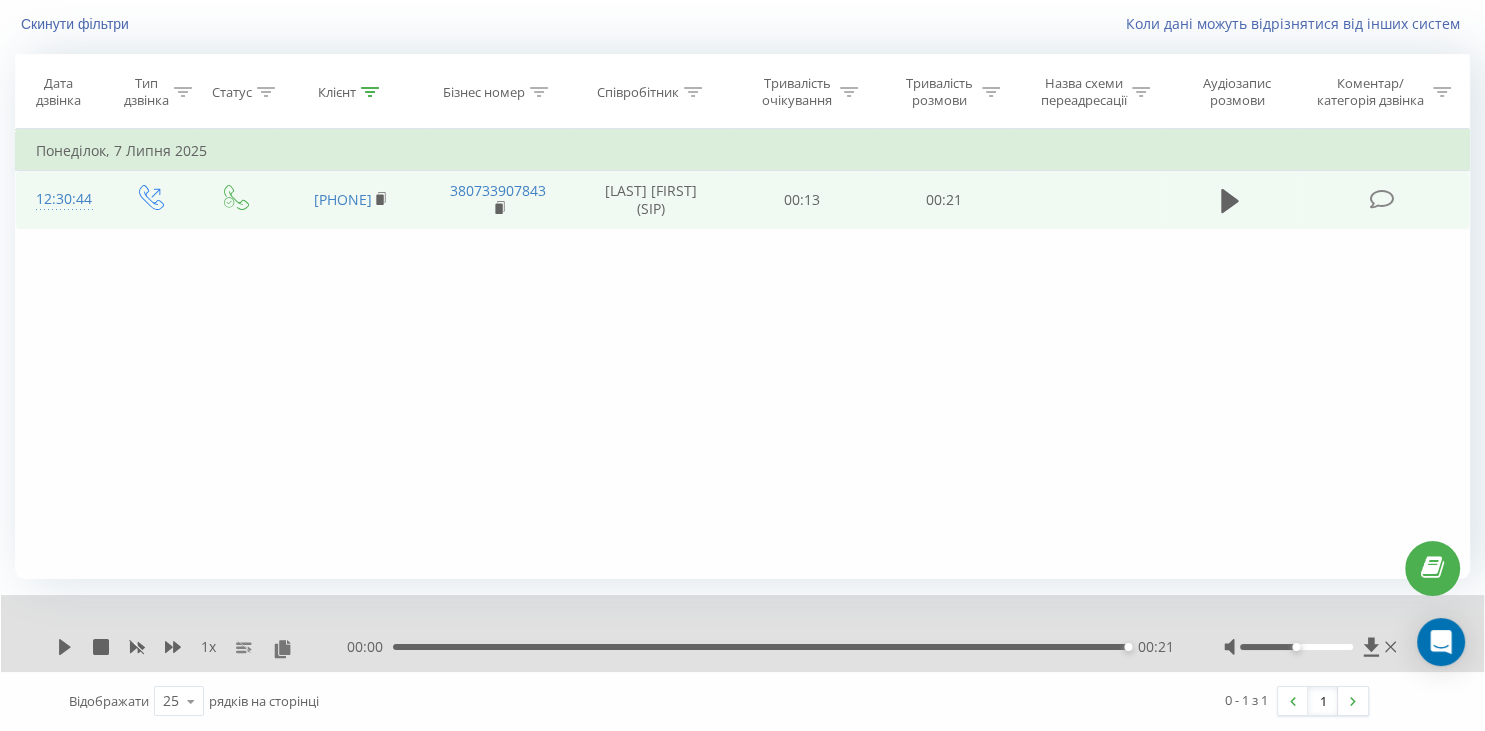 scroll, scrollTop: 0, scrollLeft: 0, axis: both 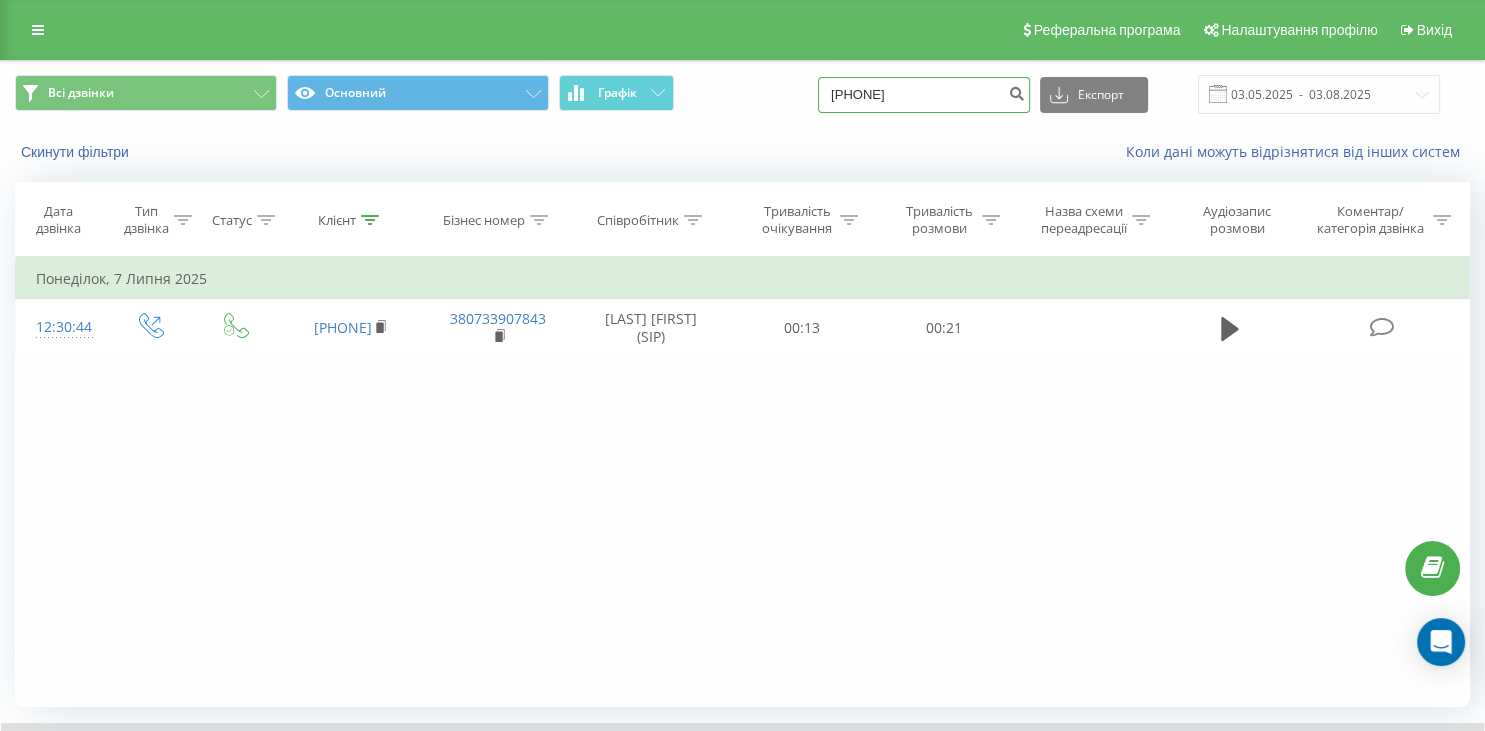 drag, startPoint x: 969, startPoint y: 92, endPoint x: 816, endPoint y: 94, distance: 153.01308 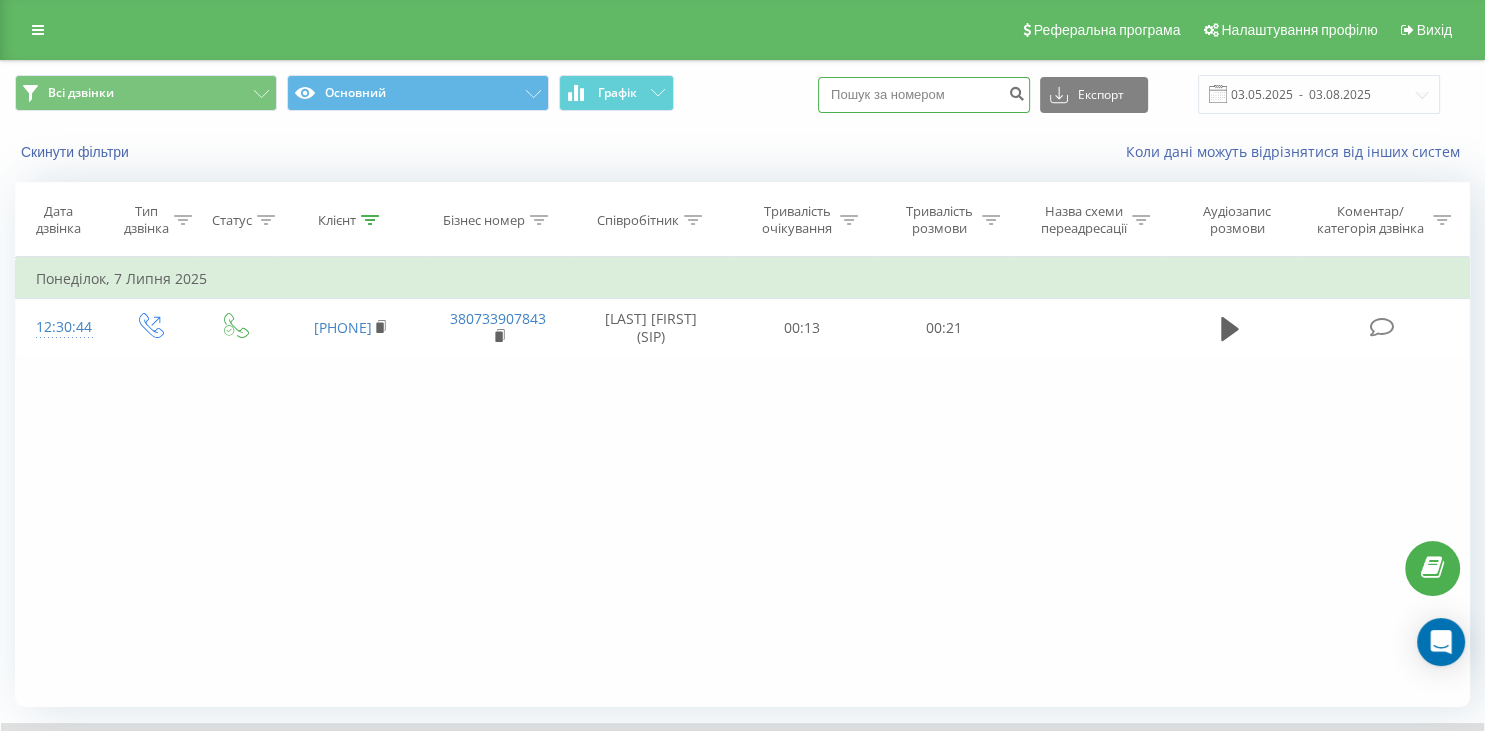 paste on "093 088 55 17" 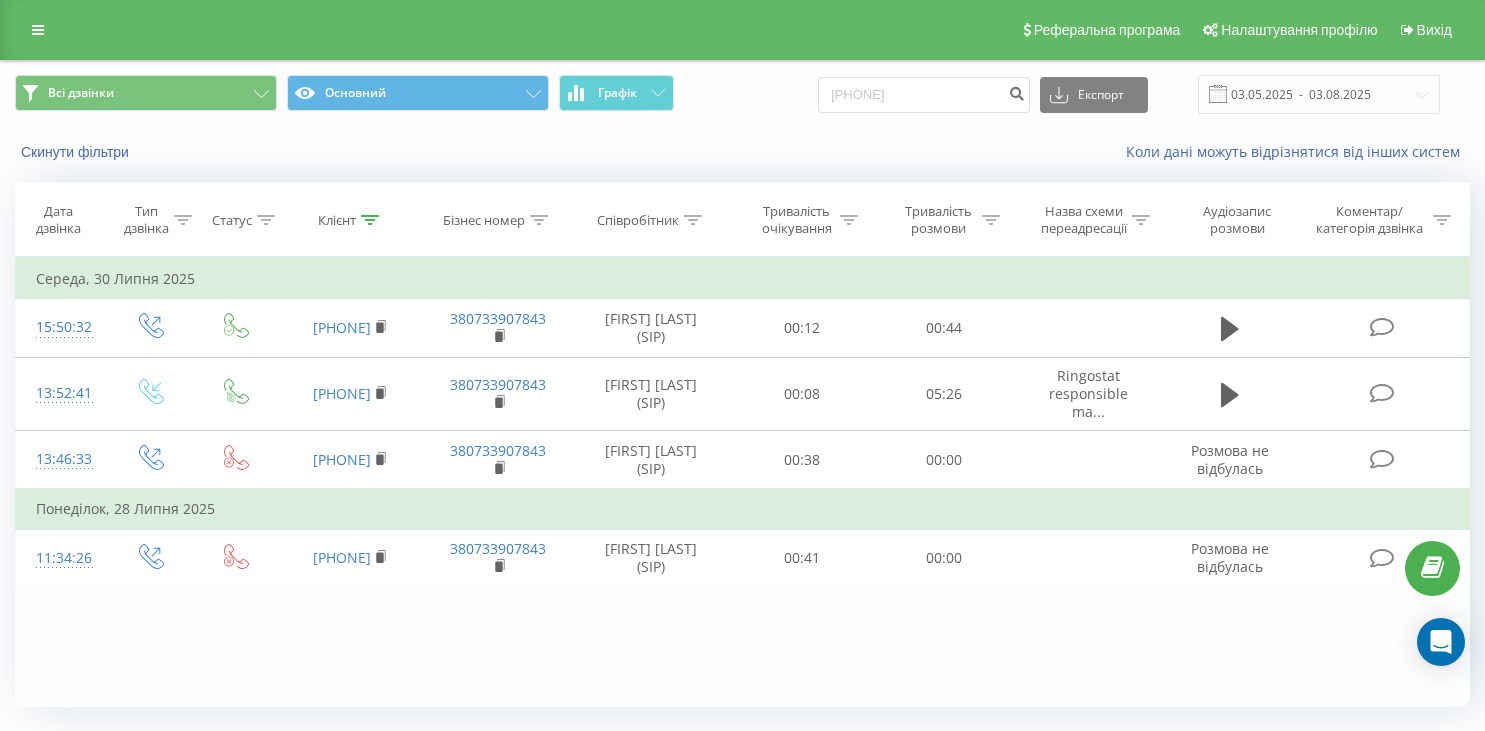 scroll, scrollTop: 0, scrollLeft: 0, axis: both 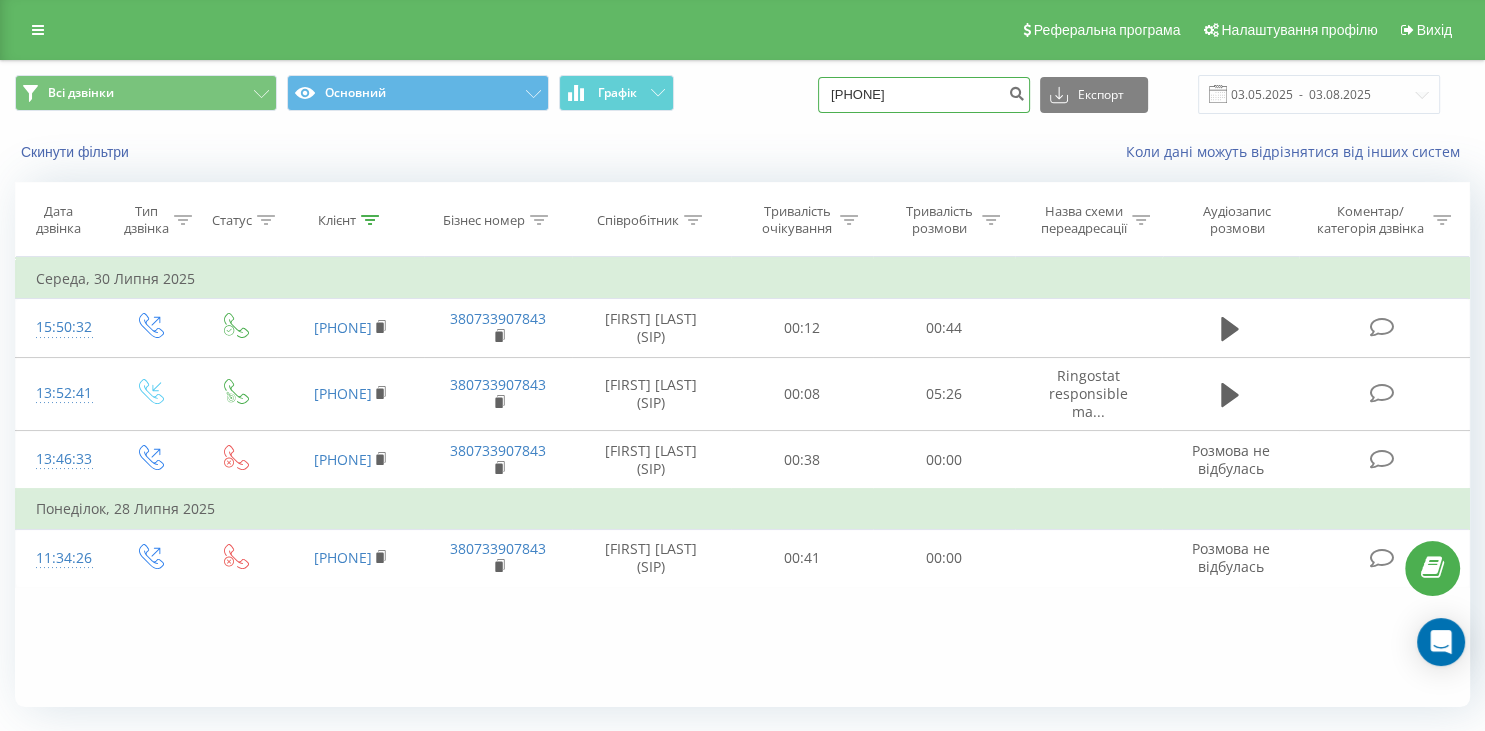 drag, startPoint x: 958, startPoint y: 86, endPoint x: 803, endPoint y: 114, distance: 157.50873 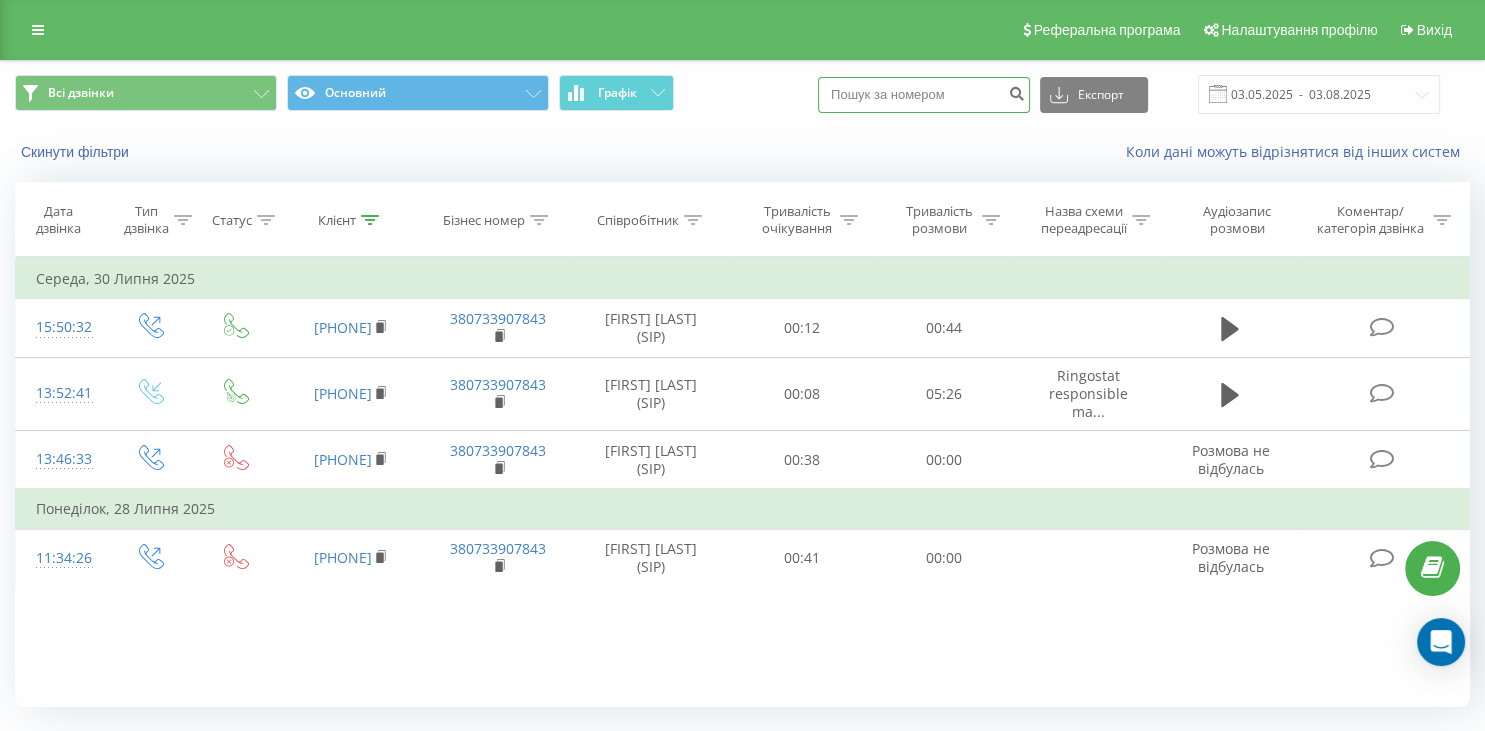 paste on "050 488 01 00" 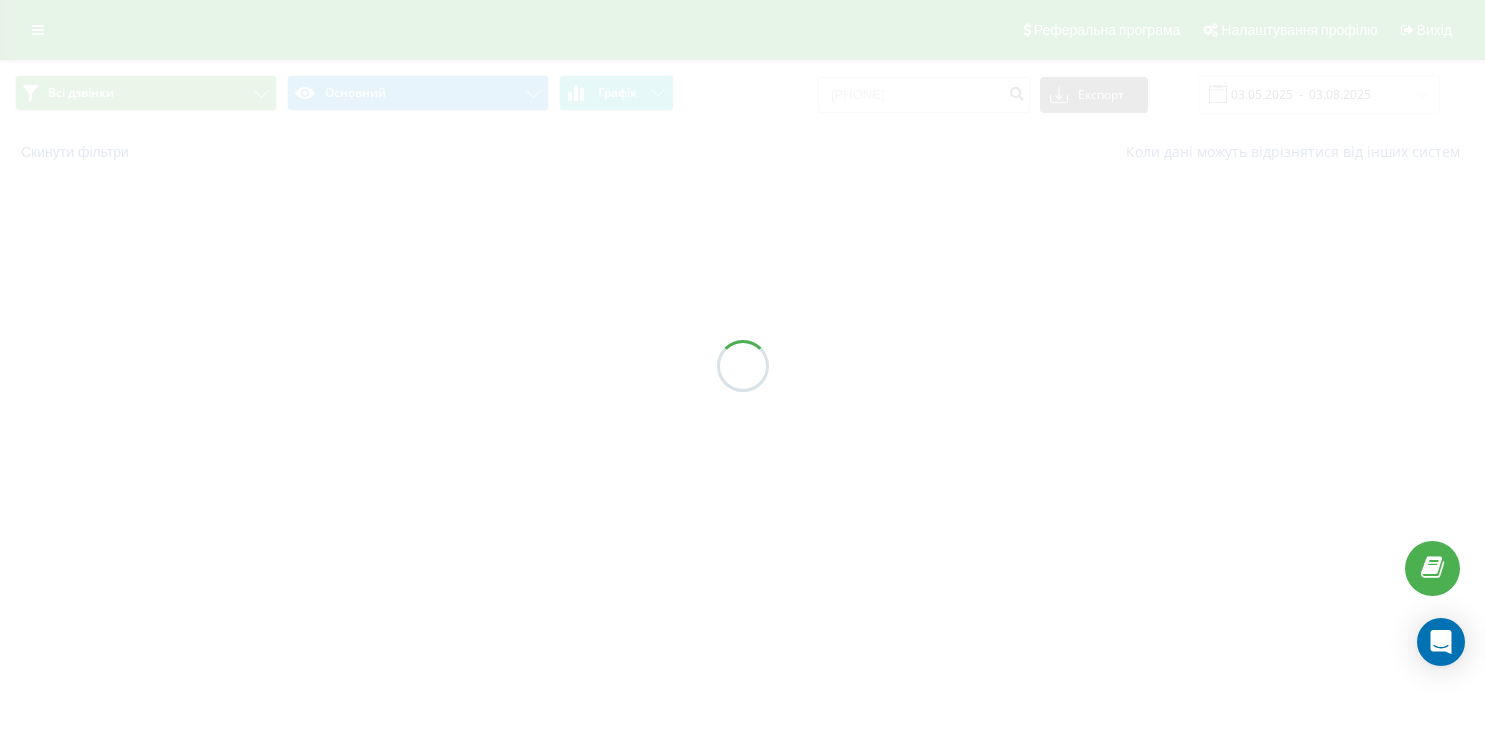 scroll, scrollTop: 0, scrollLeft: 0, axis: both 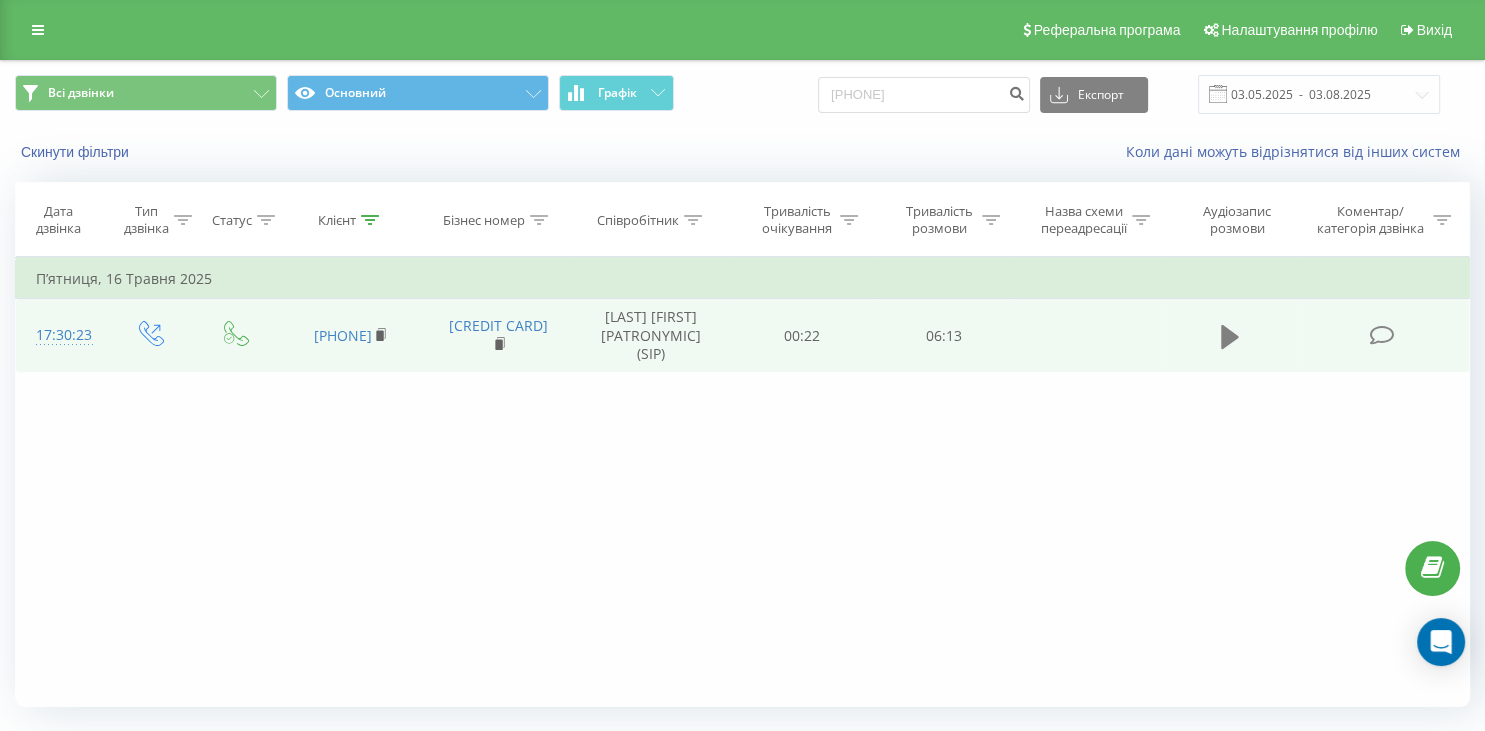 click 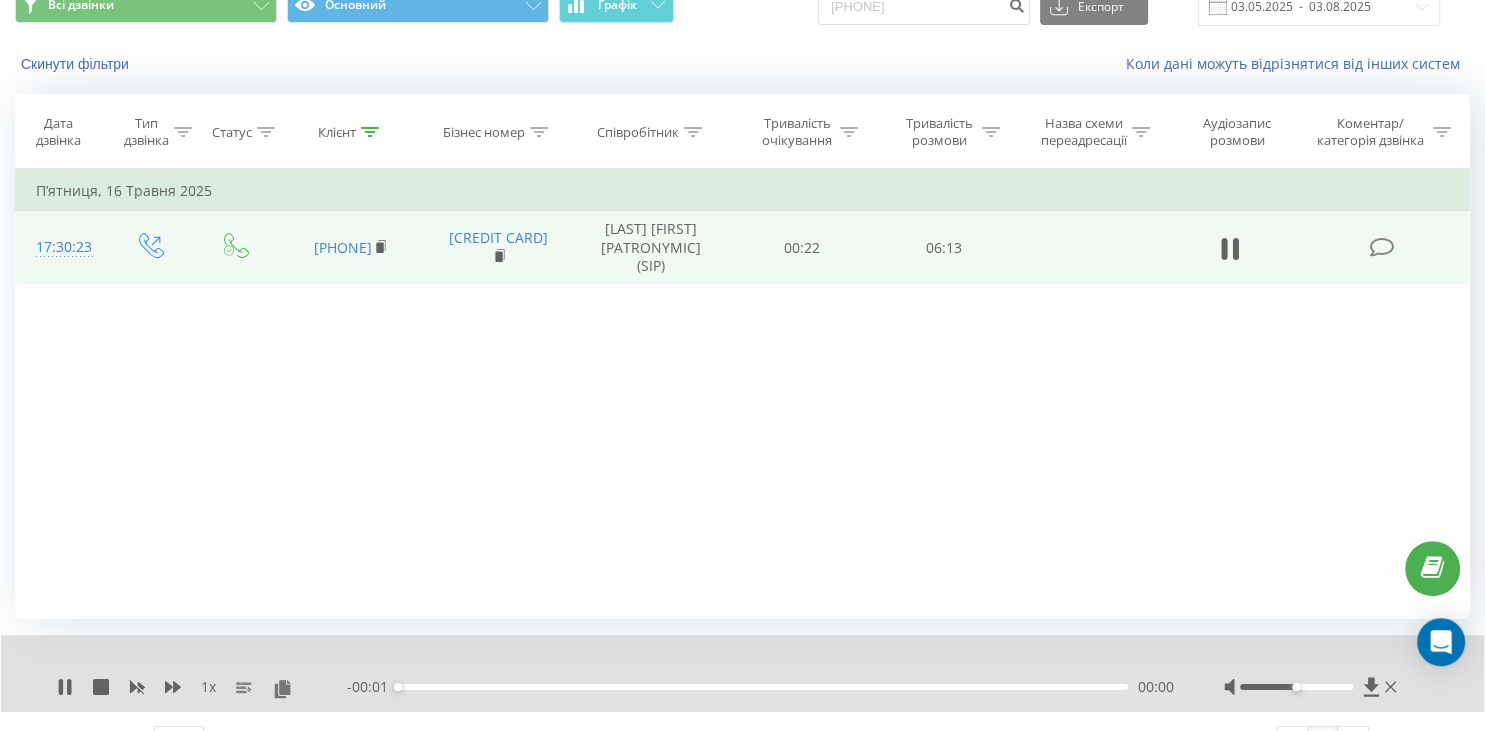 scroll, scrollTop: 128, scrollLeft: 0, axis: vertical 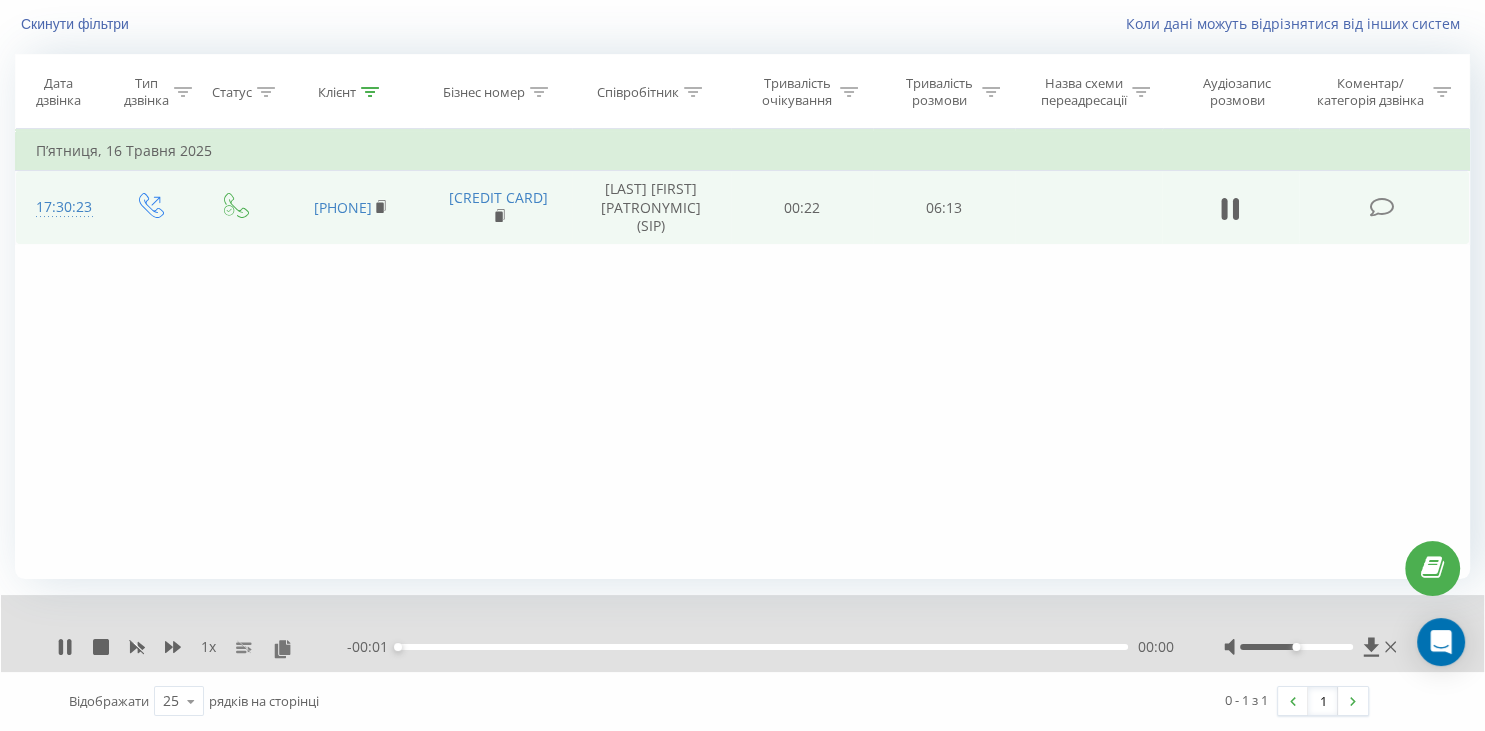 click on "00:00" at bounding box center (763, 647) 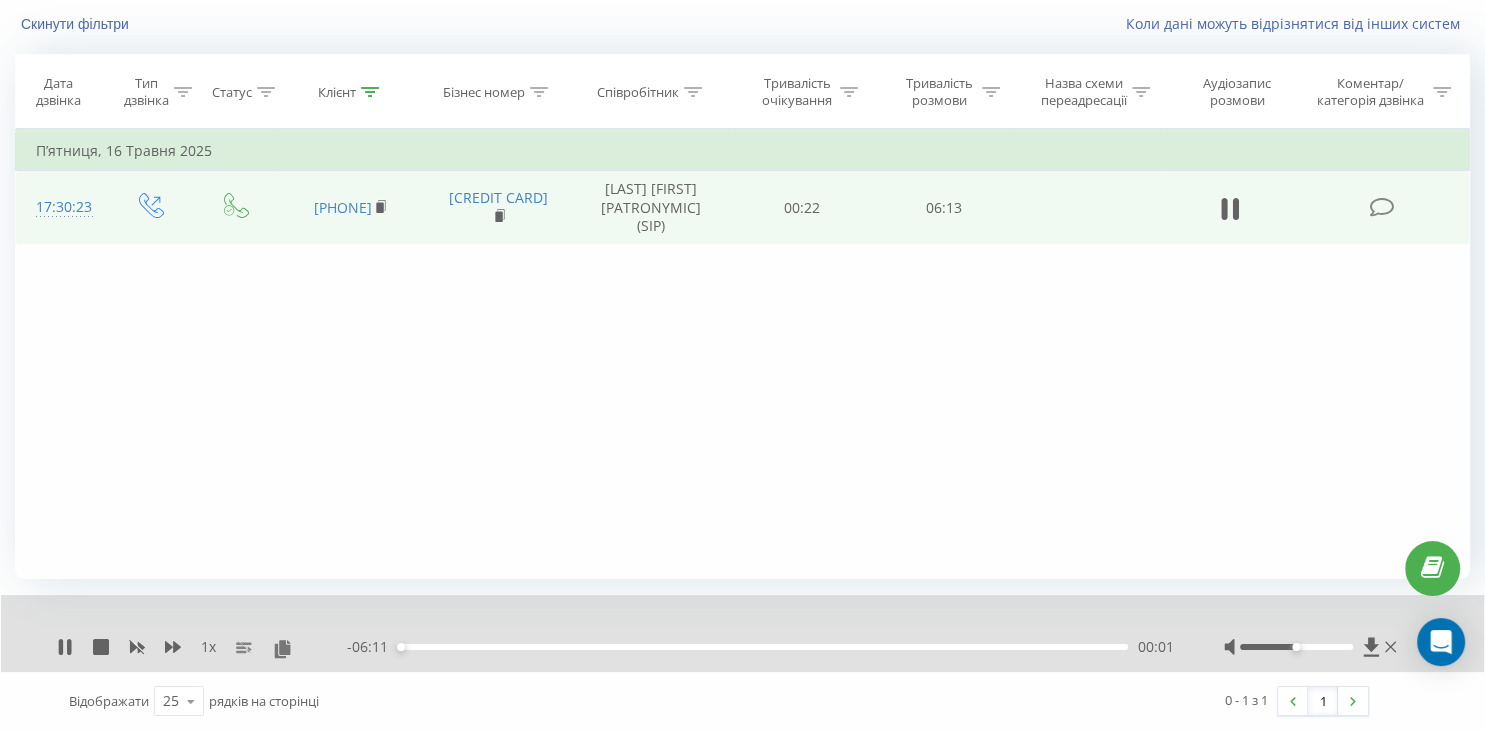 click on "00:01" at bounding box center [763, 647] 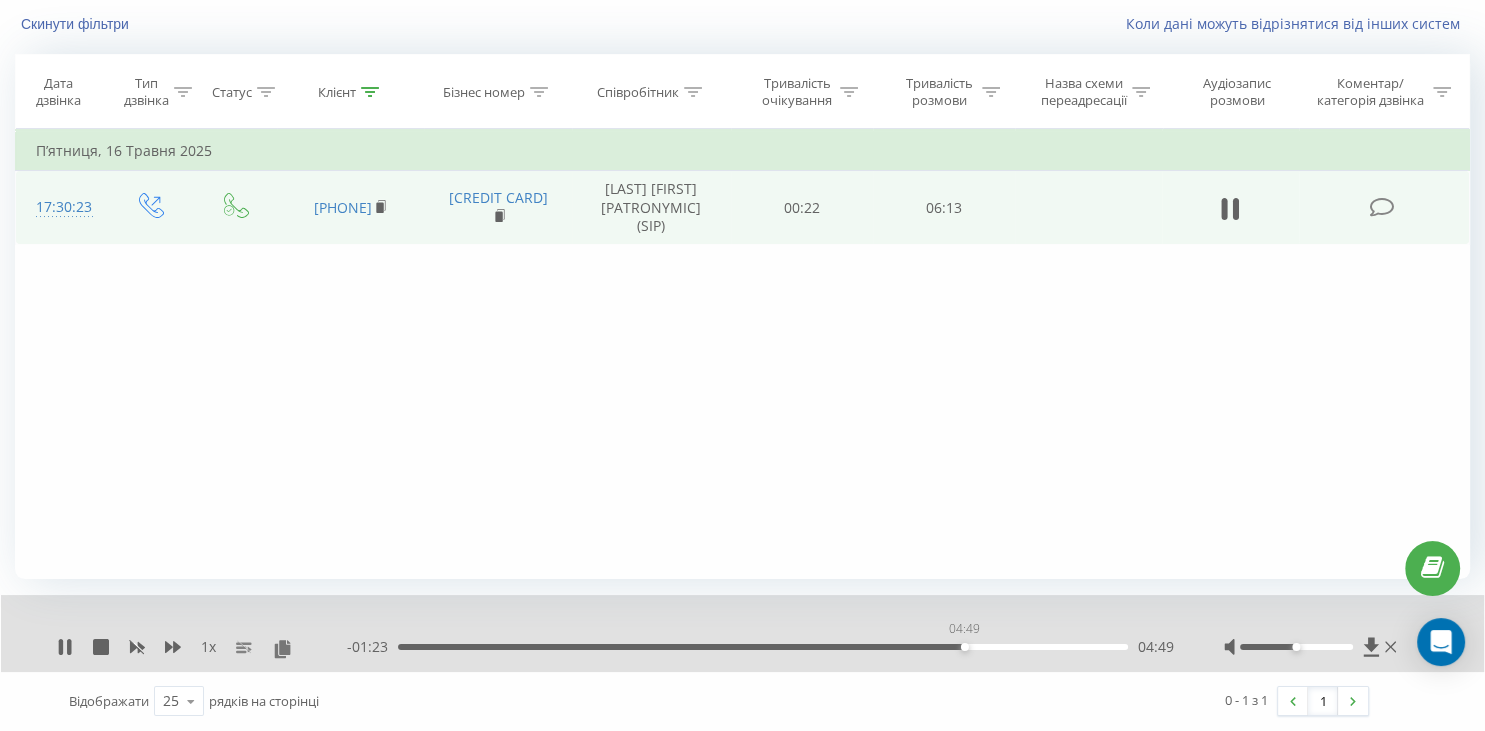 click on "04:49" at bounding box center [763, 647] 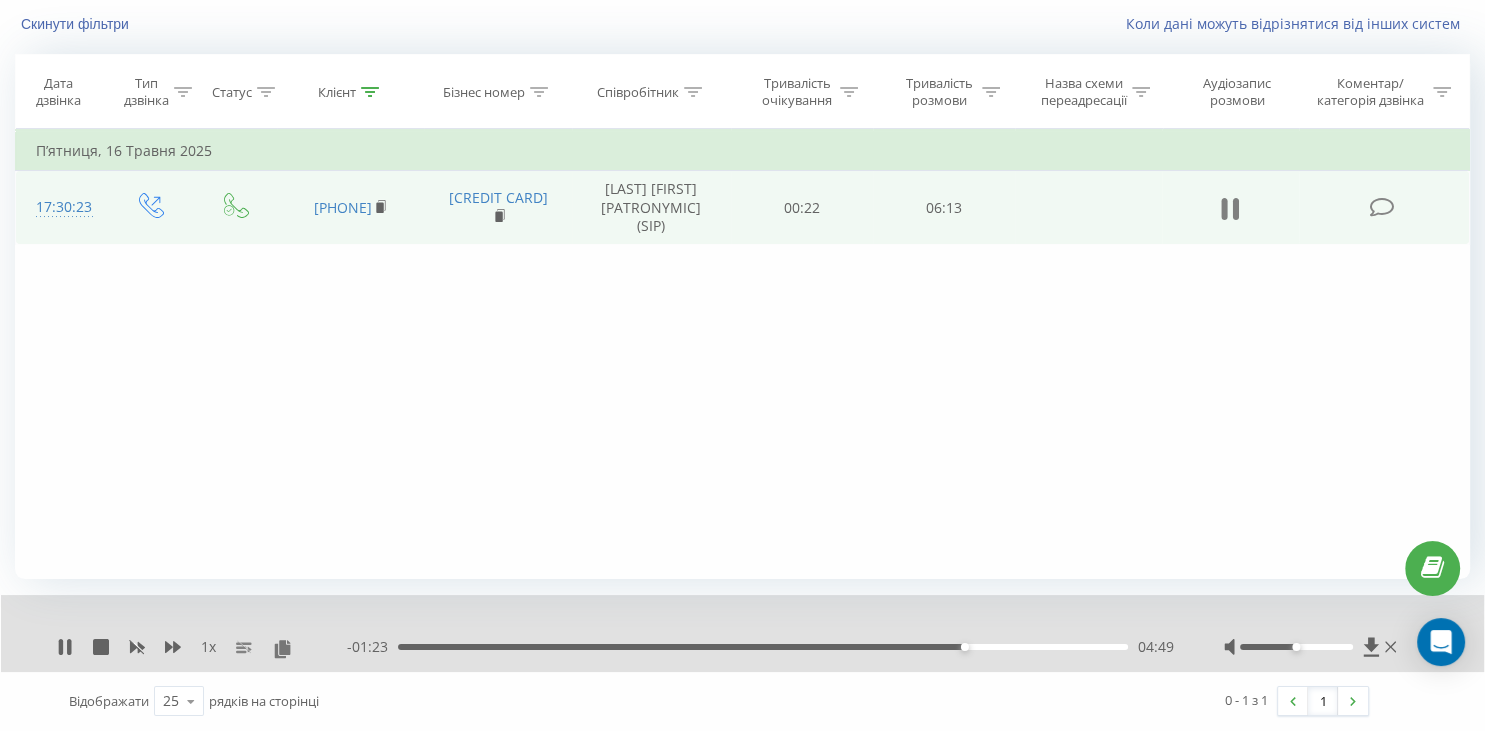 click 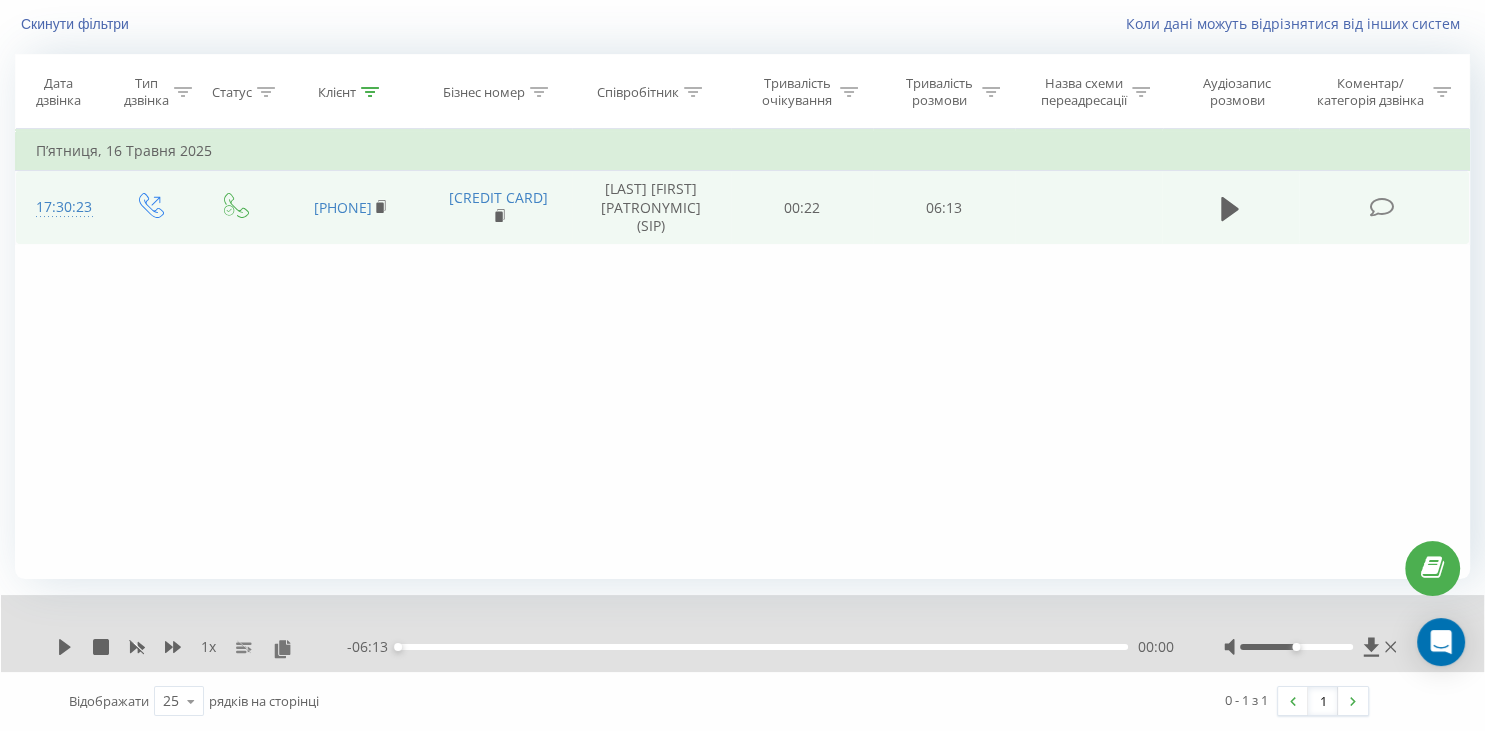 click 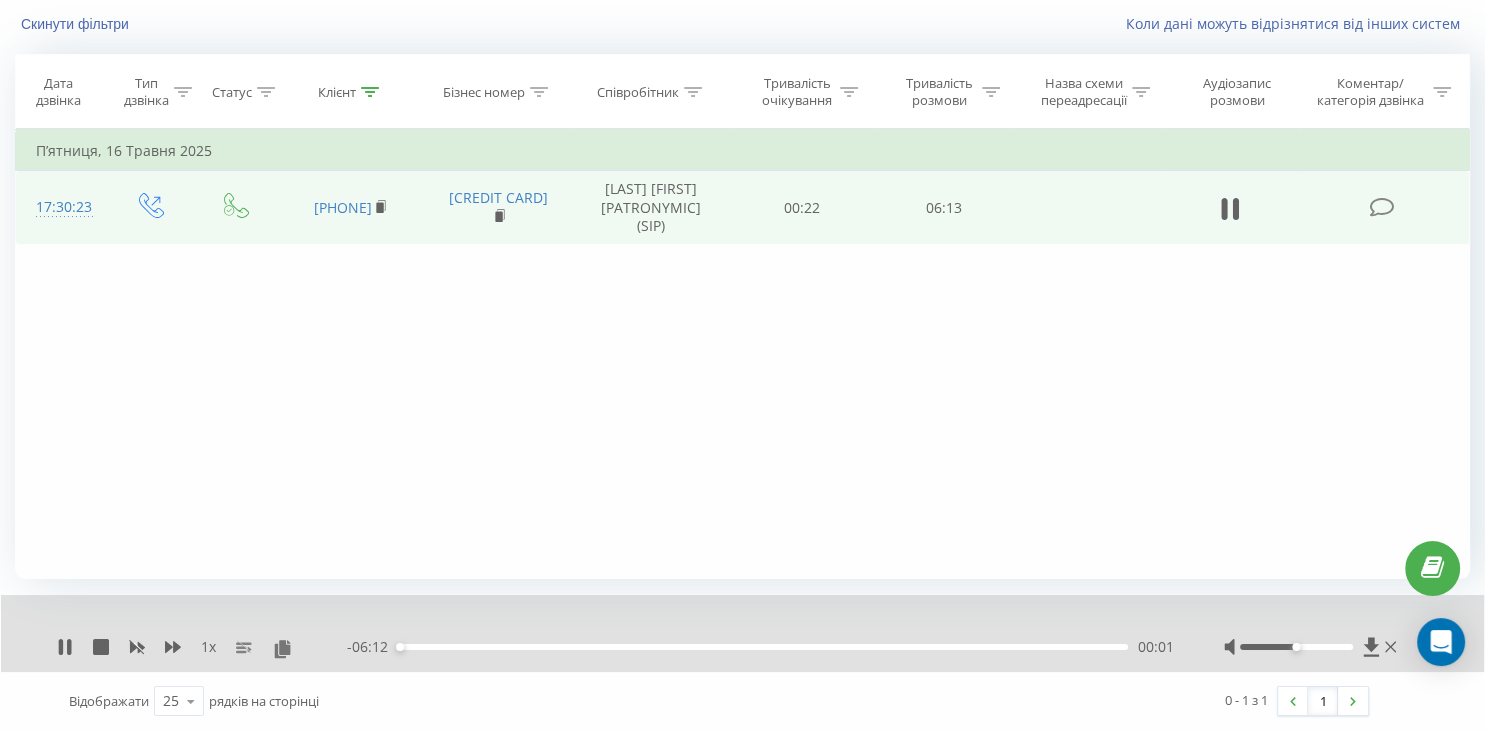 click on "00:01" at bounding box center [763, 647] 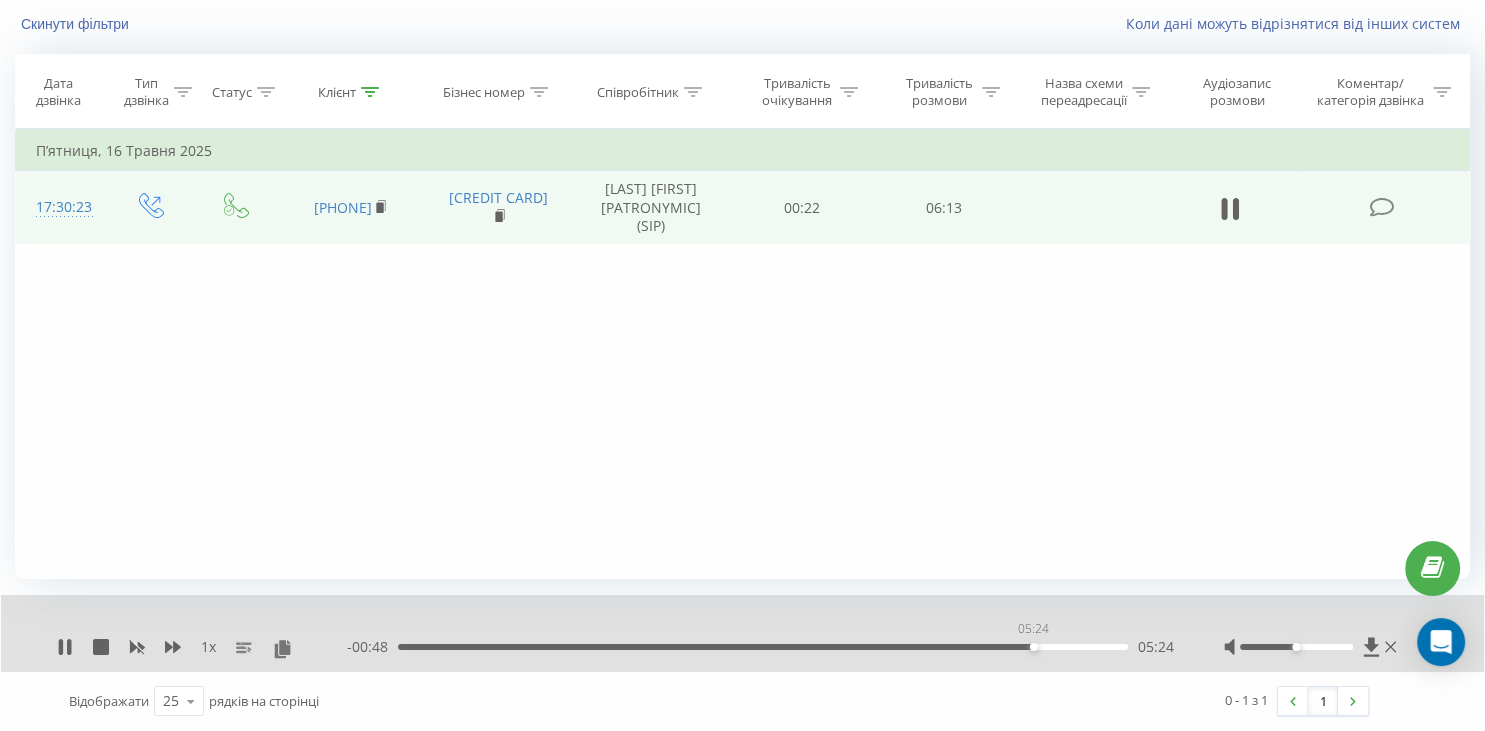 click on "05:24" at bounding box center [763, 647] 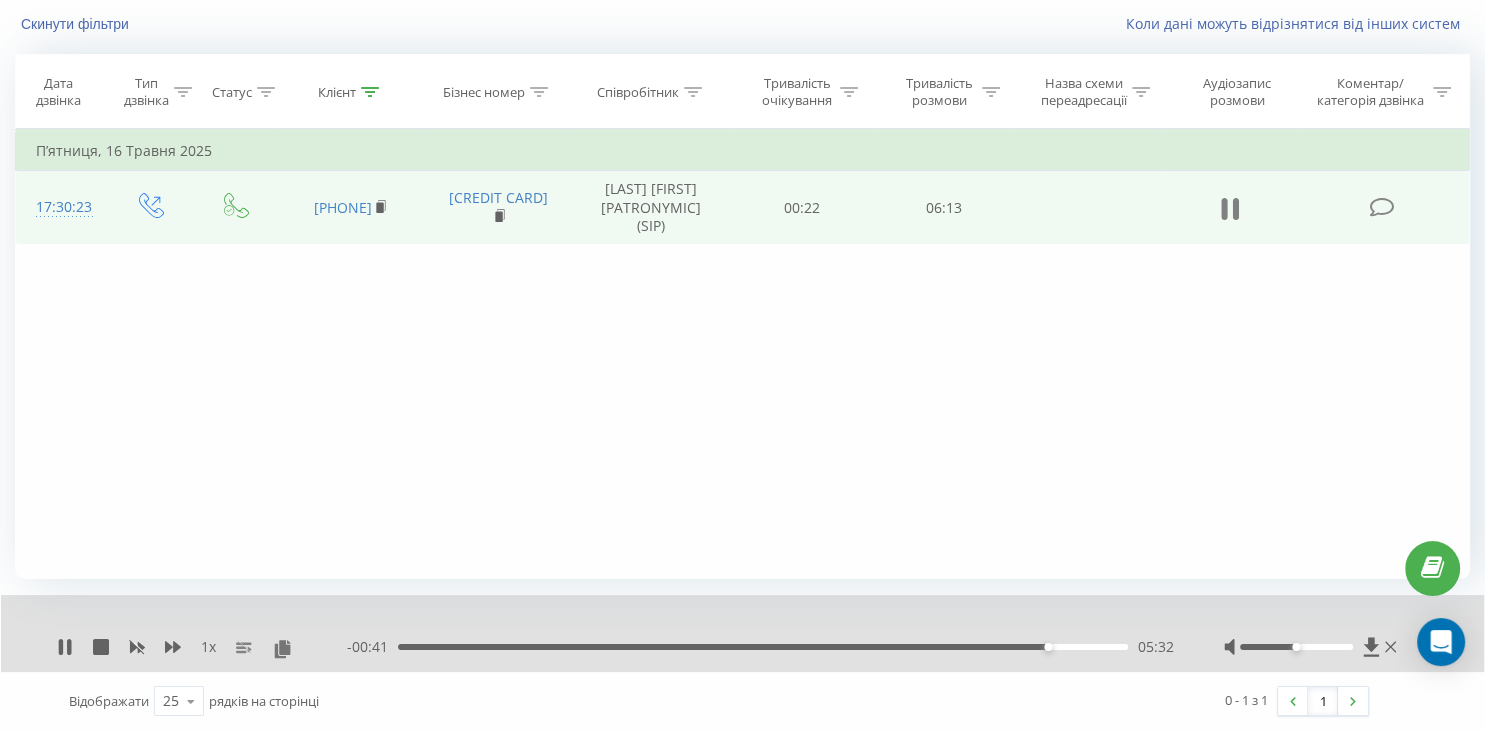 click 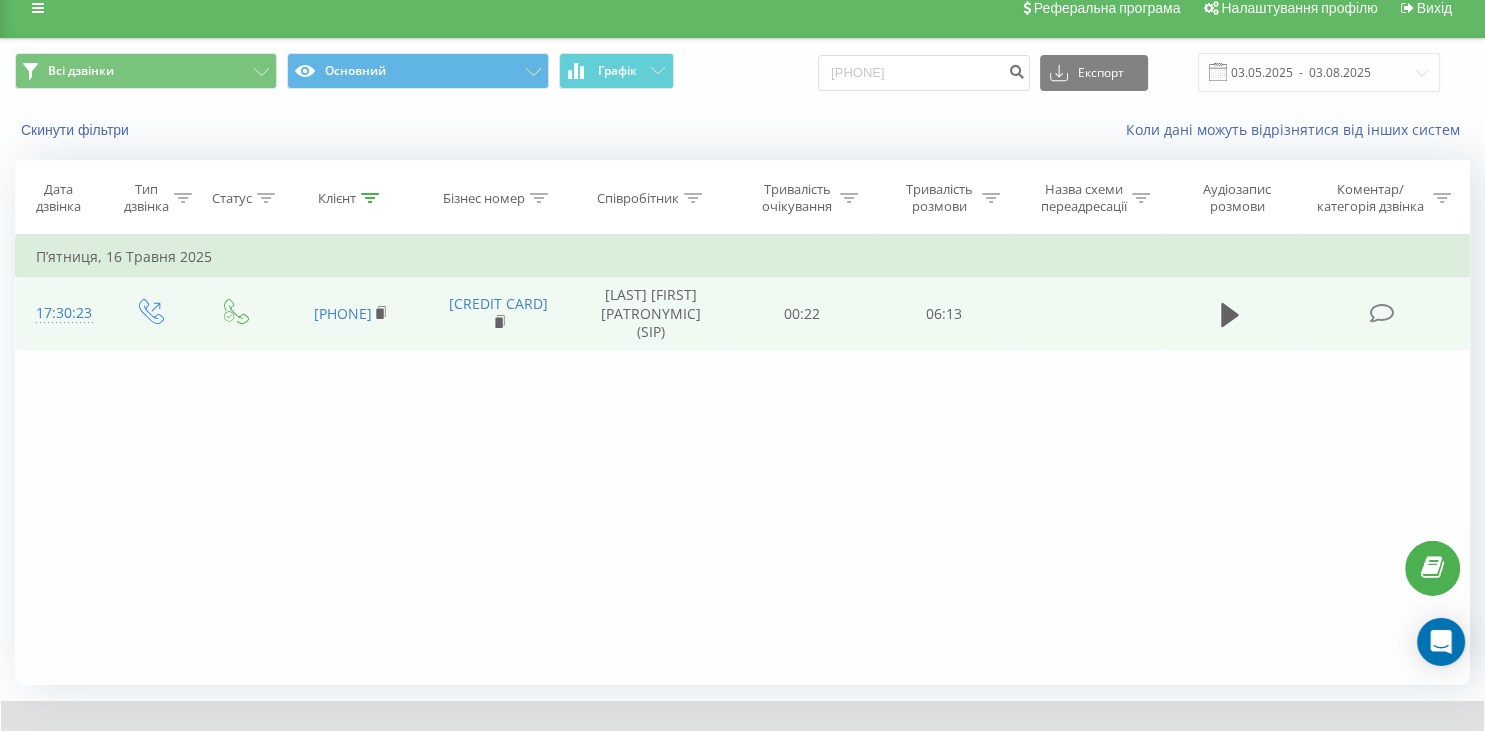 scroll, scrollTop: 0, scrollLeft: 0, axis: both 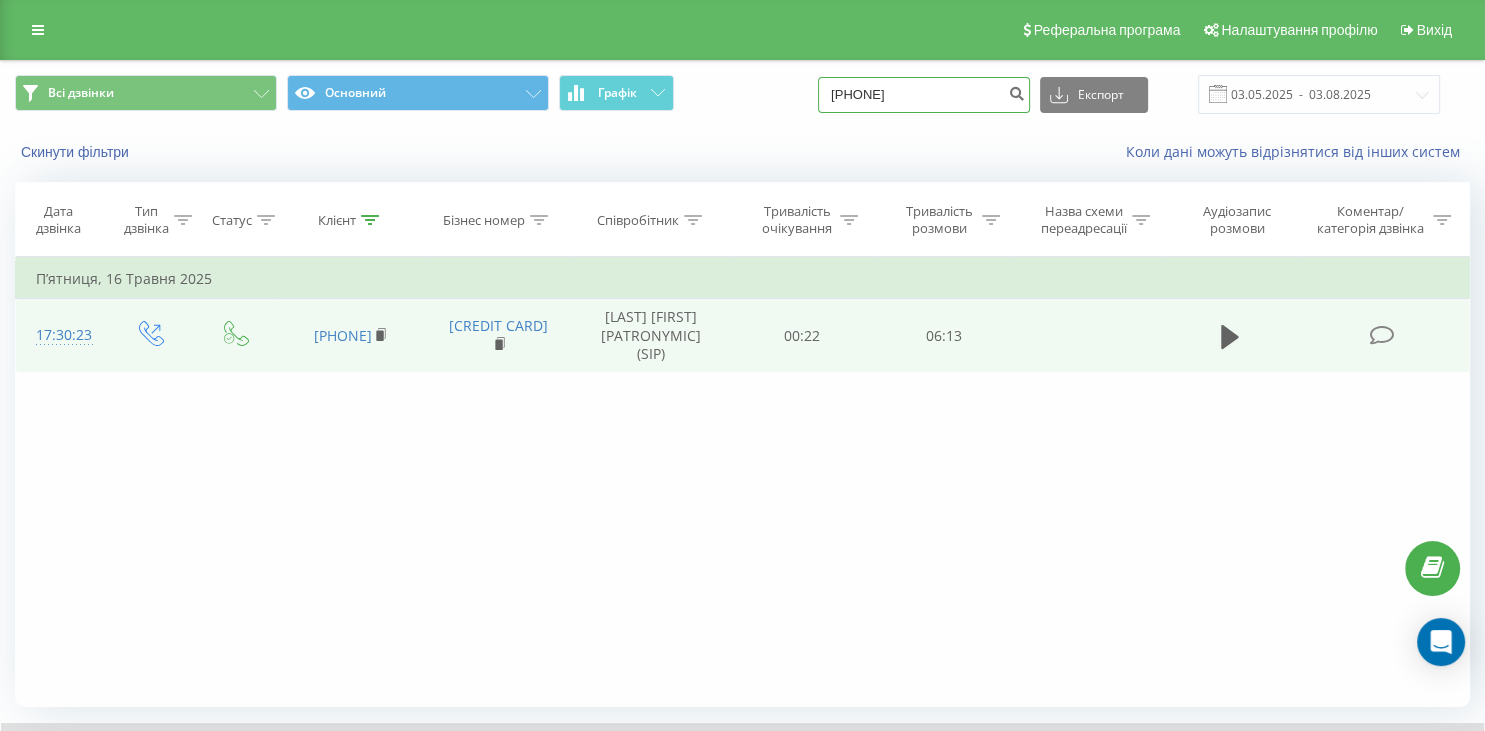 drag, startPoint x: 944, startPoint y: 90, endPoint x: 842, endPoint y: 109, distance: 103.75452 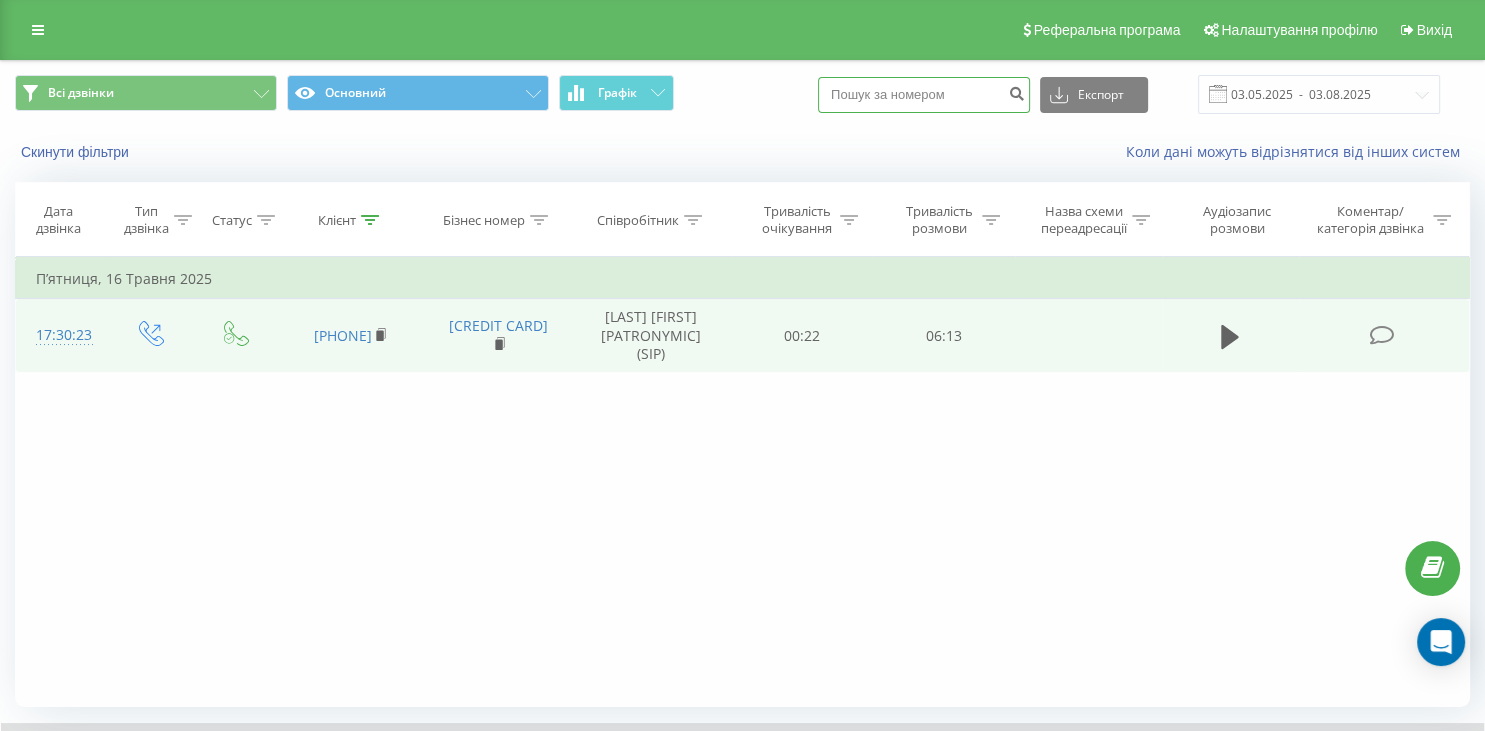 paste on "068 801 14 48" 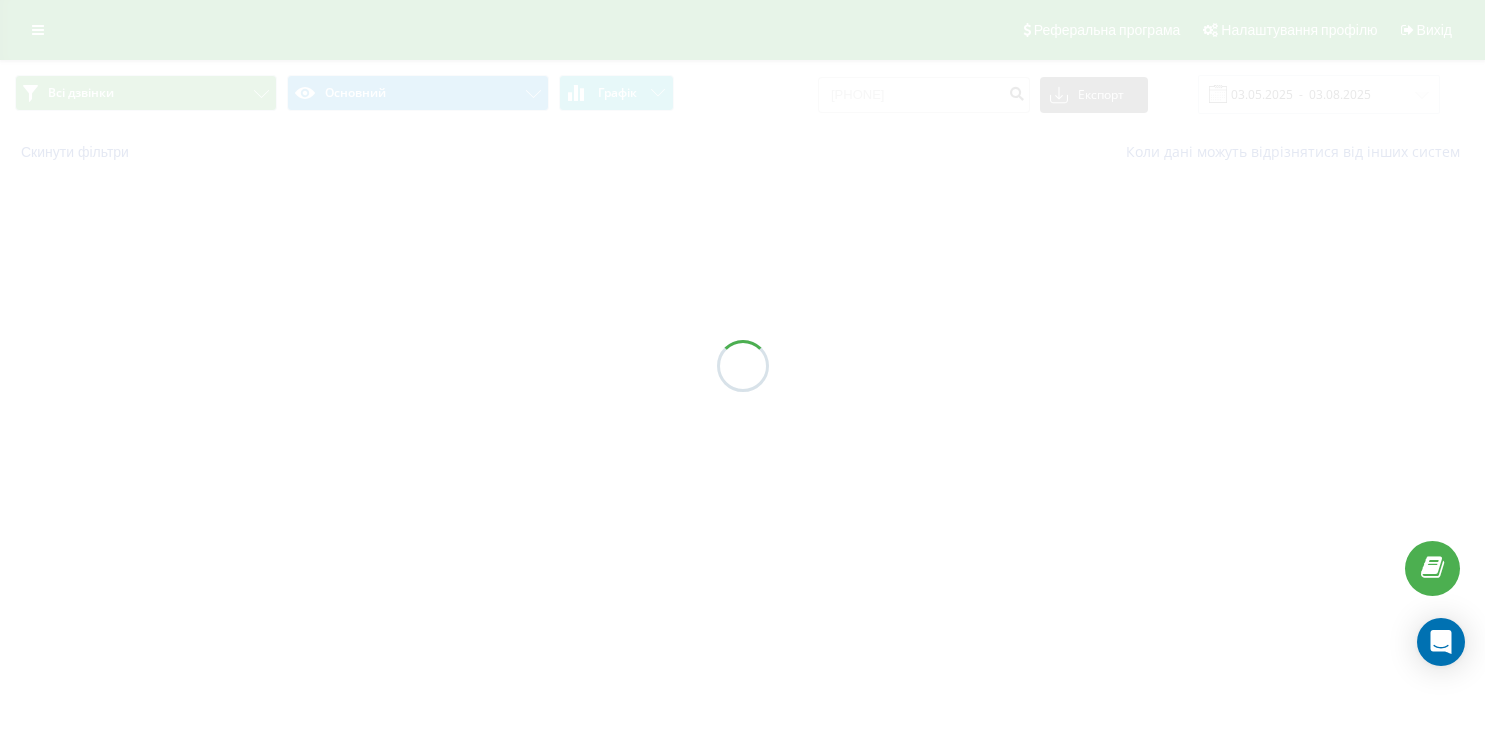 scroll, scrollTop: 0, scrollLeft: 0, axis: both 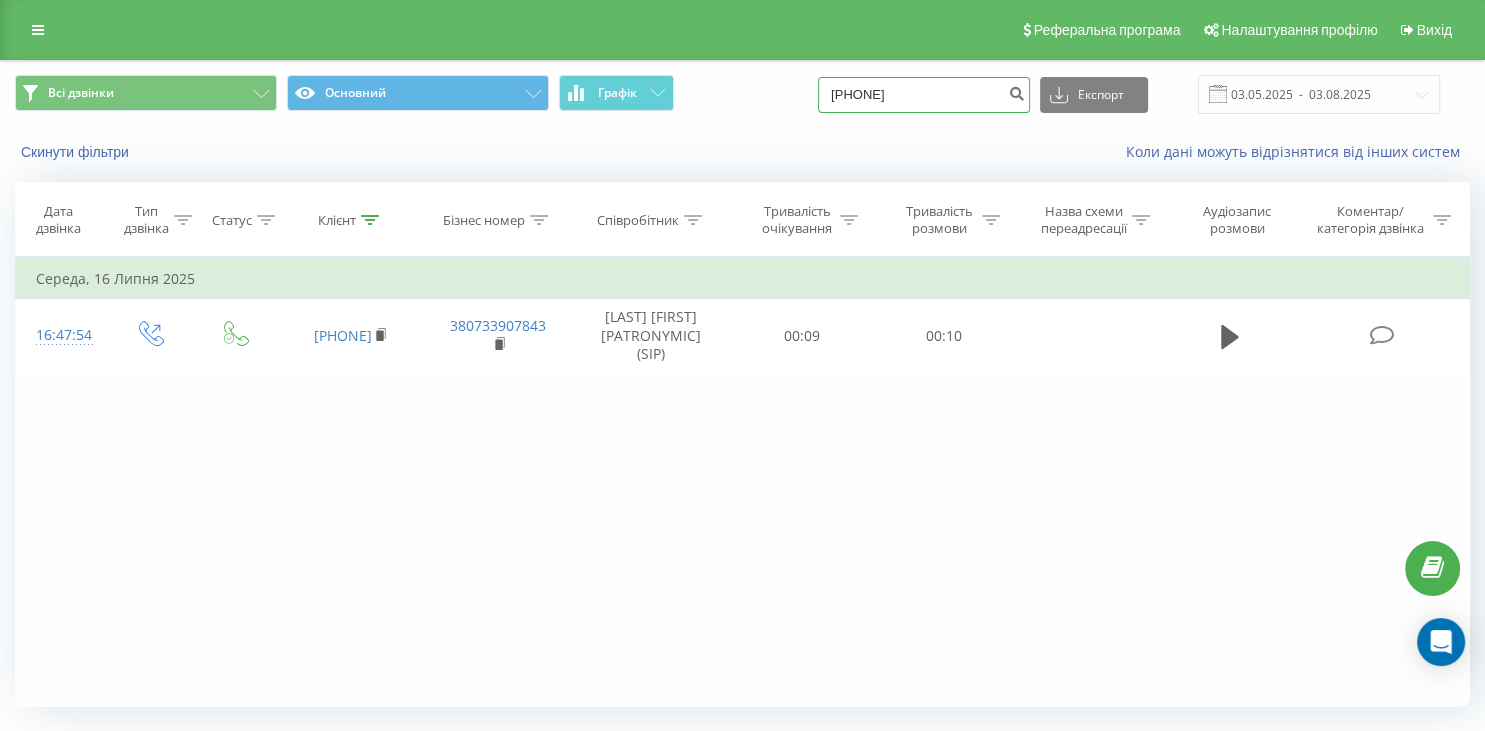 drag, startPoint x: 964, startPoint y: 80, endPoint x: 853, endPoint y: 98, distance: 112.44999 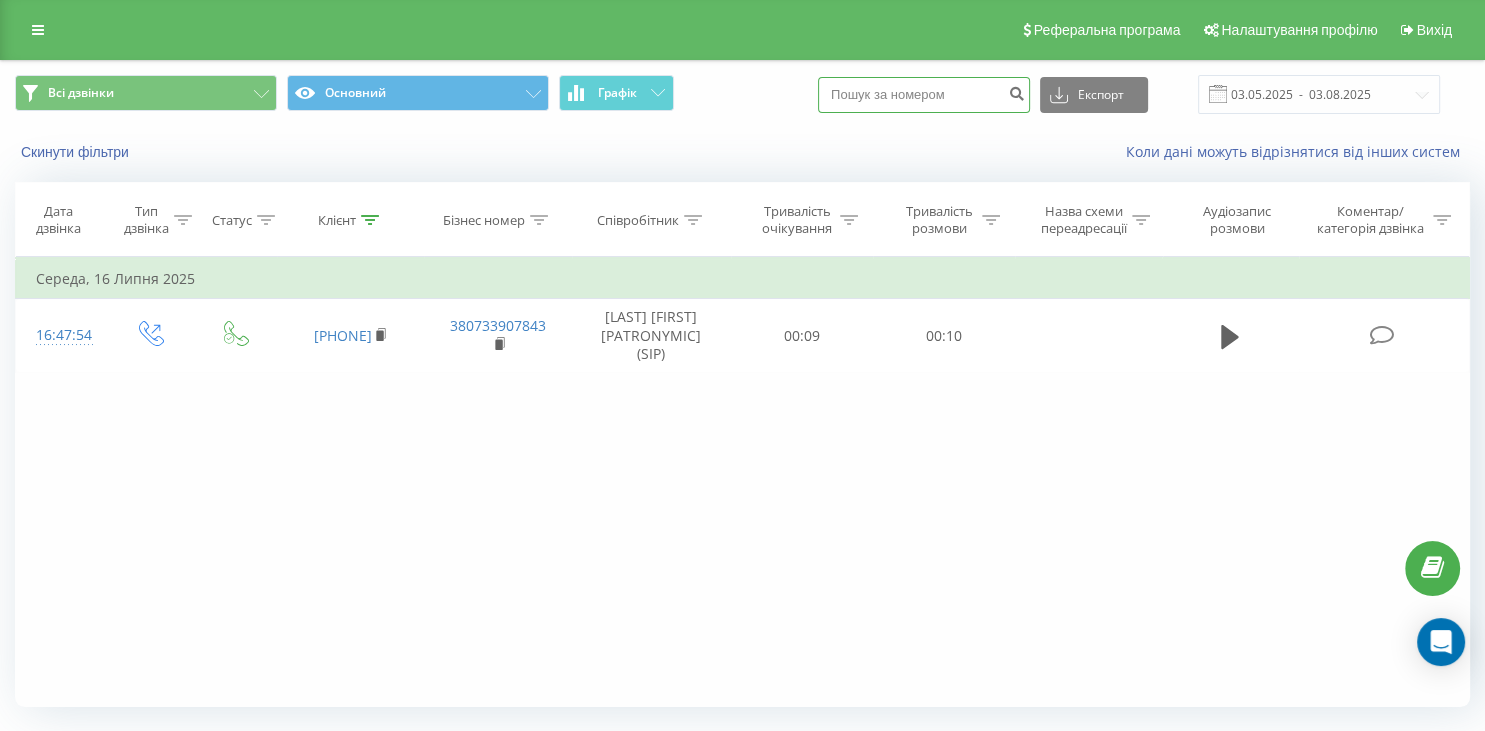 paste on "067 273 97 94" 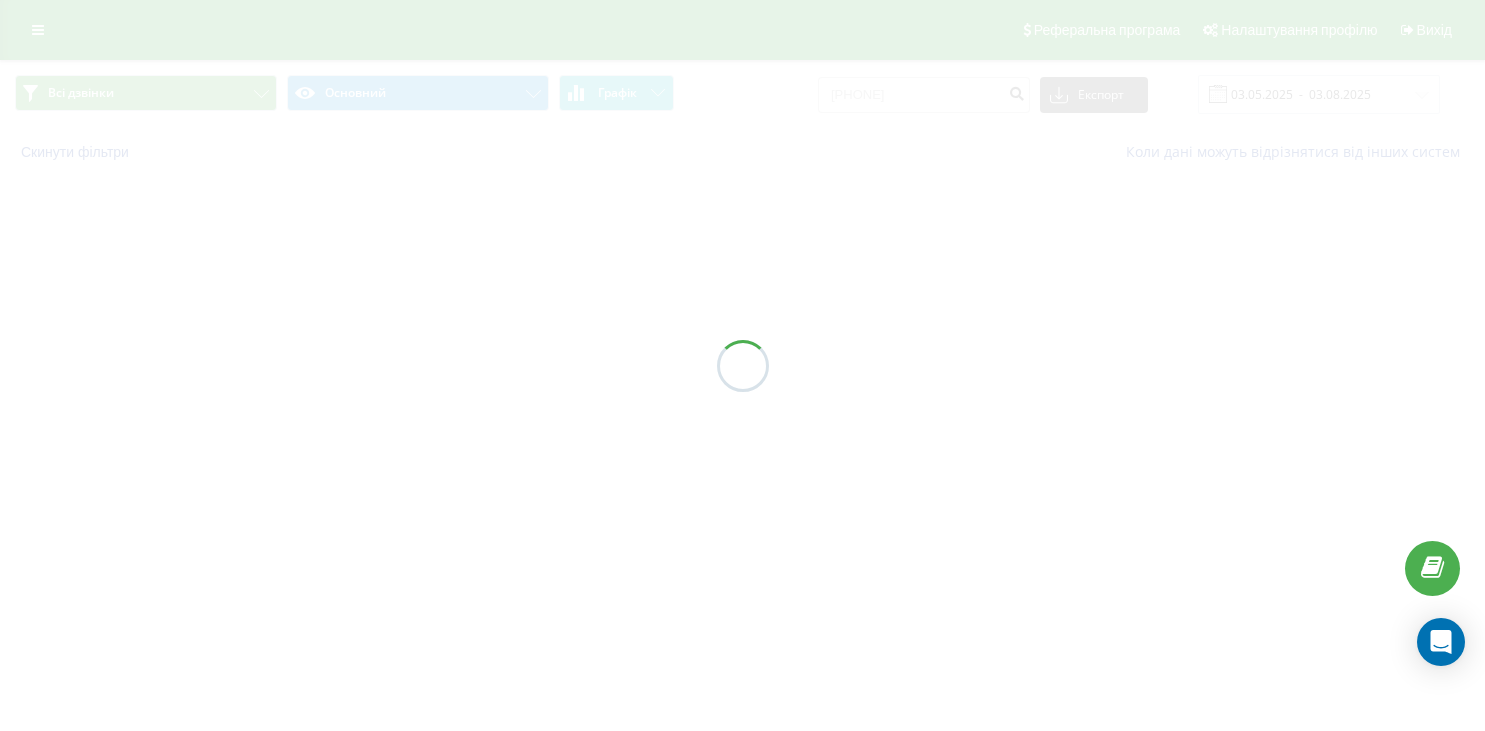 scroll, scrollTop: 0, scrollLeft: 0, axis: both 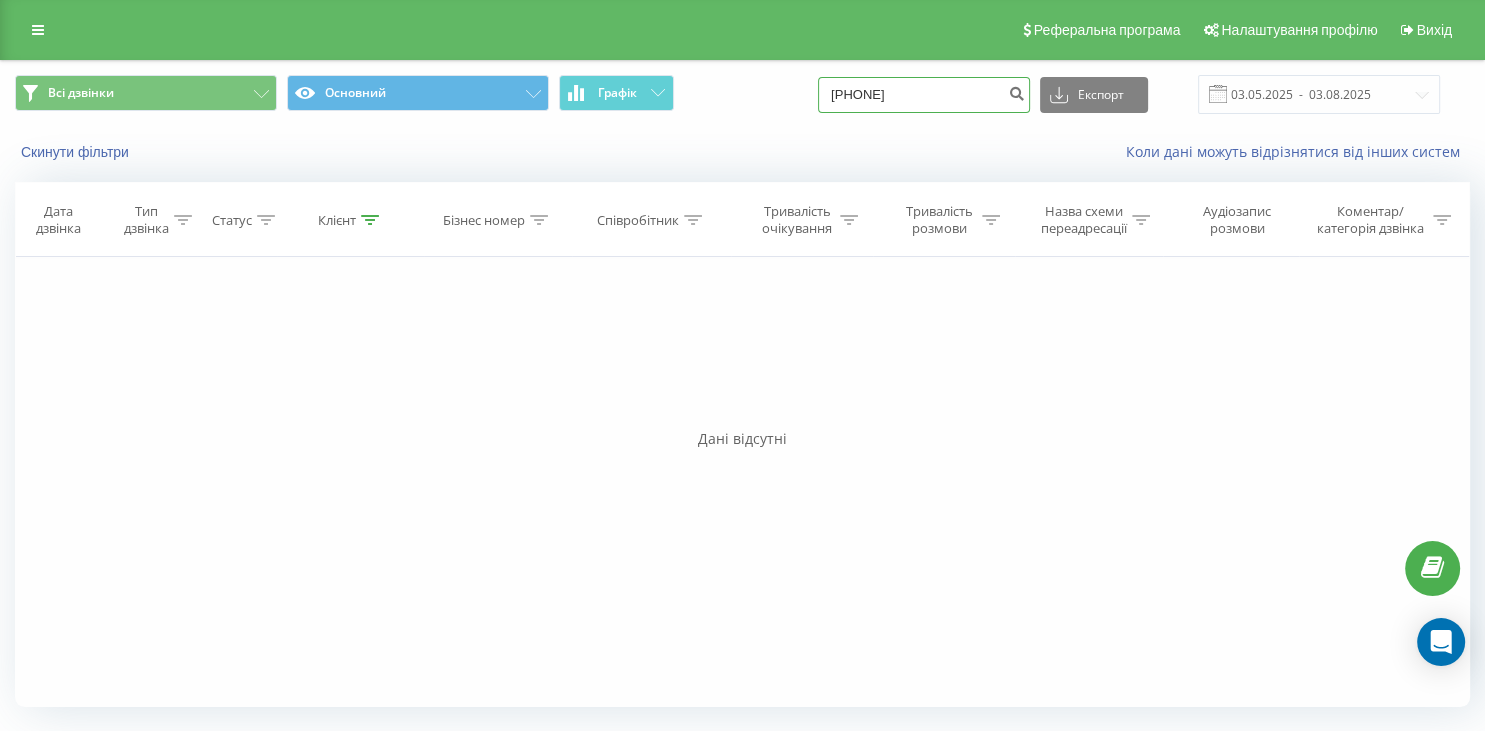 drag, startPoint x: 946, startPoint y: 94, endPoint x: 822, endPoint y: 103, distance: 124.32619 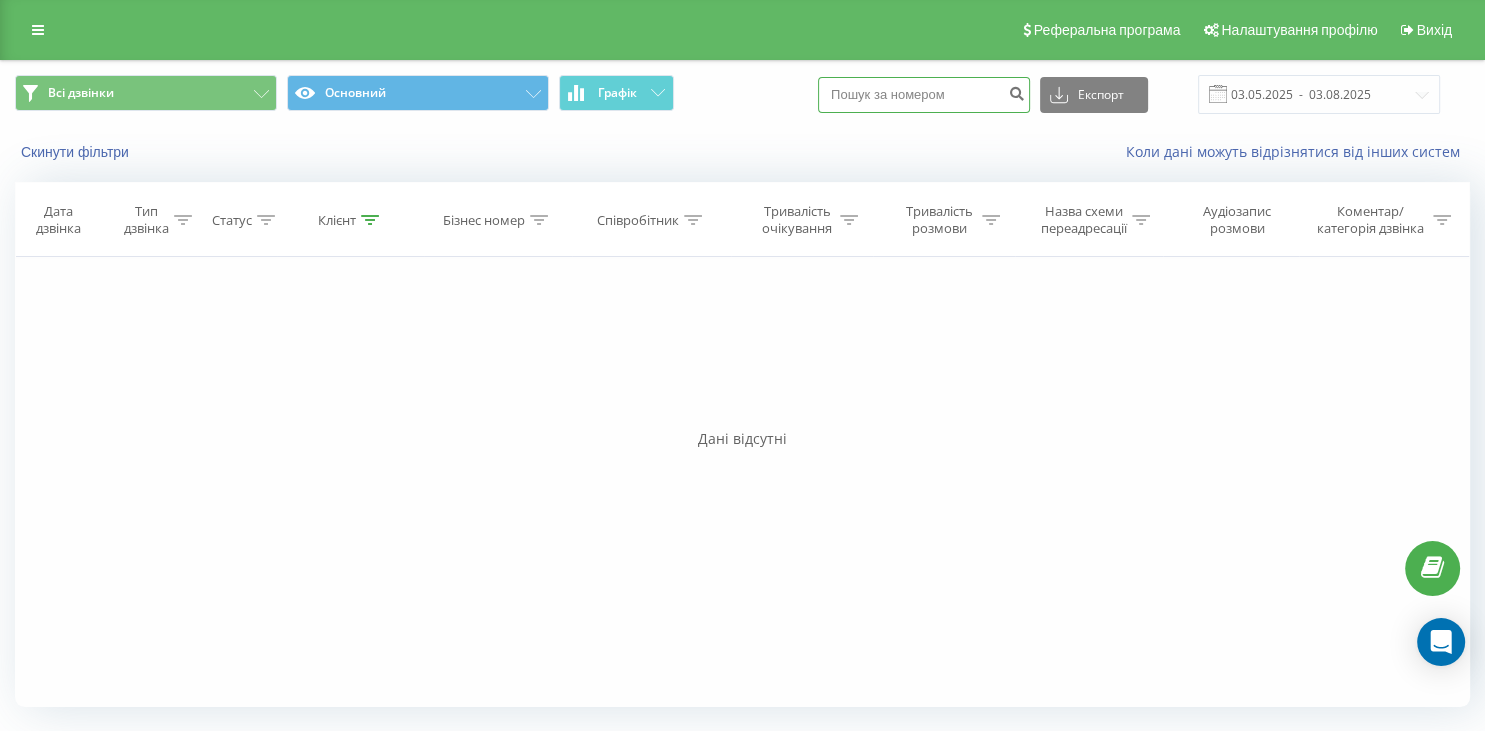 paste on "099 705 59 04" 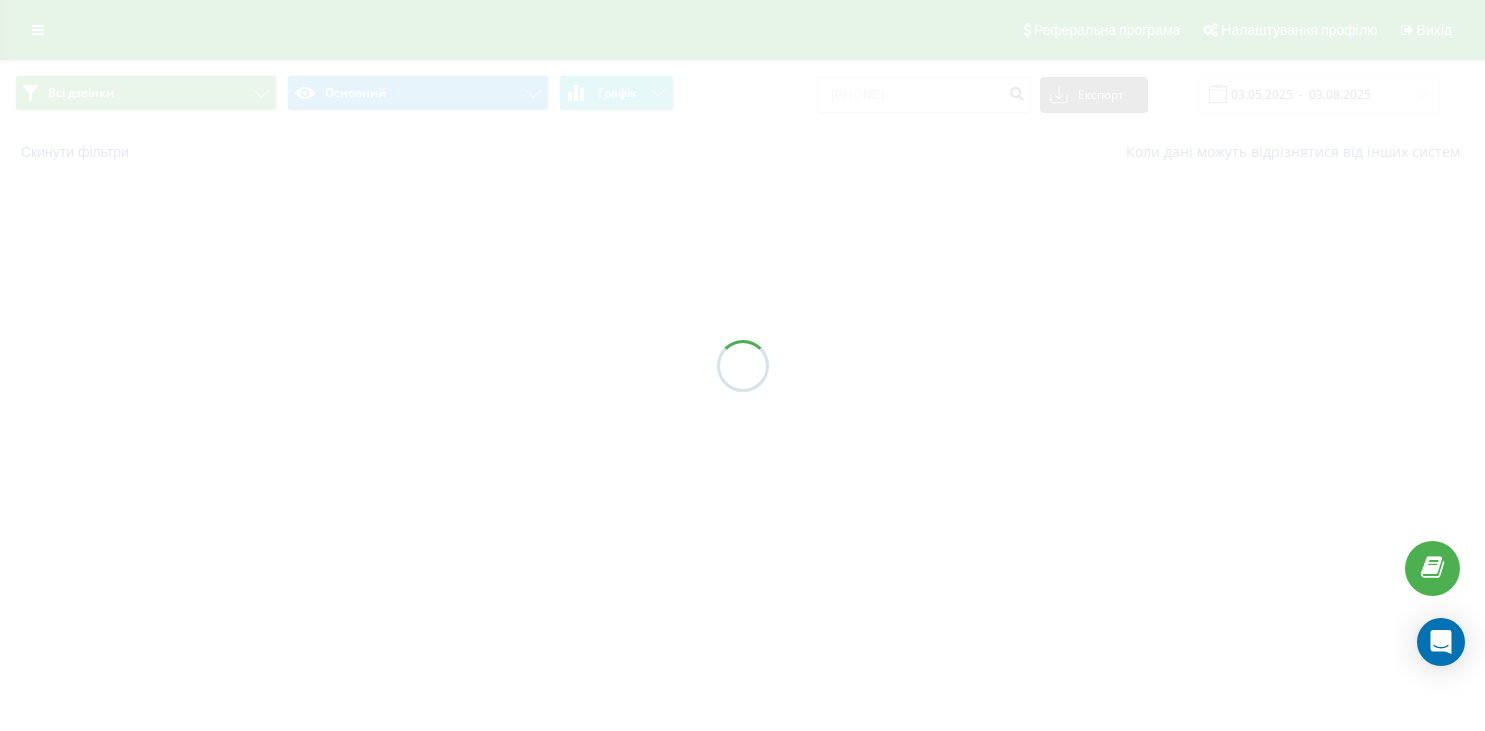 scroll, scrollTop: 0, scrollLeft: 0, axis: both 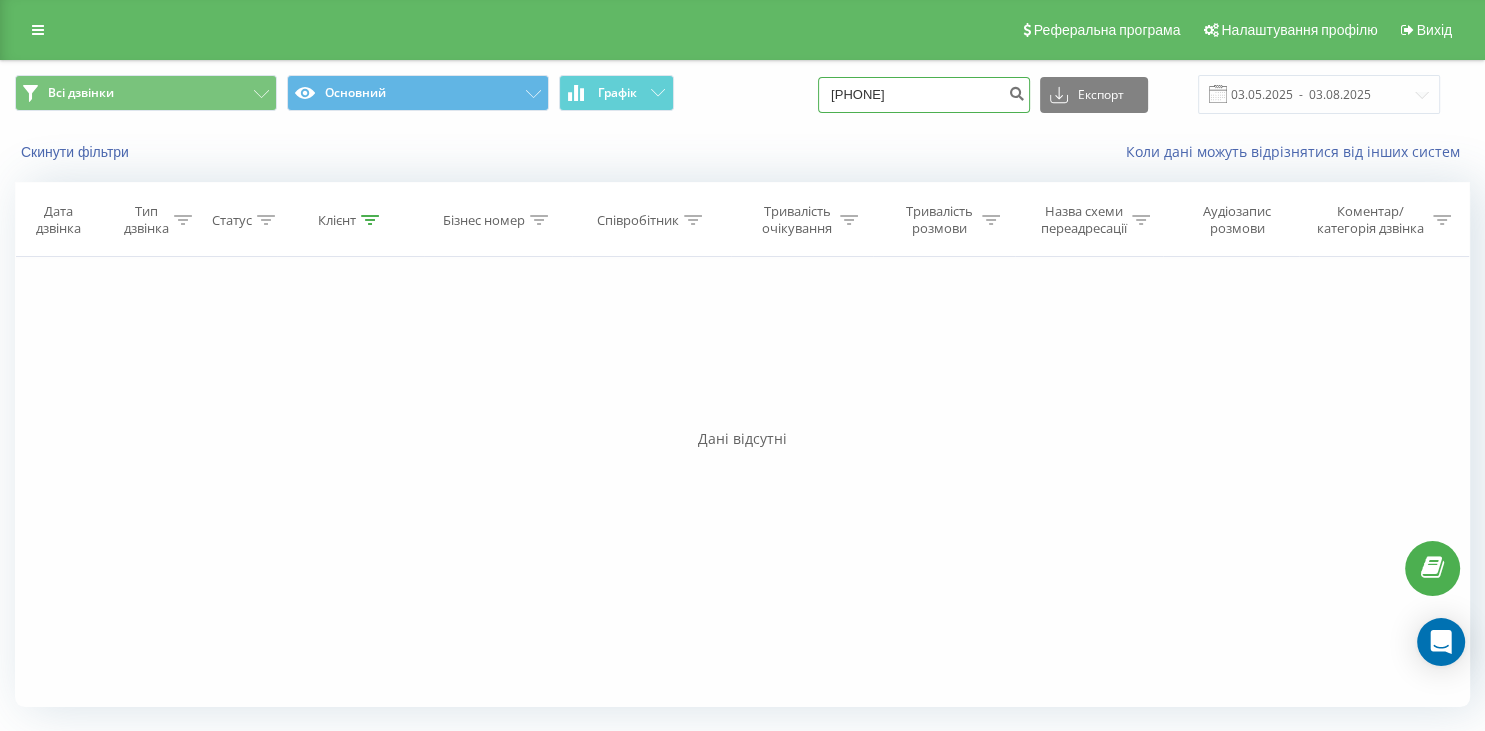 drag, startPoint x: 958, startPoint y: 92, endPoint x: 838, endPoint y: 94, distance: 120.01666 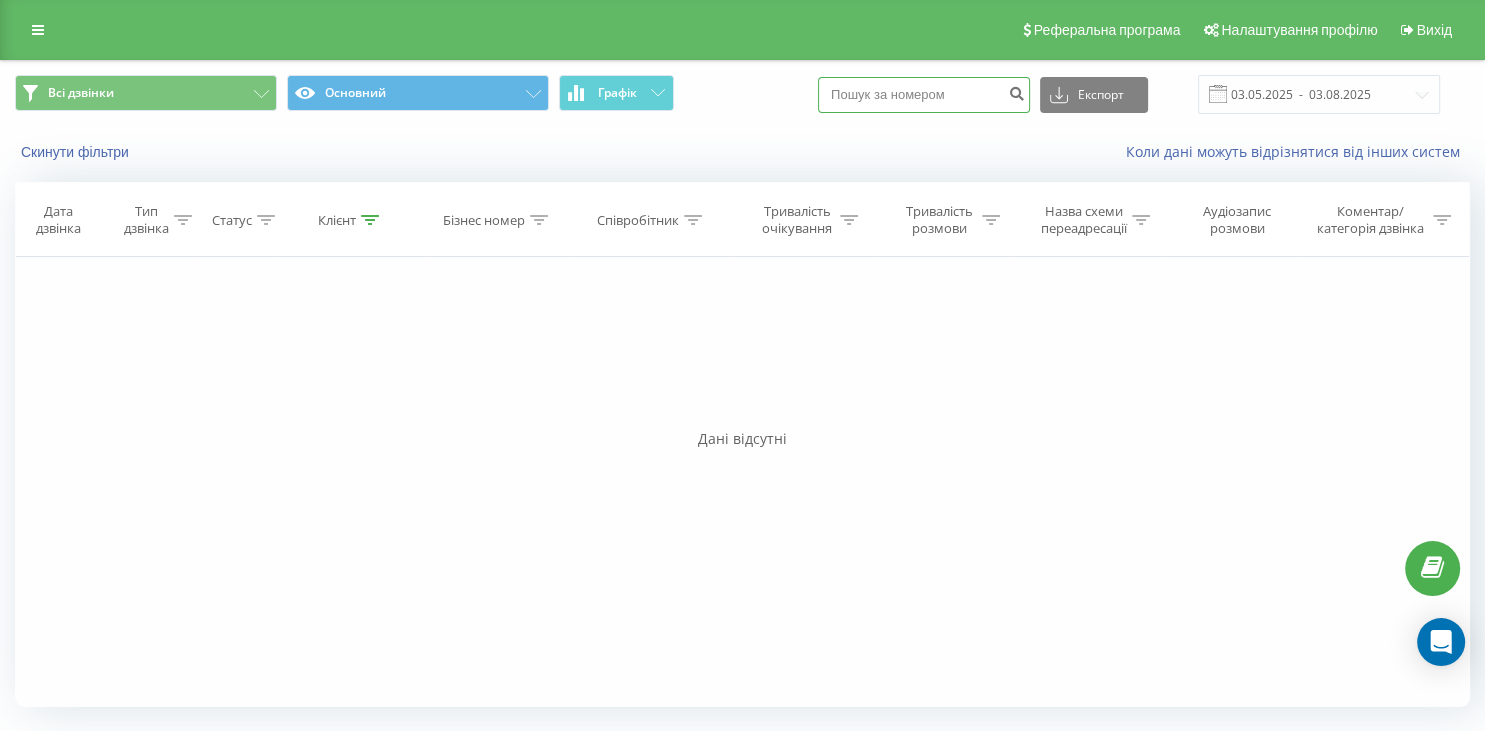 paste on "093 130 55 09" 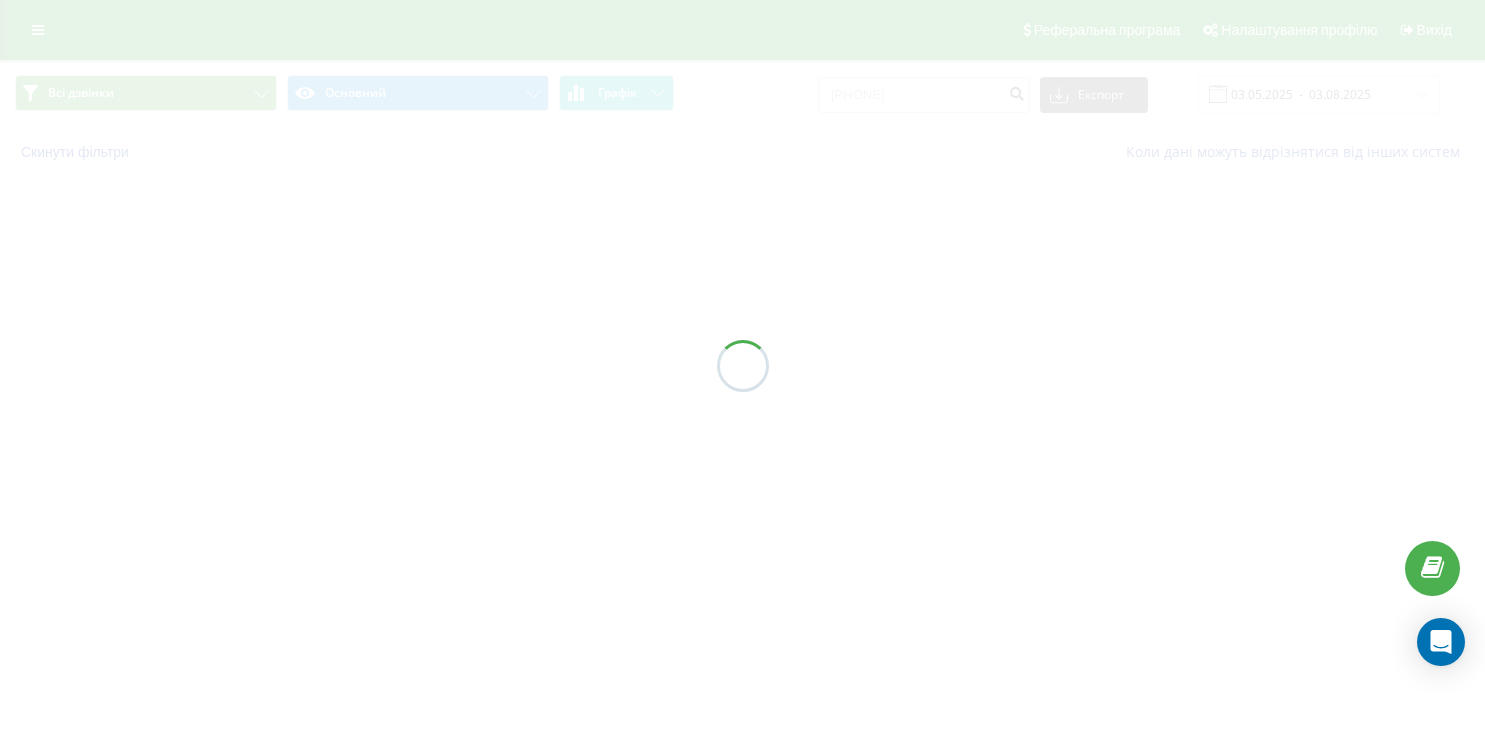 scroll, scrollTop: 0, scrollLeft: 0, axis: both 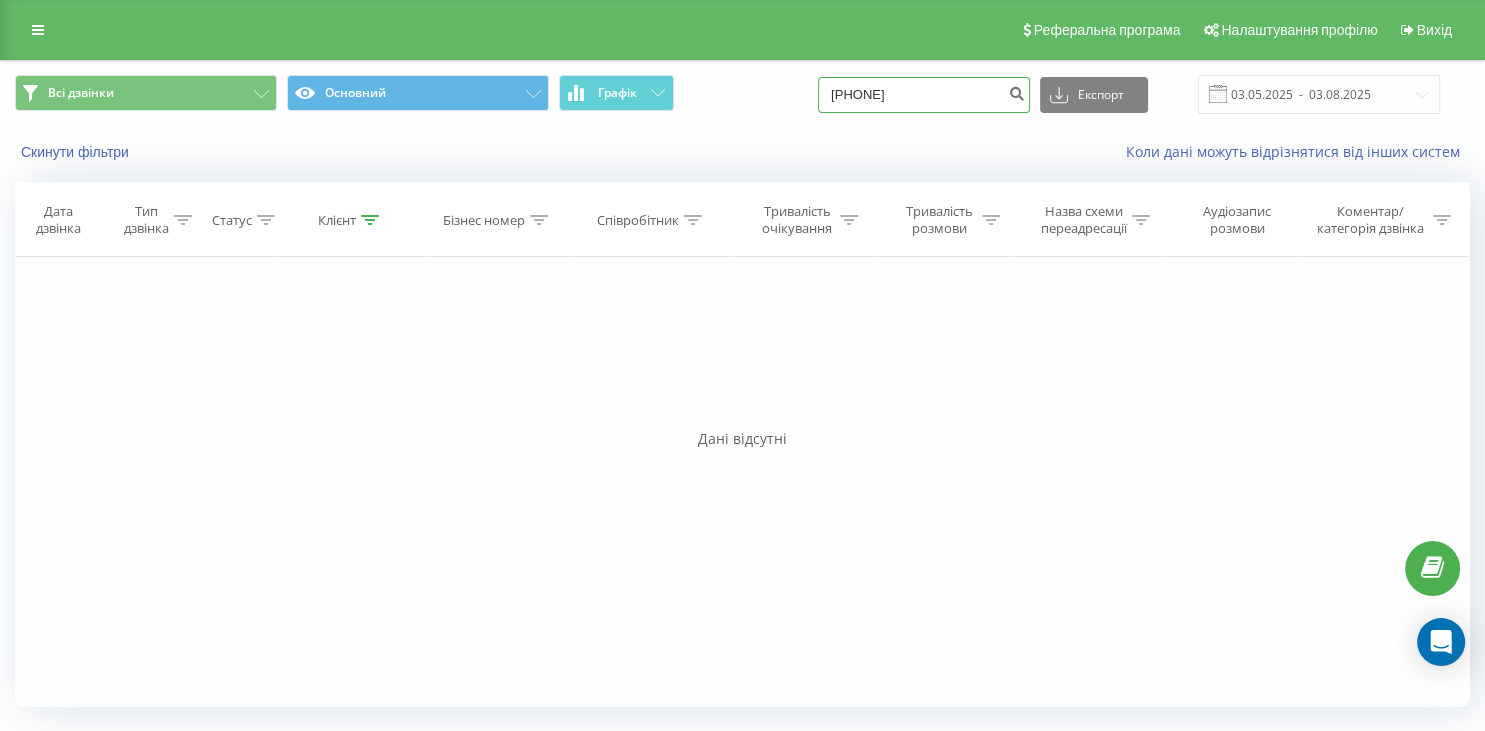 drag, startPoint x: 958, startPoint y: 101, endPoint x: 818, endPoint y: 128, distance: 142.5798 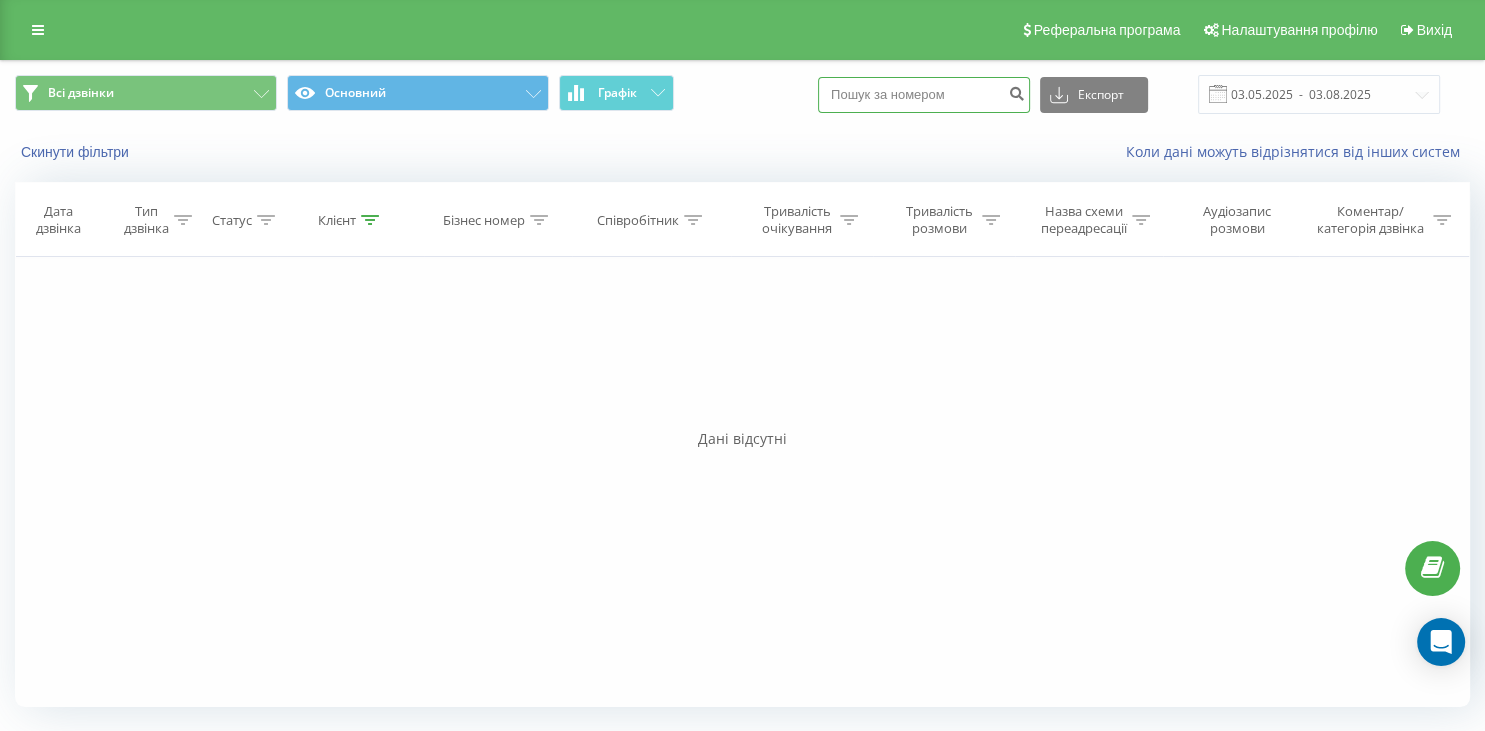 paste on "096 244 24 44" 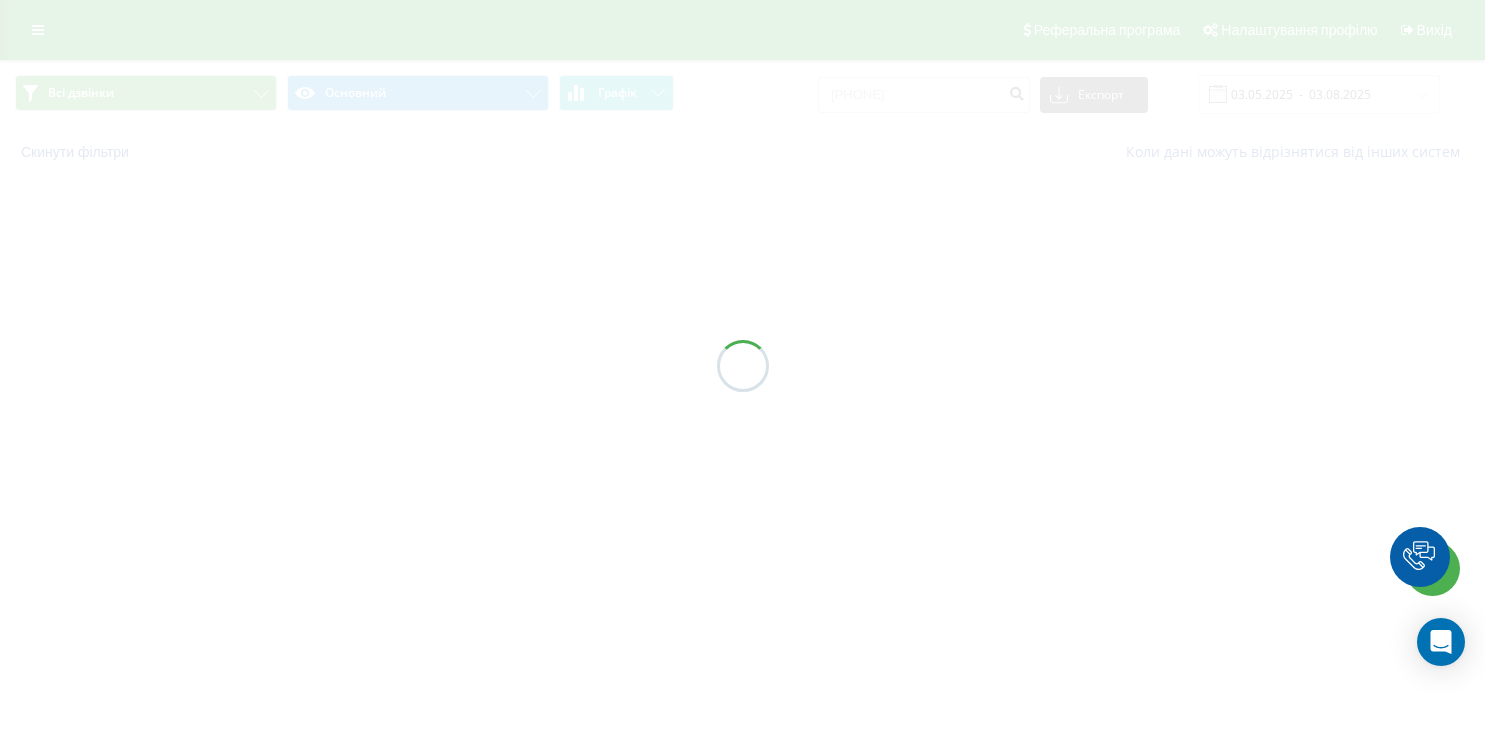 scroll, scrollTop: 0, scrollLeft: 0, axis: both 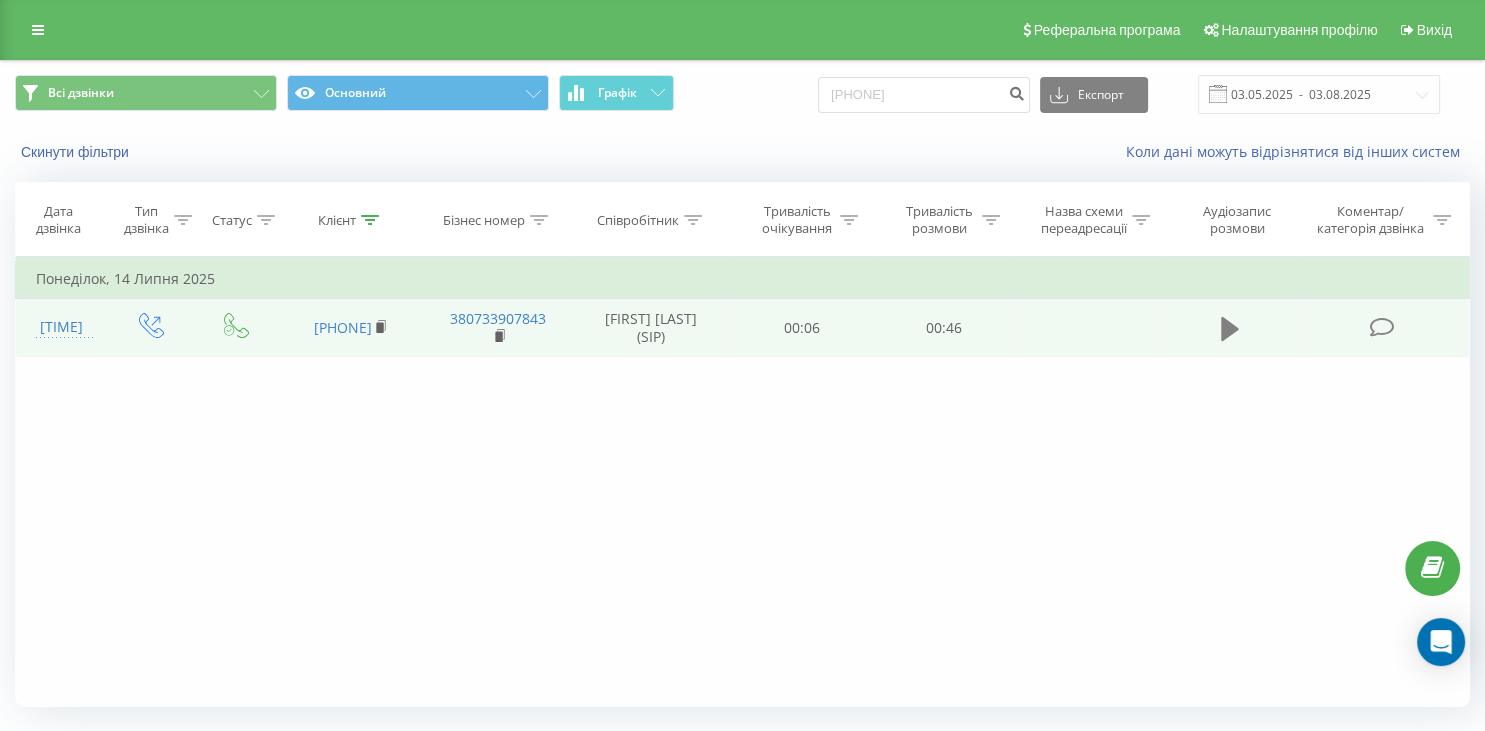 click 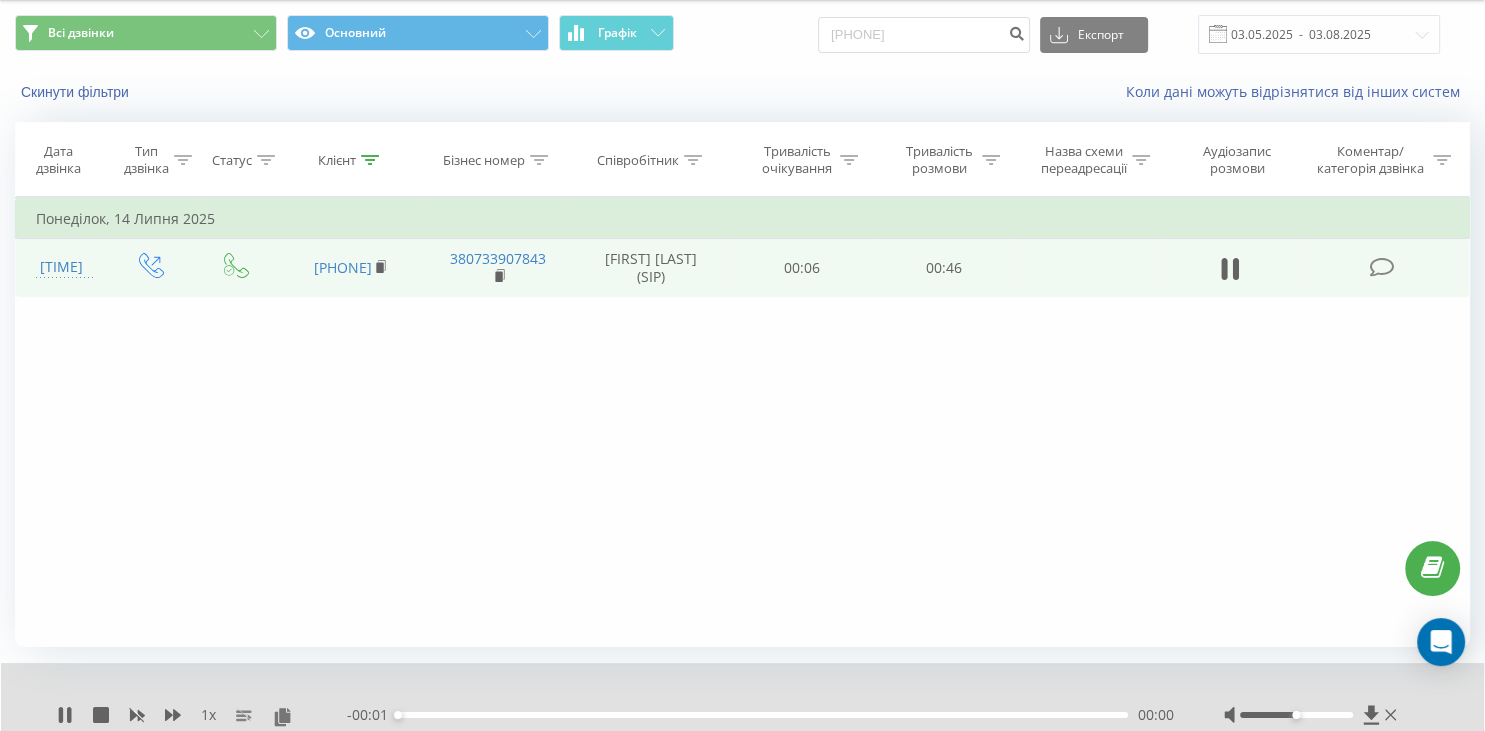 scroll, scrollTop: 128, scrollLeft: 0, axis: vertical 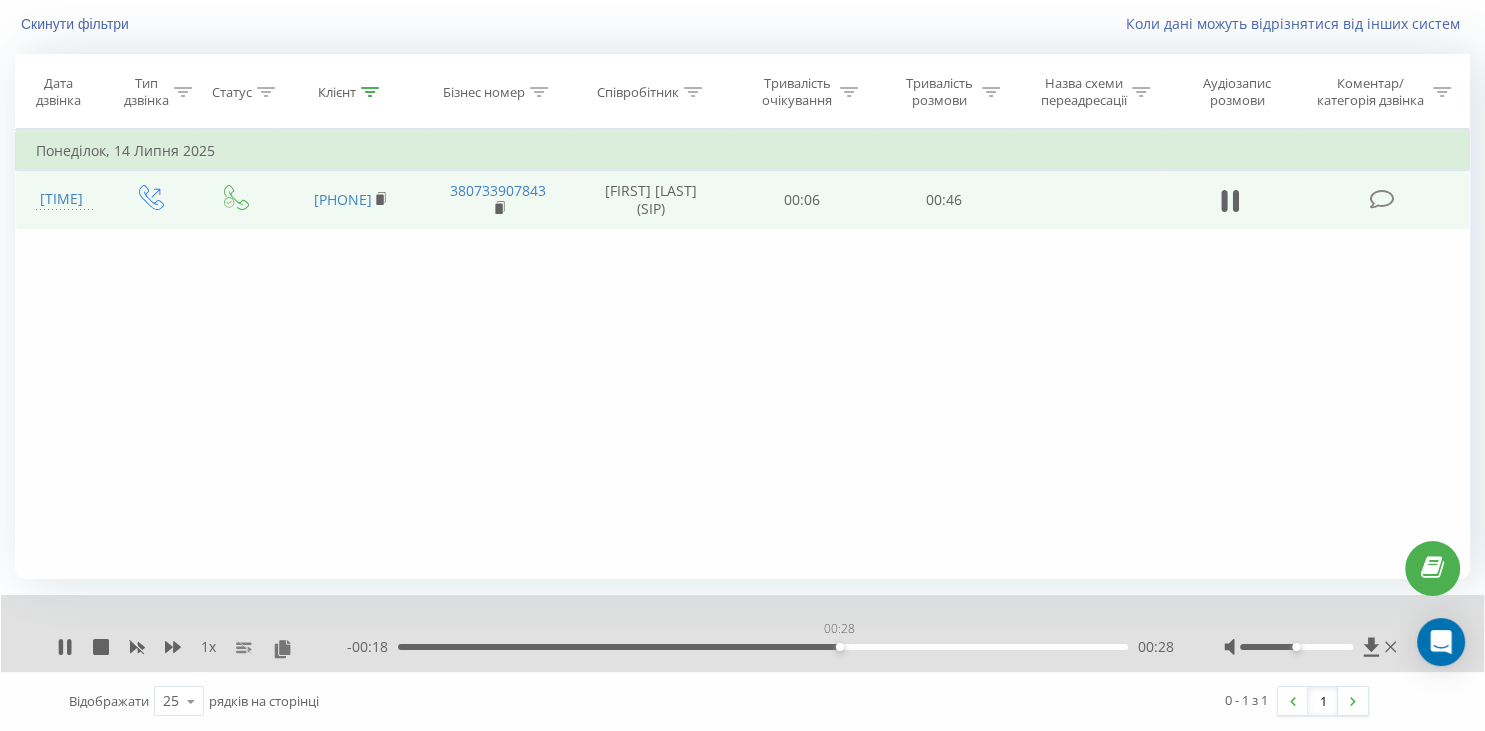 click on "00:28" at bounding box center (763, 647) 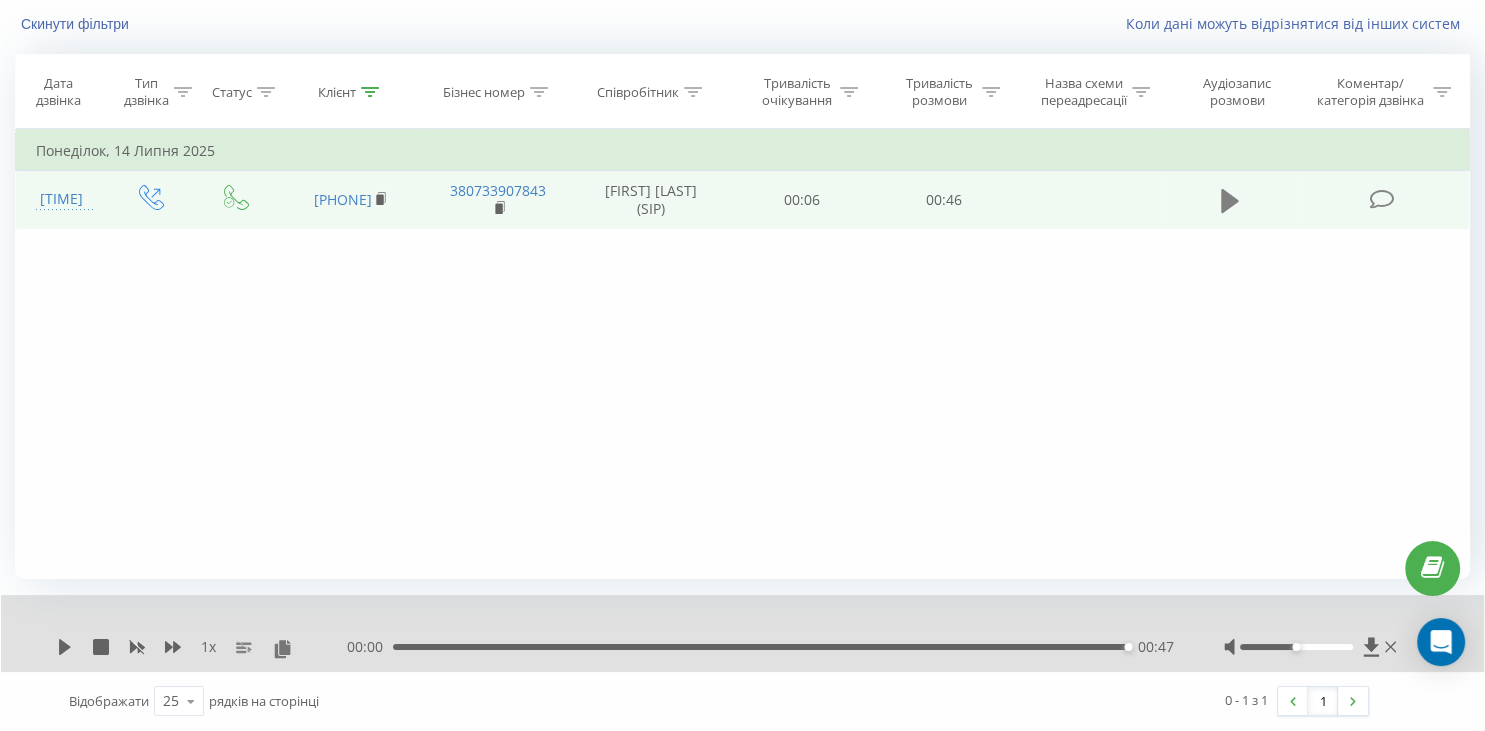 click 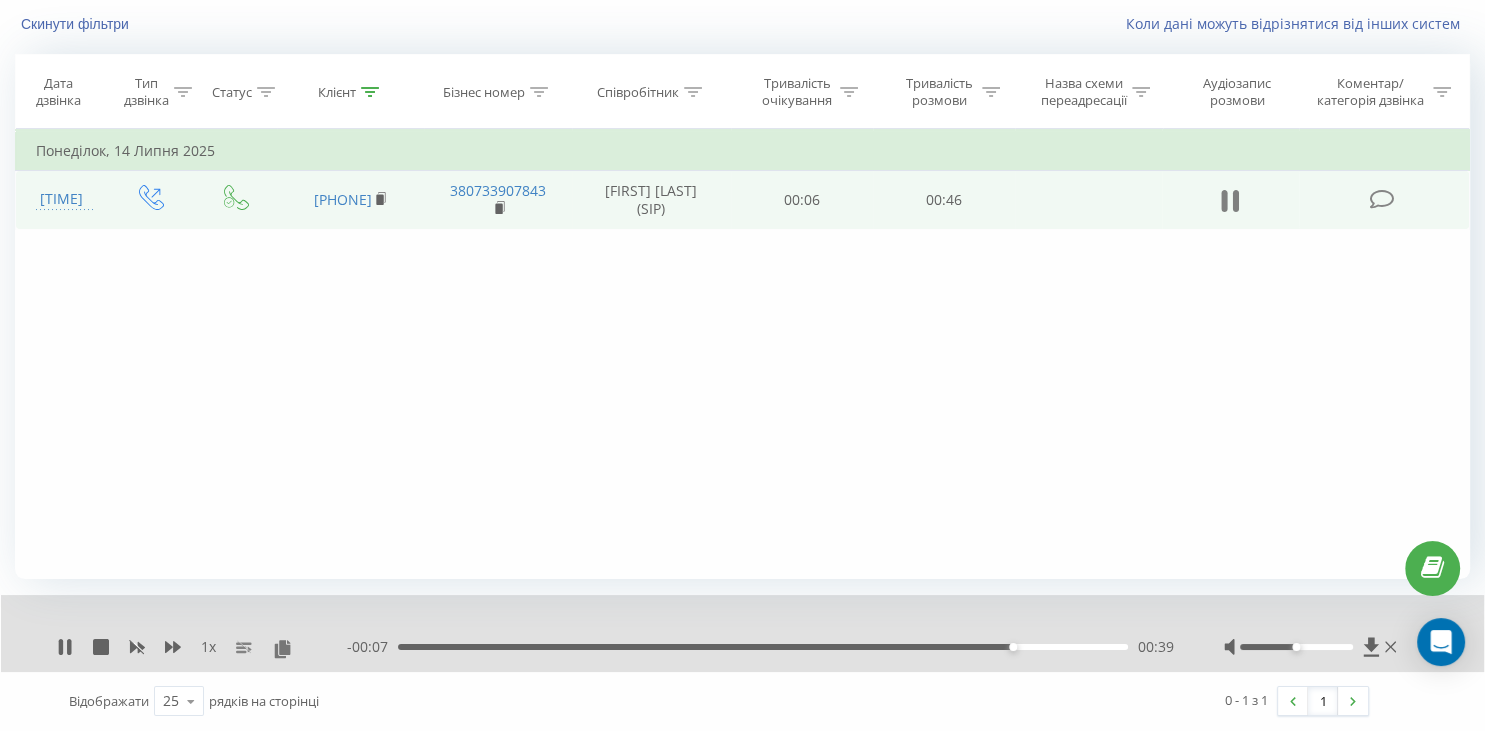 click 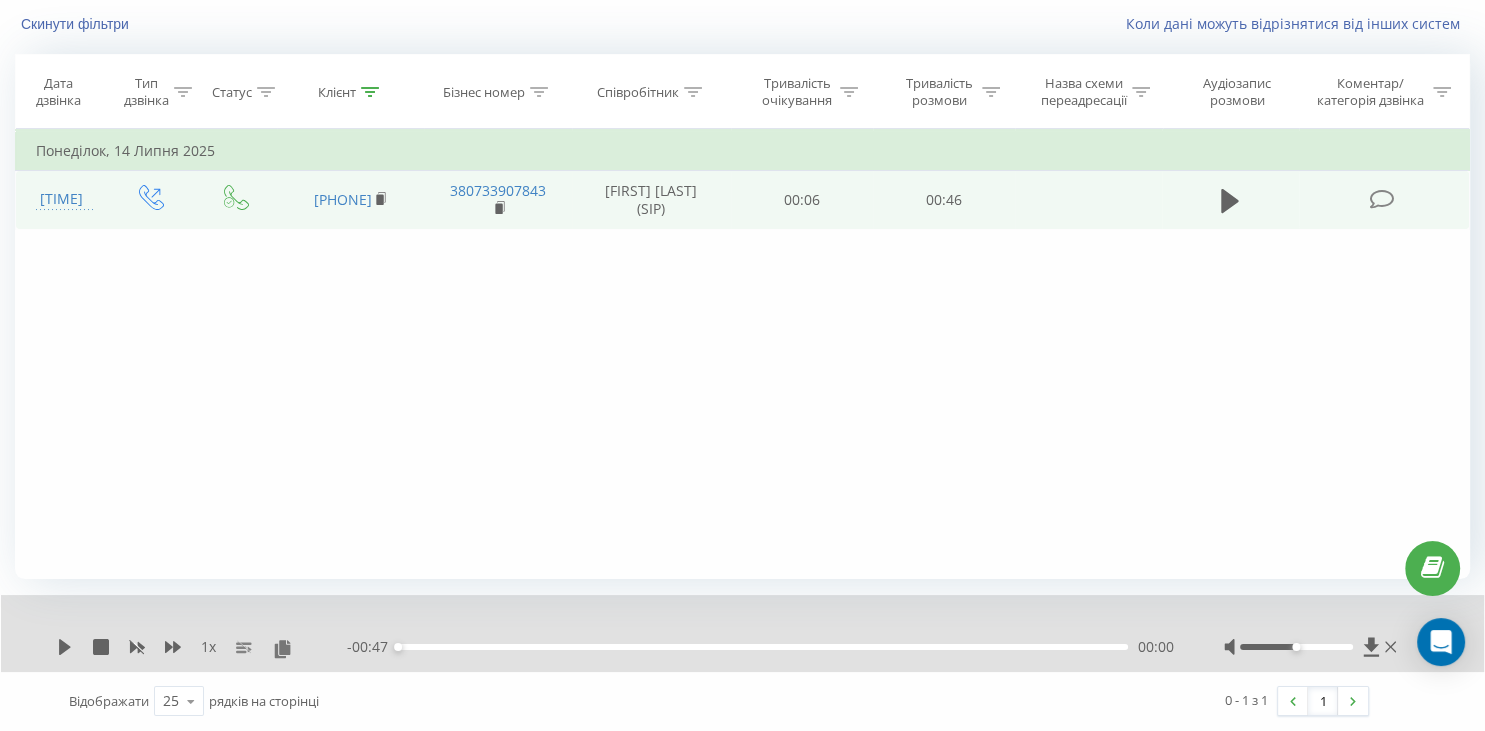 scroll, scrollTop: 0, scrollLeft: 0, axis: both 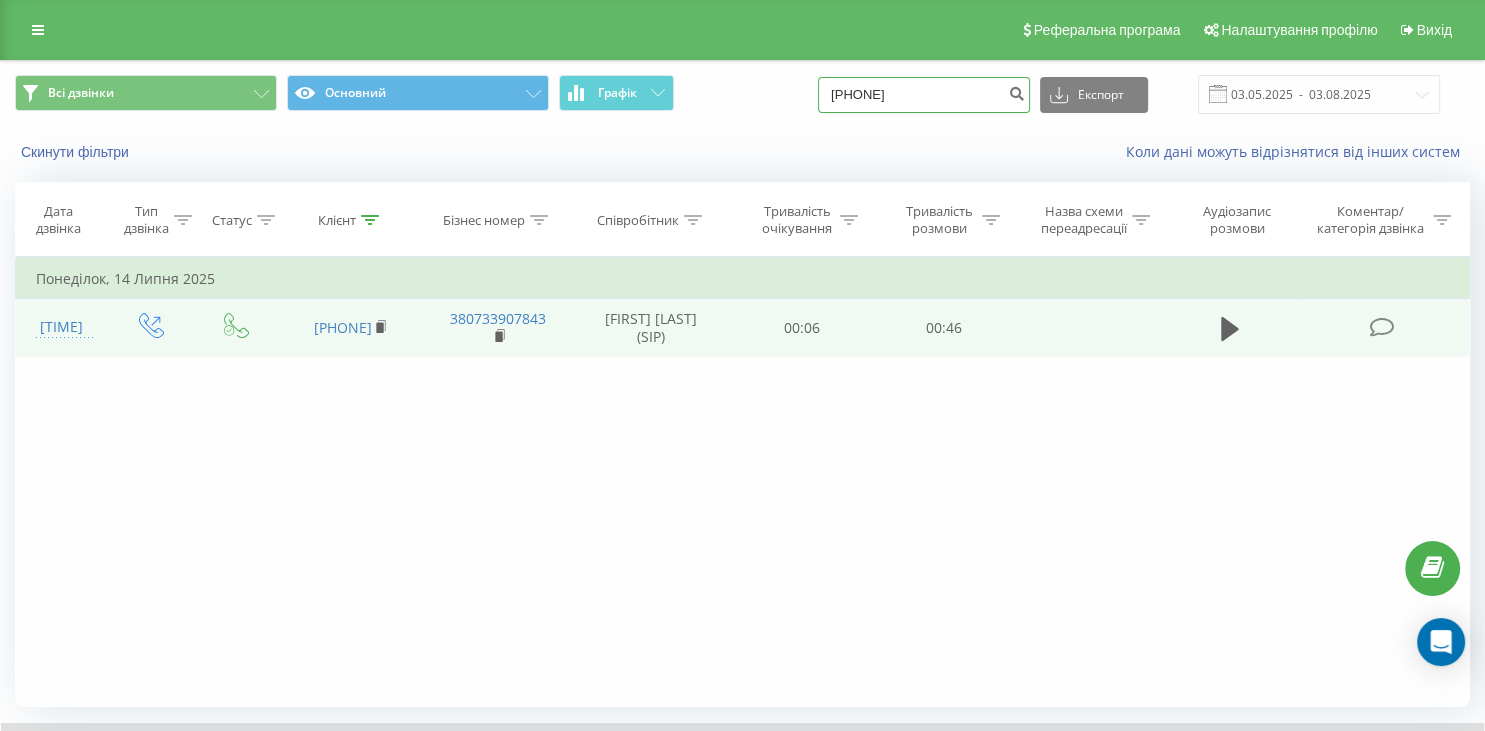 drag, startPoint x: 970, startPoint y: 88, endPoint x: 842, endPoint y: 98, distance: 128.39003 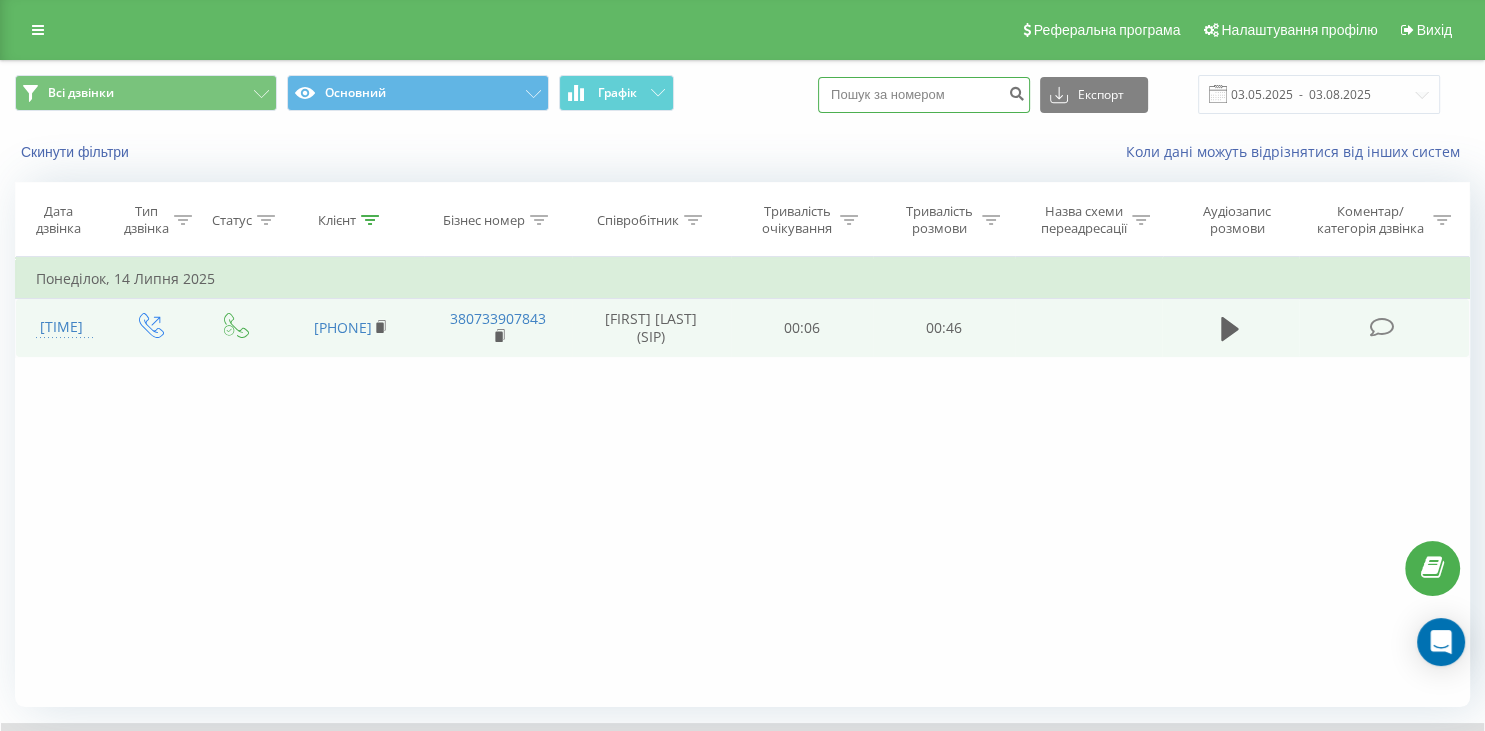 paste on "095 454 77 73" 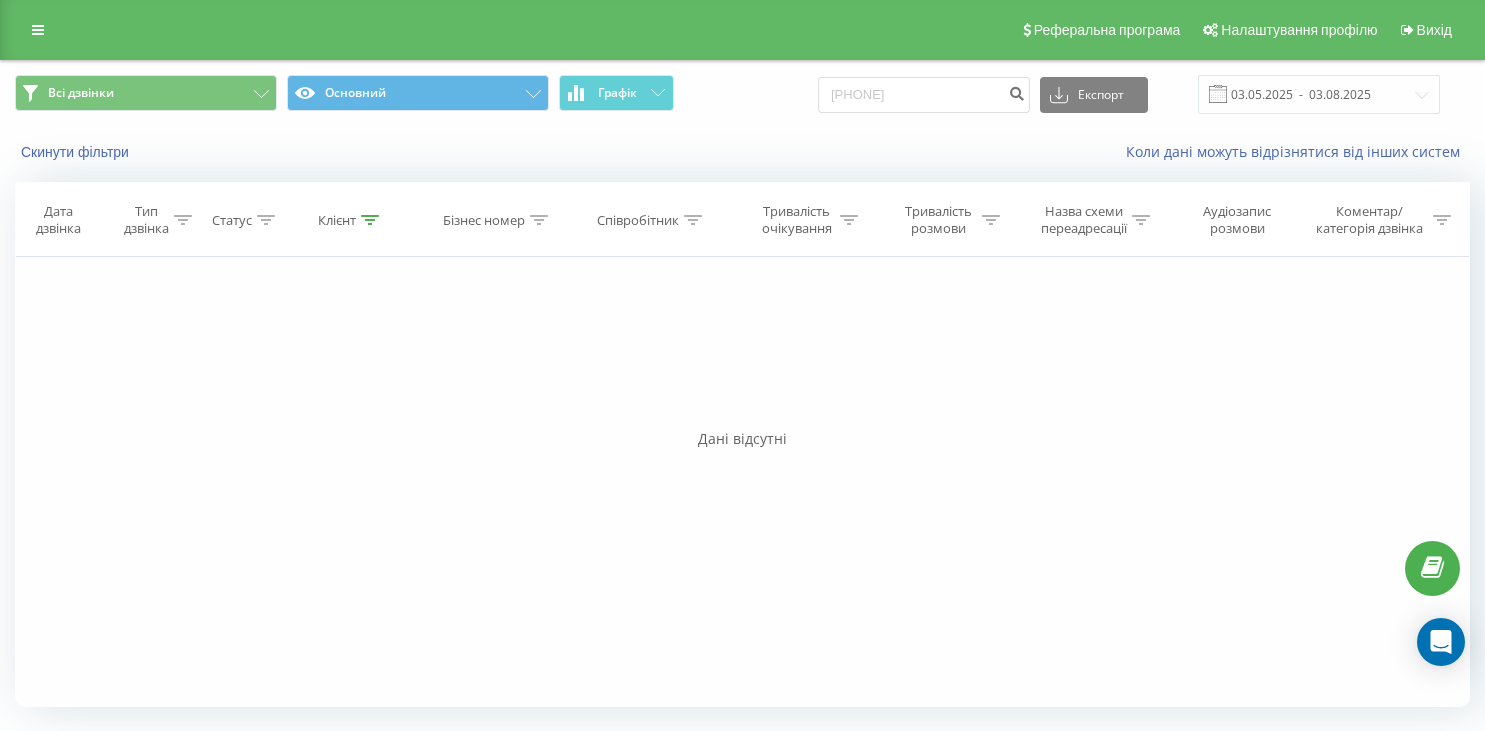 scroll, scrollTop: 0, scrollLeft: 0, axis: both 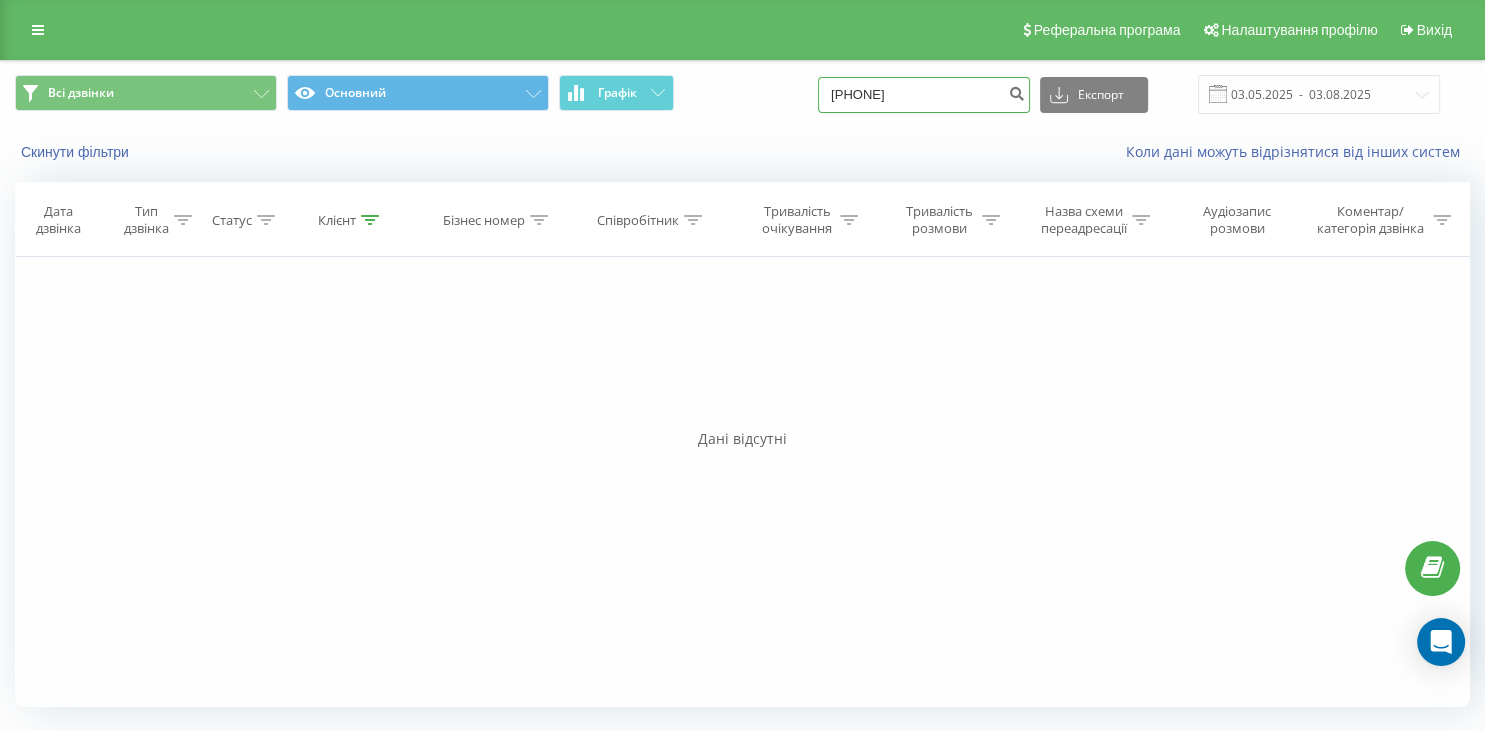 drag, startPoint x: 935, startPoint y: 95, endPoint x: 814, endPoint y: 104, distance: 121.33425 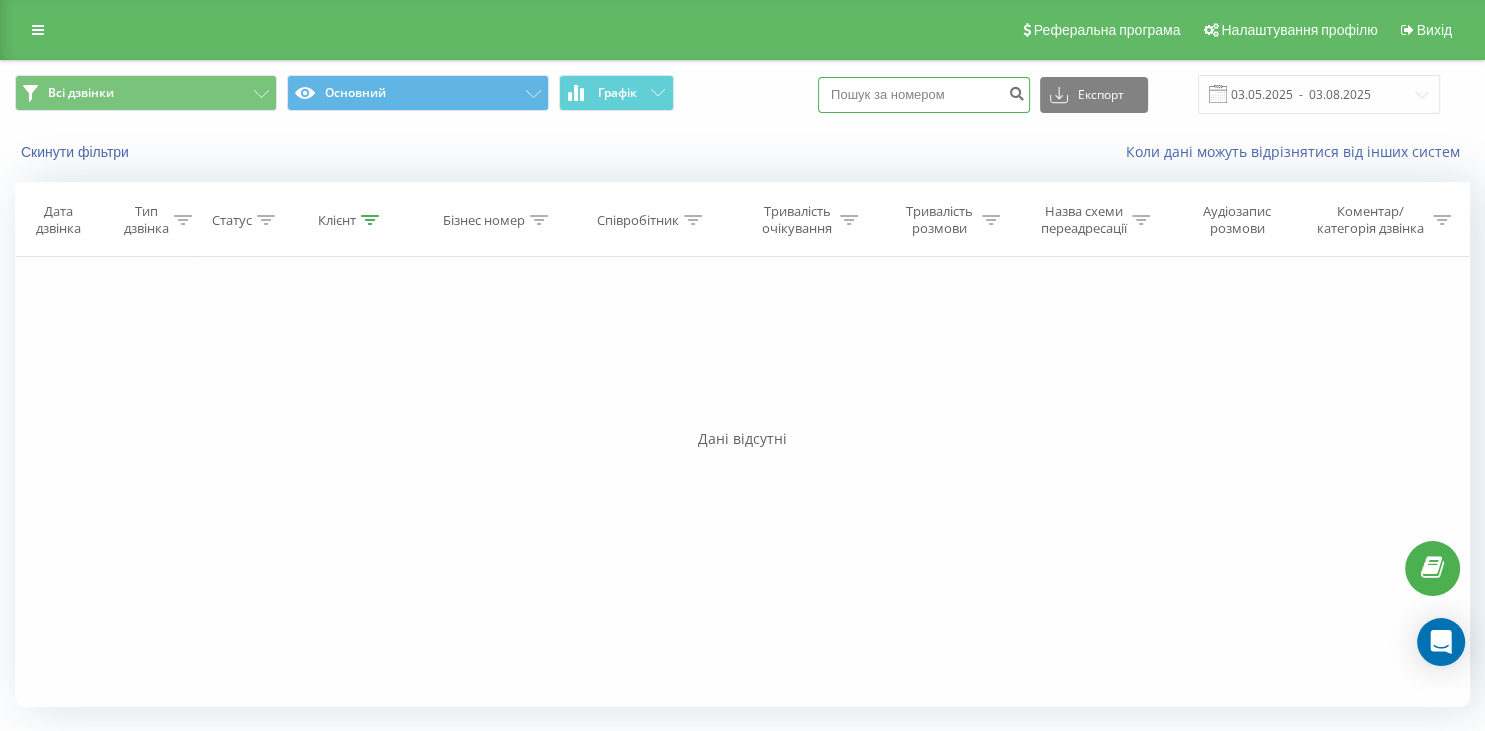 paste on "(050) 535 62 44" 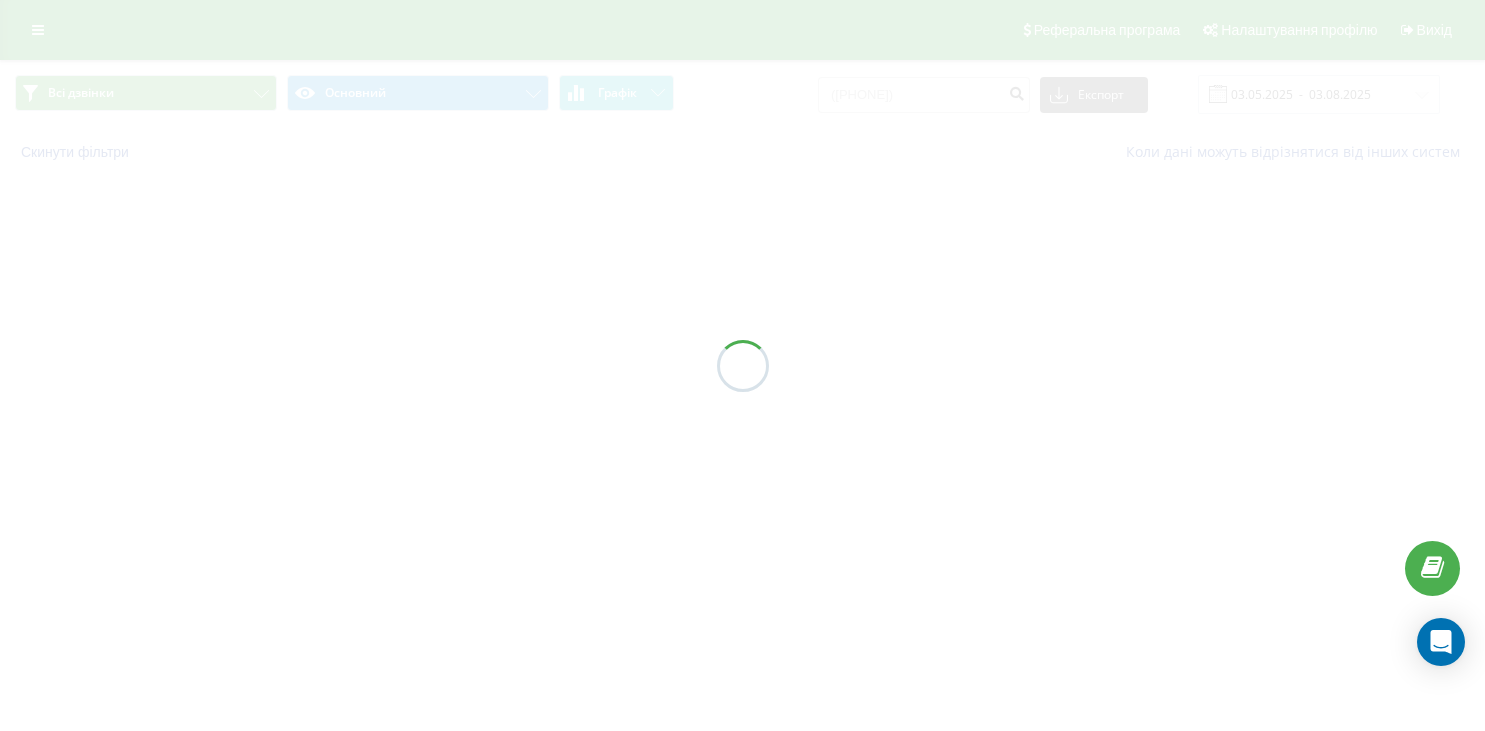 scroll, scrollTop: 0, scrollLeft: 0, axis: both 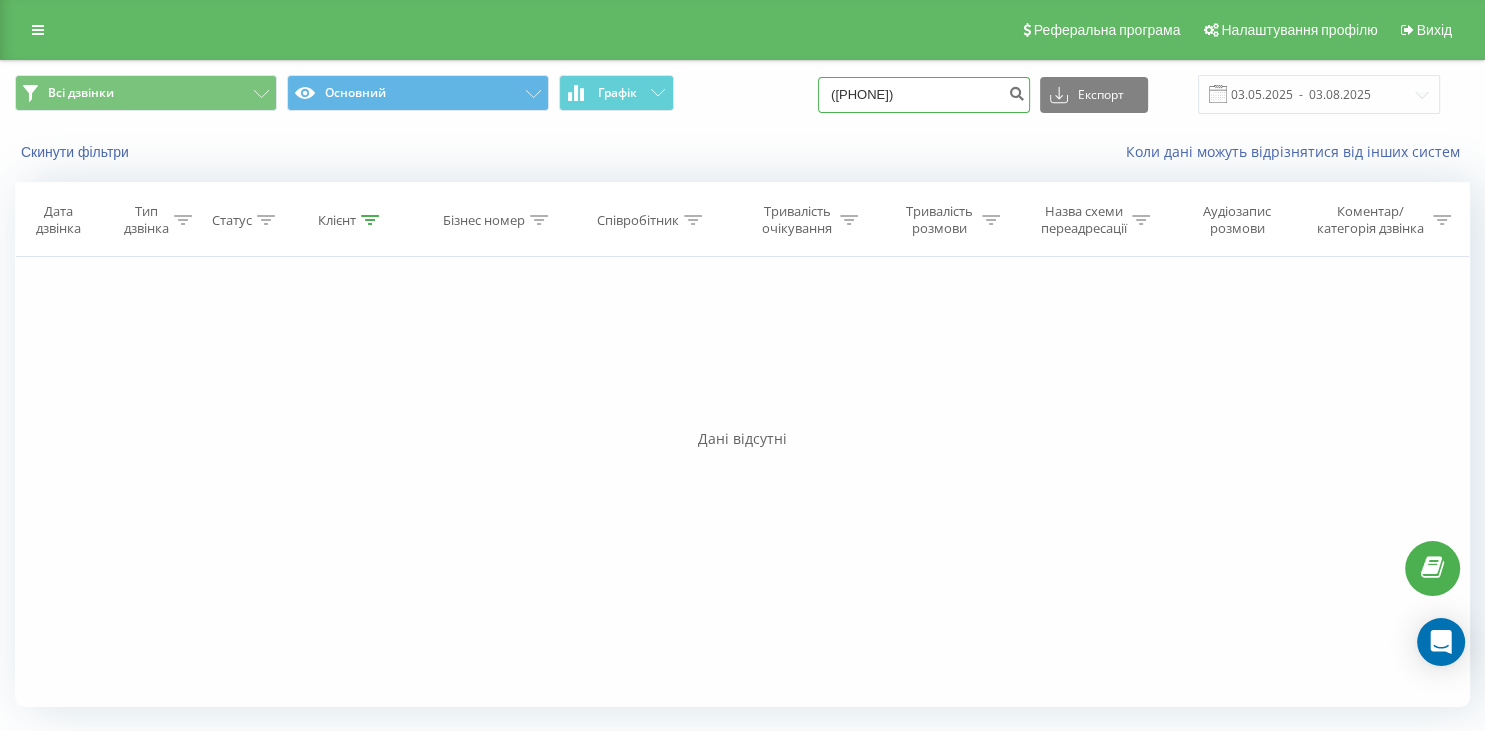 drag, startPoint x: 942, startPoint y: 98, endPoint x: 802, endPoint y: 107, distance: 140.28899 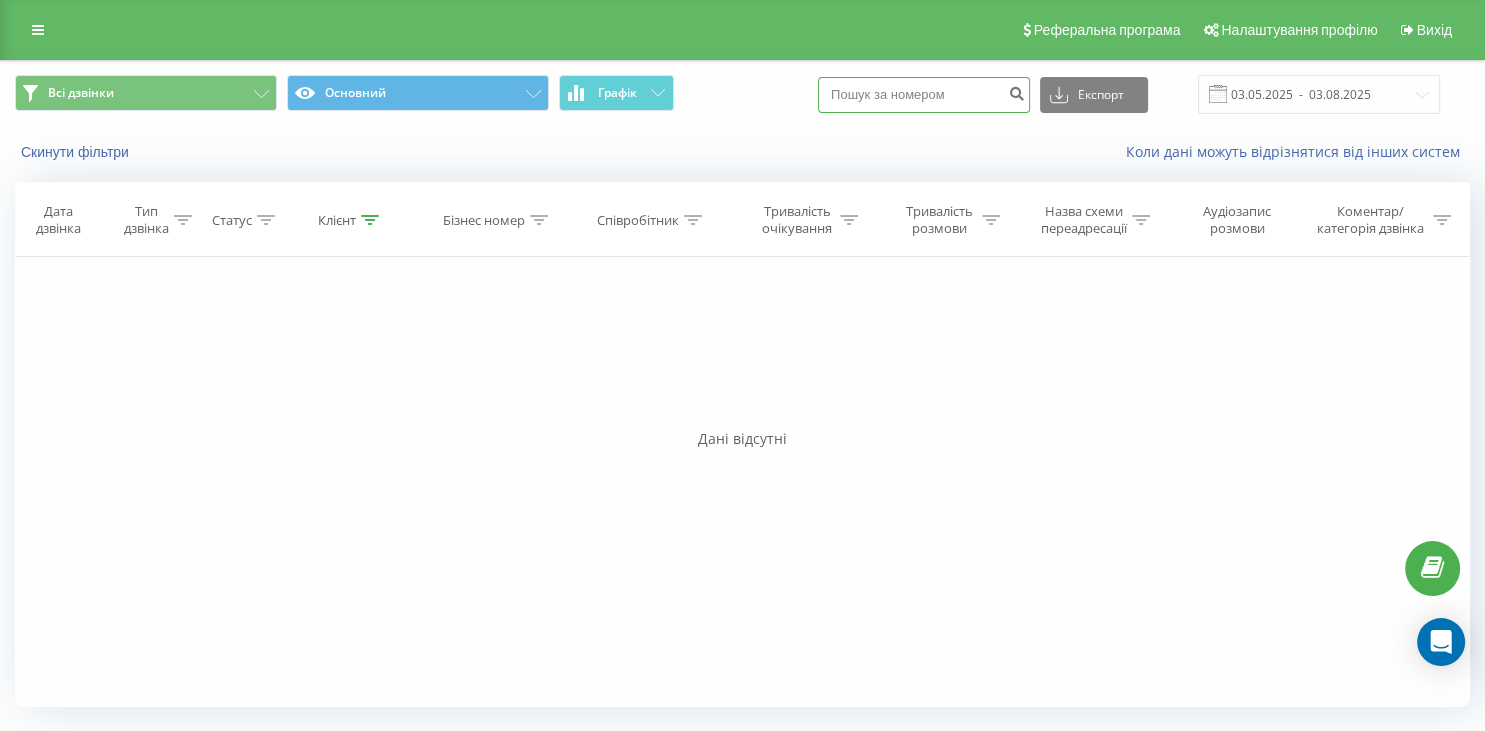 paste on "067 918 35 36" 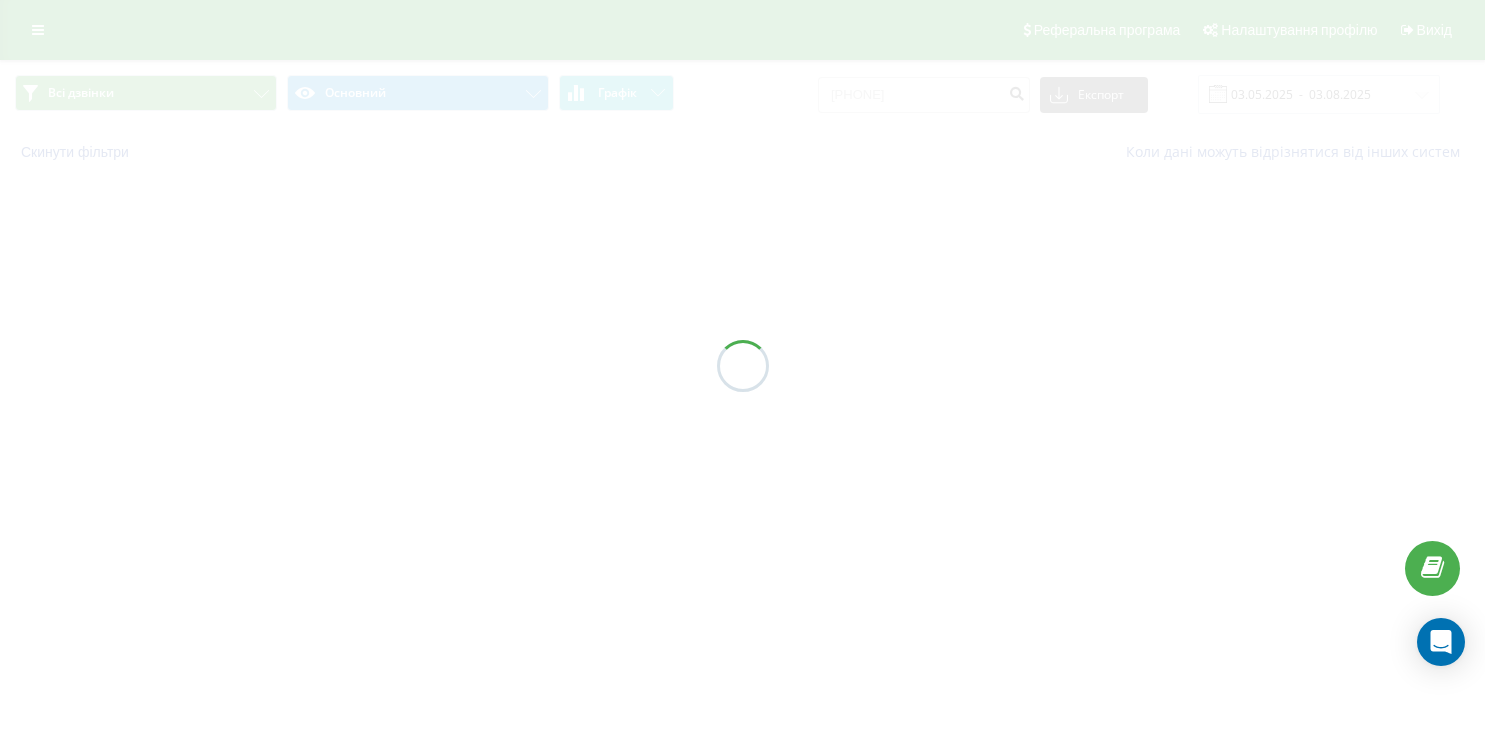 scroll, scrollTop: 0, scrollLeft: 0, axis: both 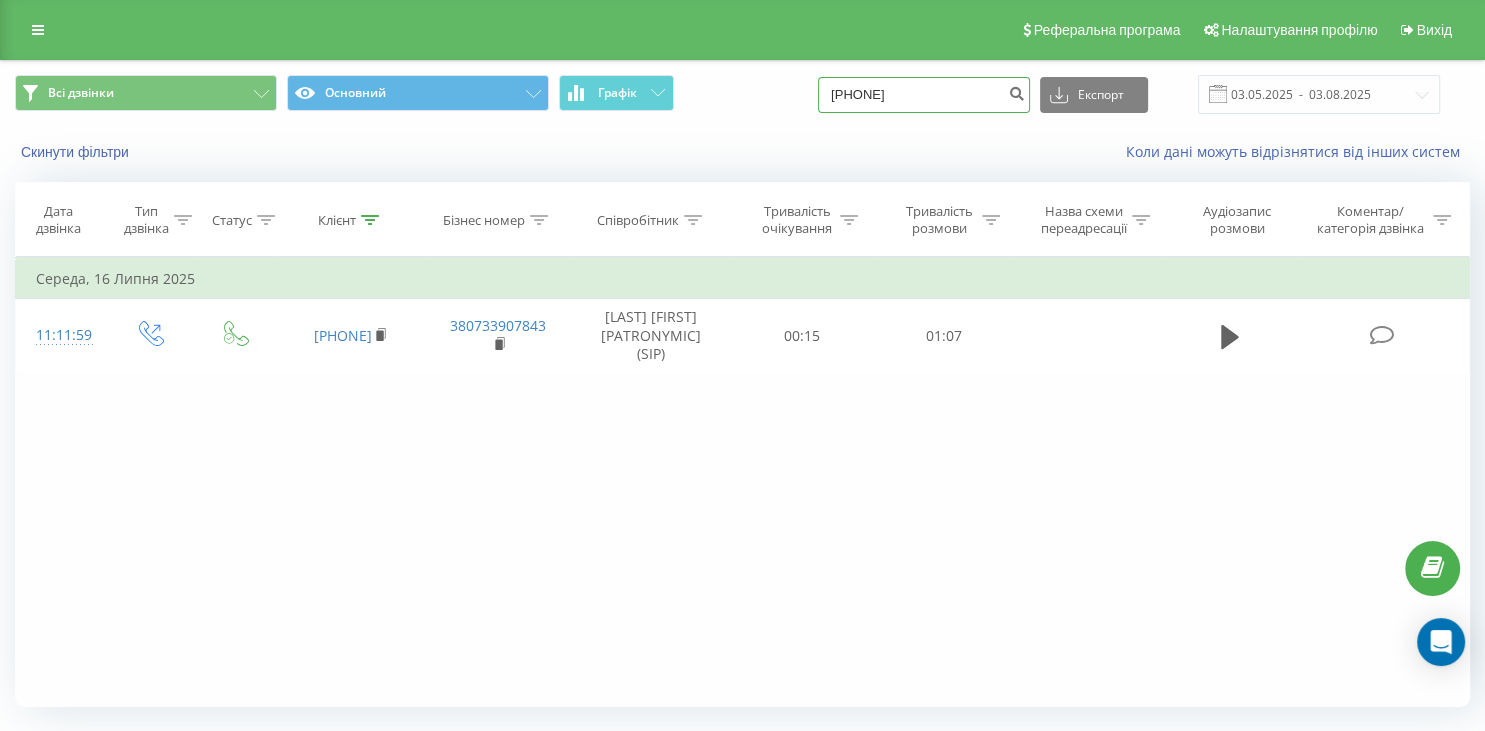 drag, startPoint x: 938, startPoint y: 98, endPoint x: 818, endPoint y: 96, distance: 120.01666 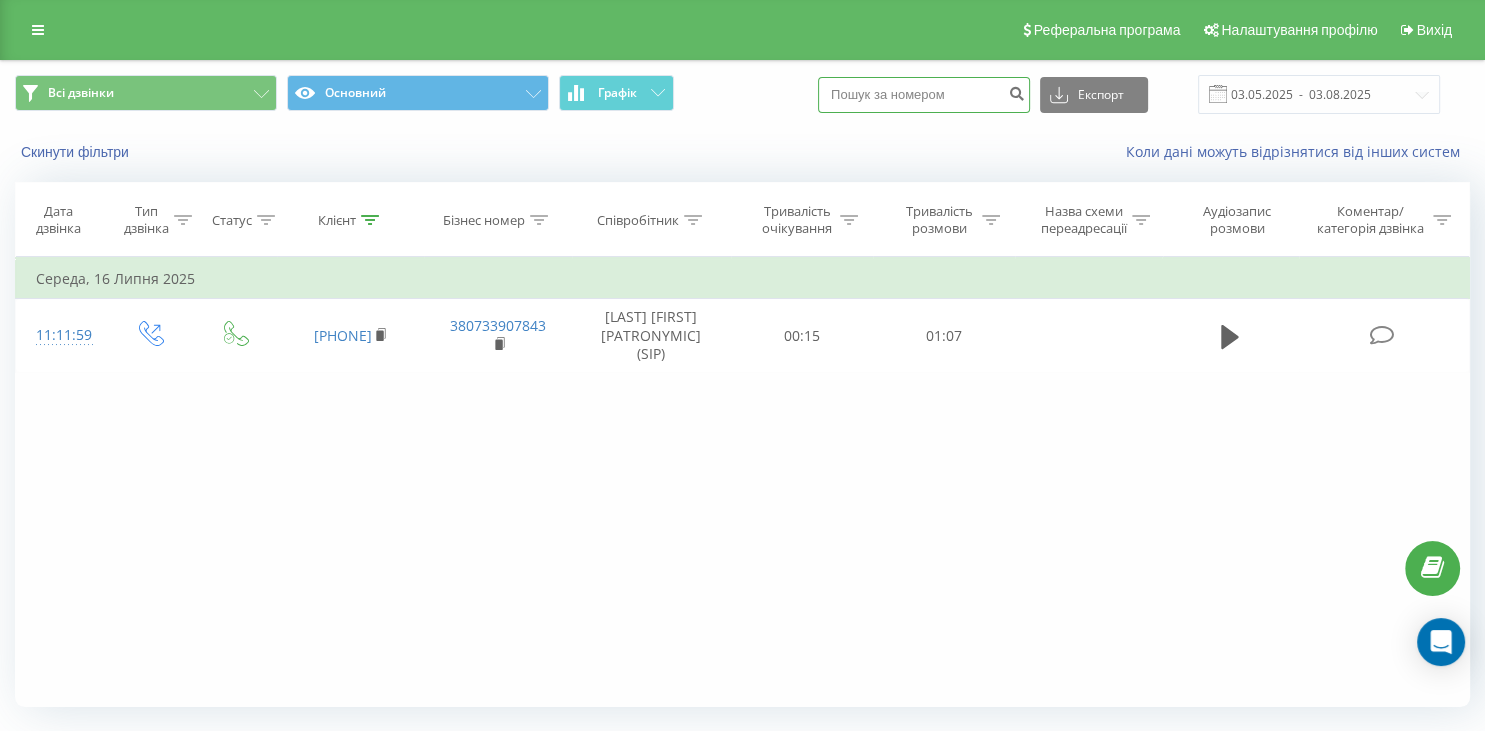 paste on "[PHONE]" 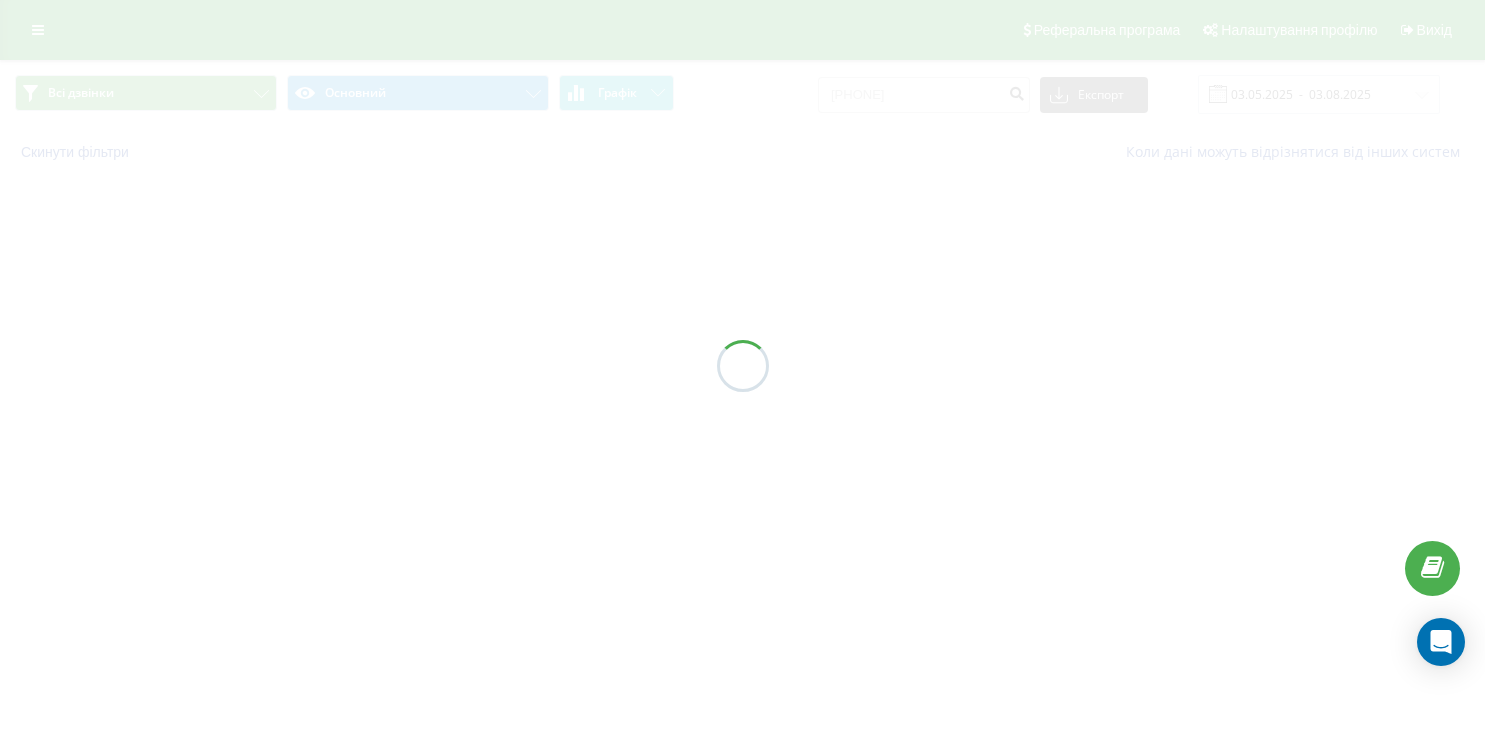 scroll, scrollTop: 0, scrollLeft: 0, axis: both 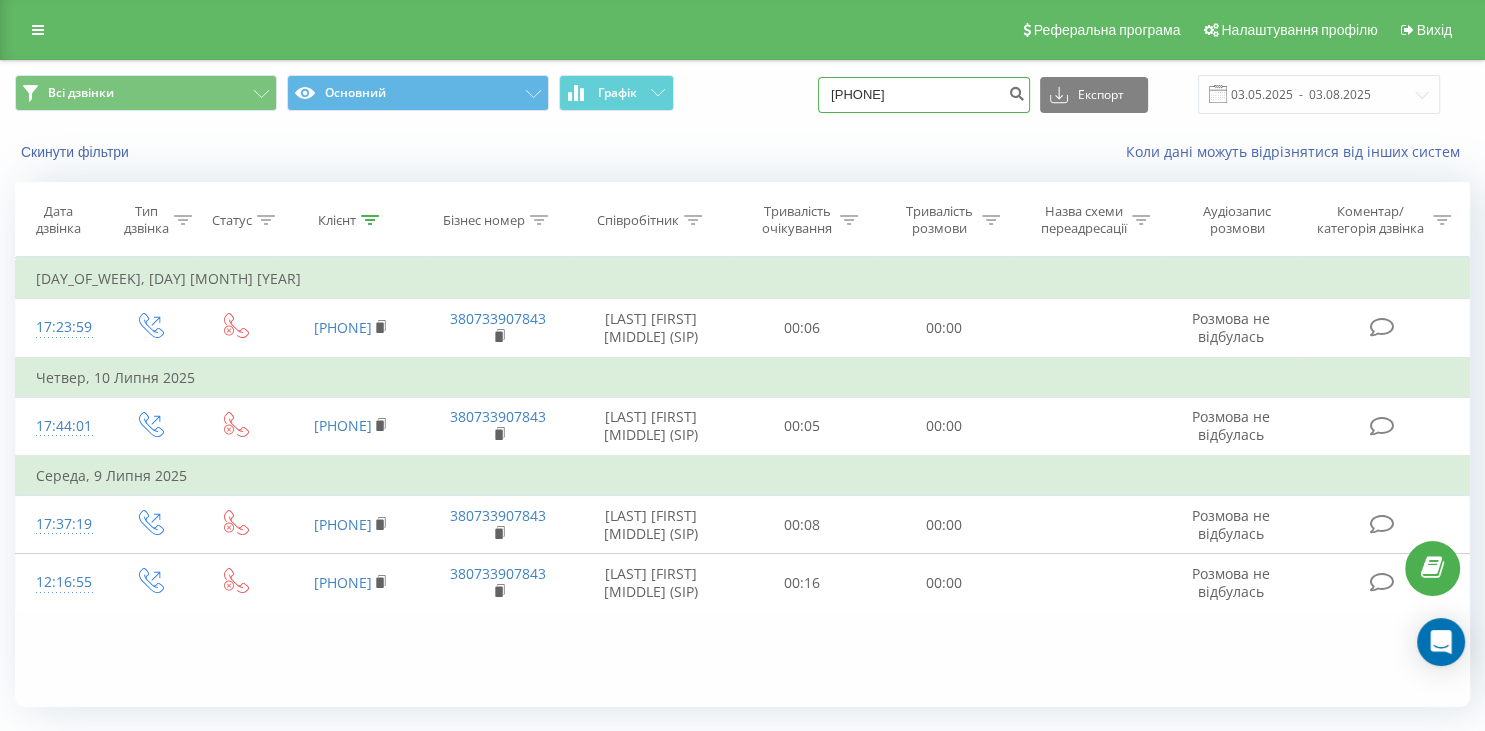 drag, startPoint x: 913, startPoint y: 95, endPoint x: 825, endPoint y: 101, distance: 88.20431 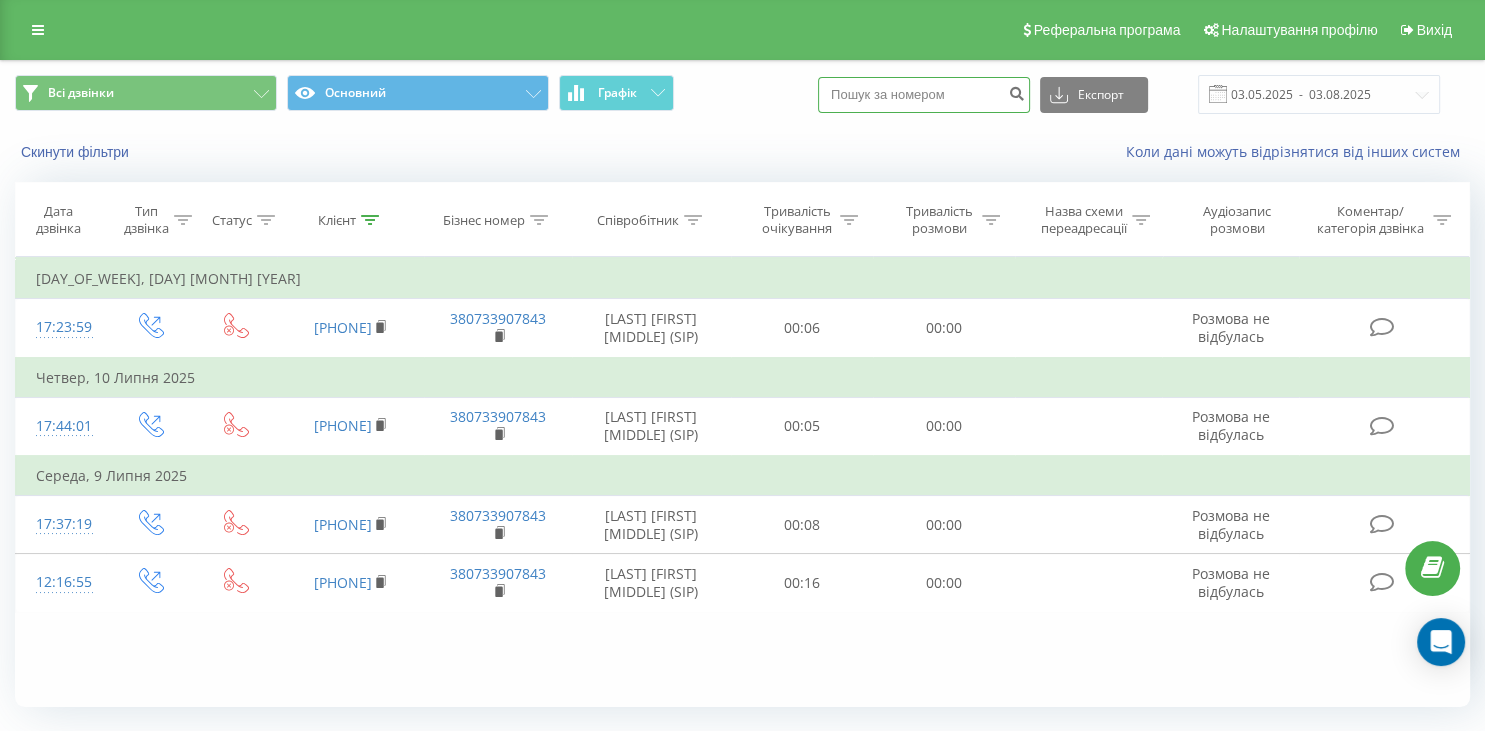 paste on "099 383 83 61" 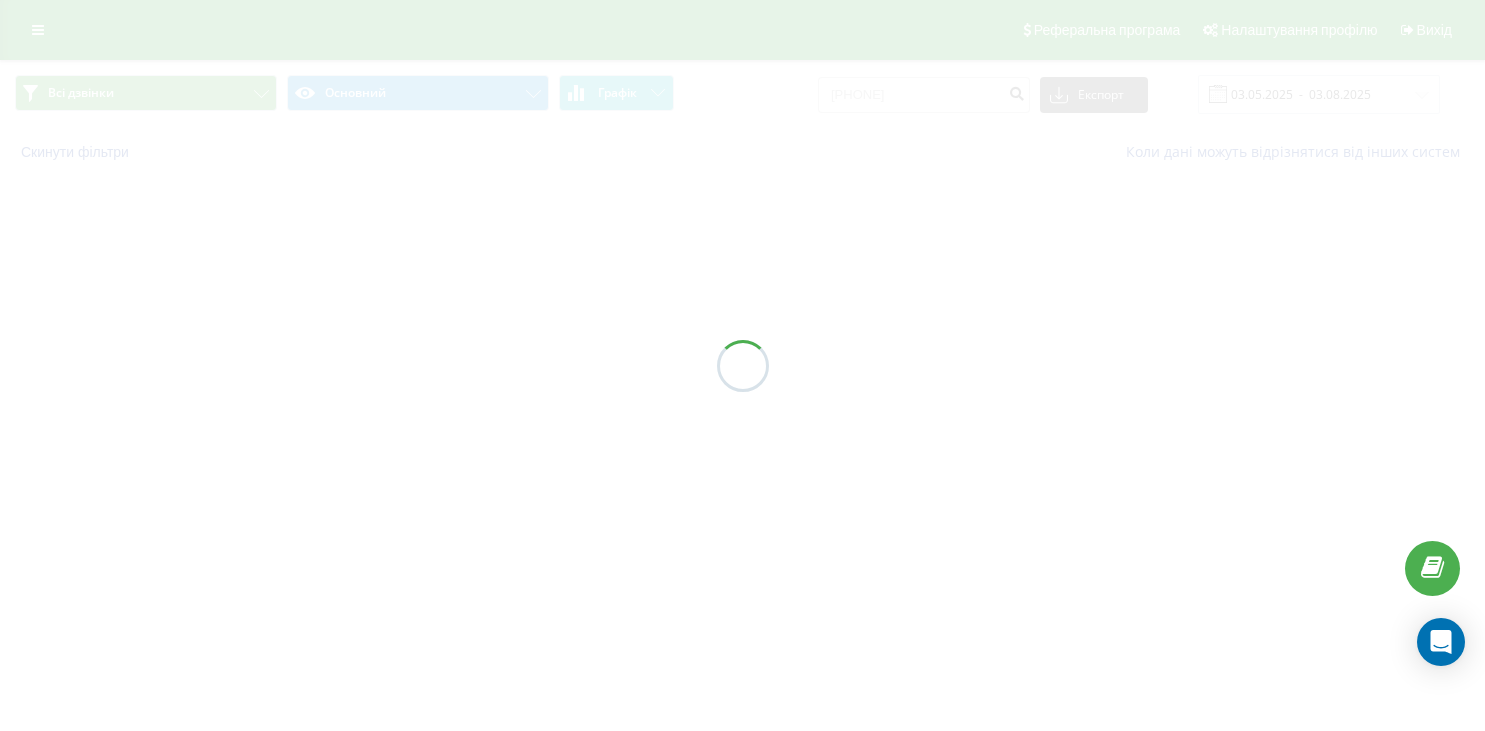 scroll, scrollTop: 0, scrollLeft: 0, axis: both 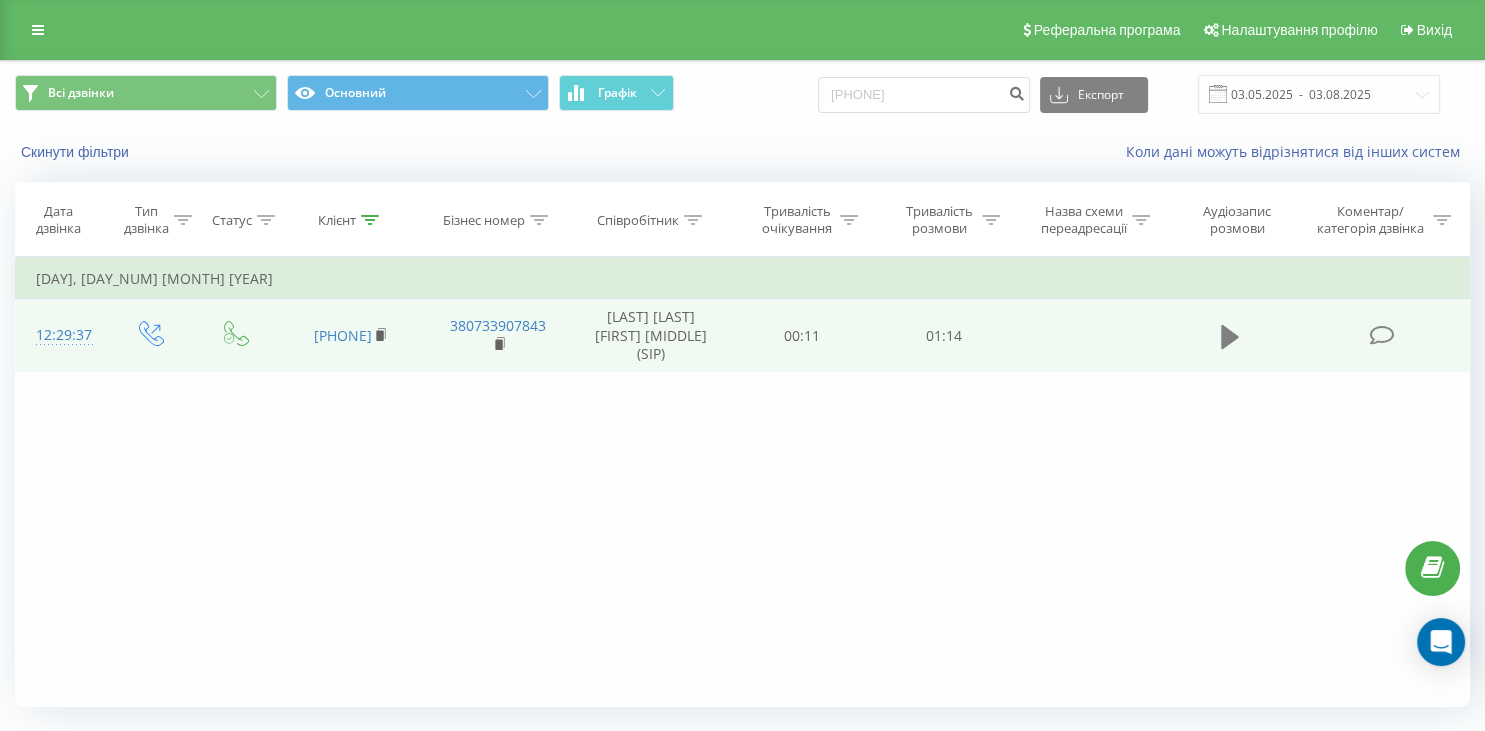click 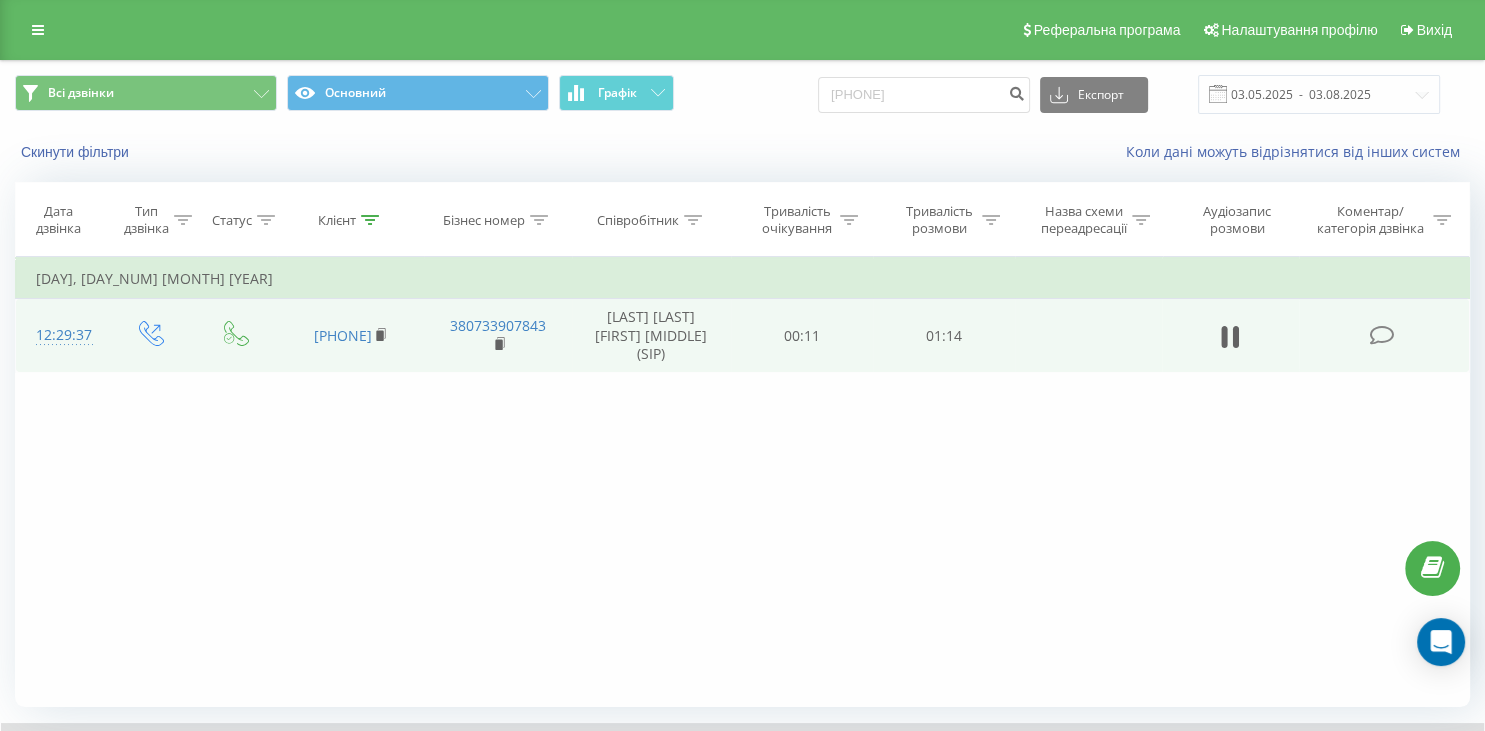 scroll, scrollTop: 128, scrollLeft: 0, axis: vertical 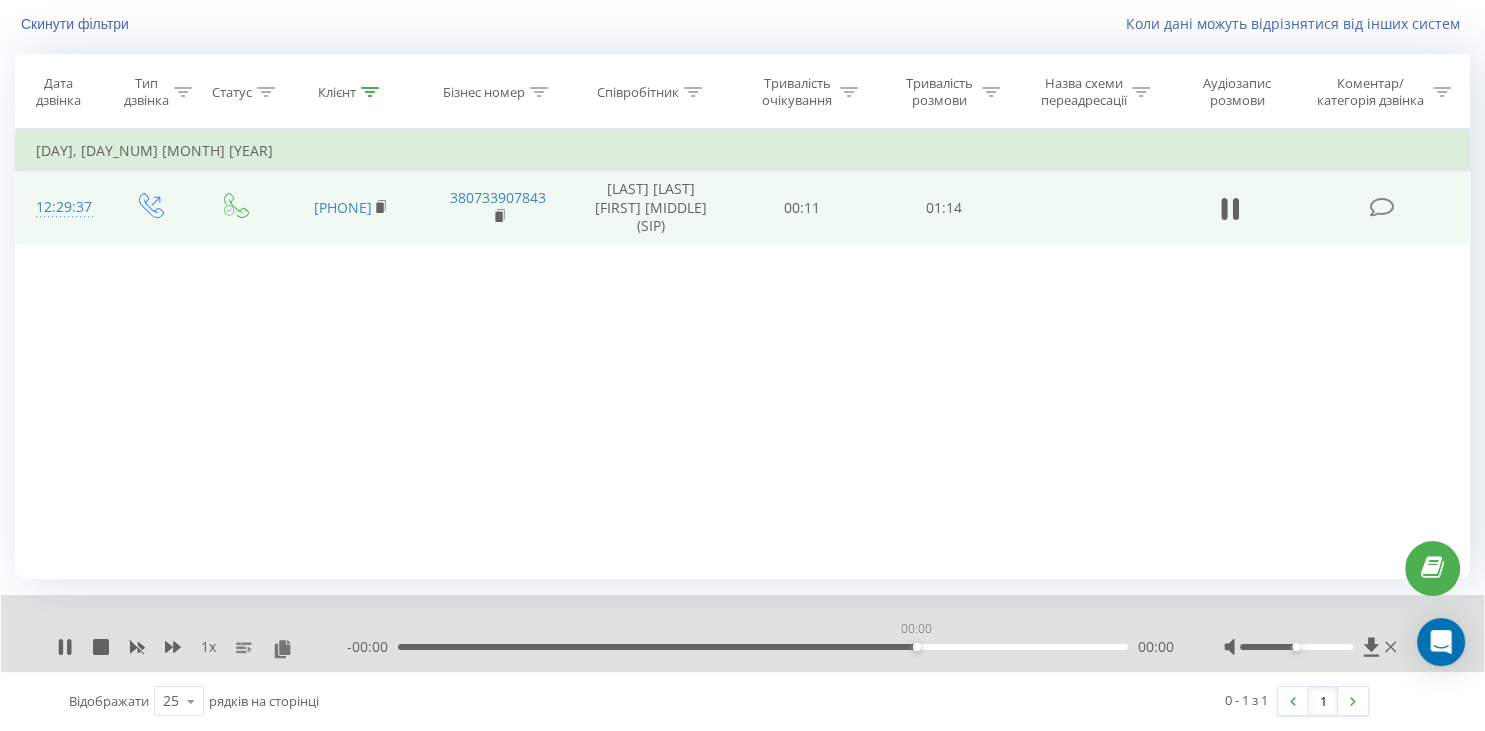 click on "00:00" at bounding box center [763, 647] 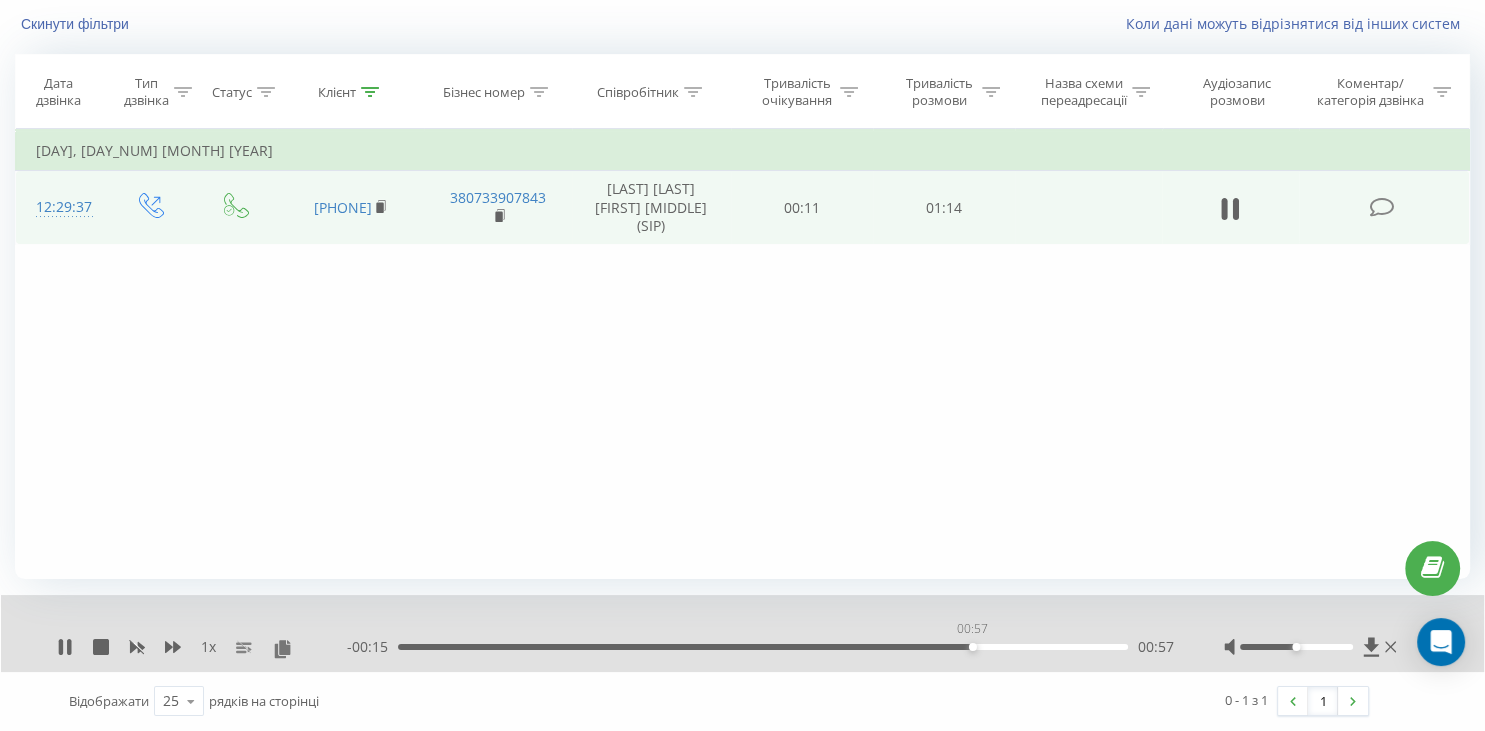 click on "00:57" at bounding box center [763, 647] 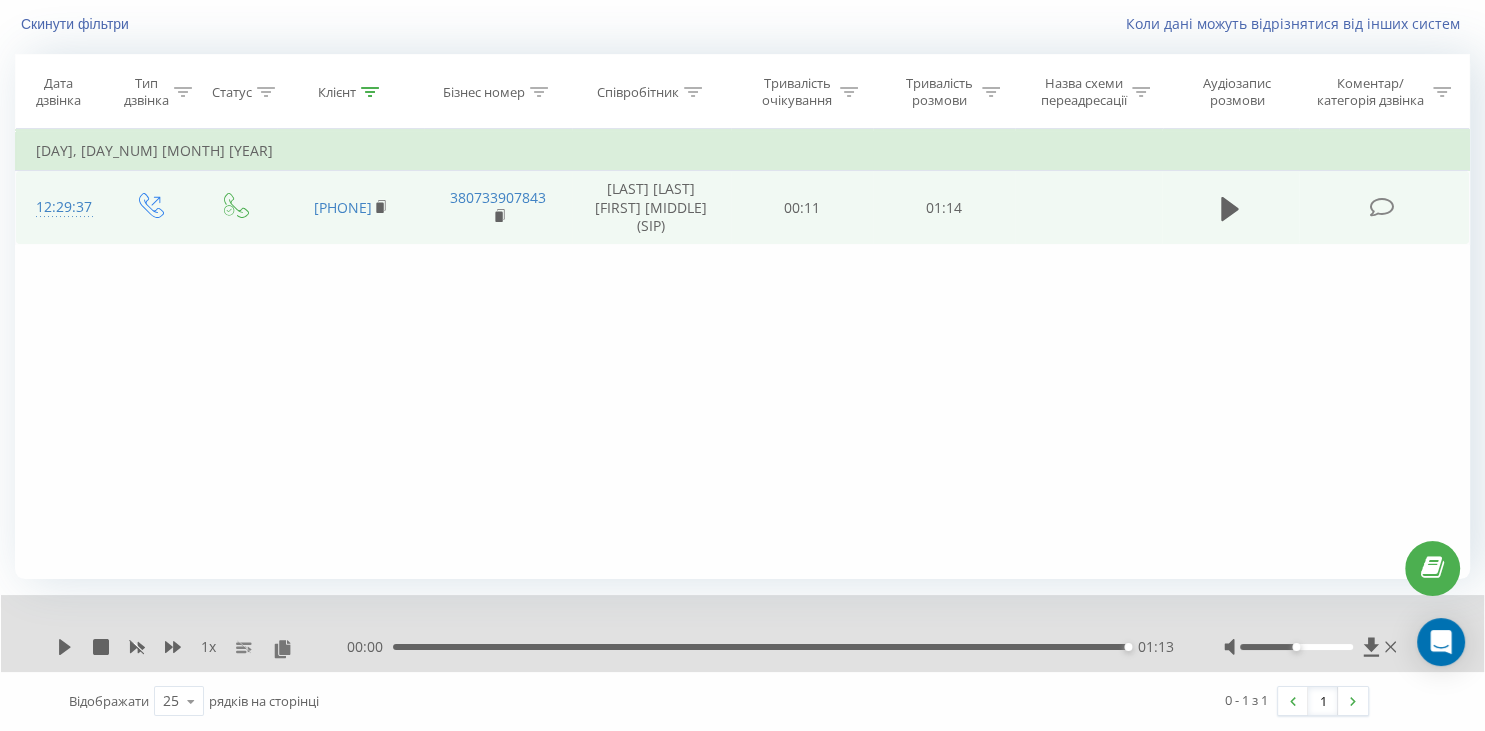 scroll, scrollTop: 0, scrollLeft: 0, axis: both 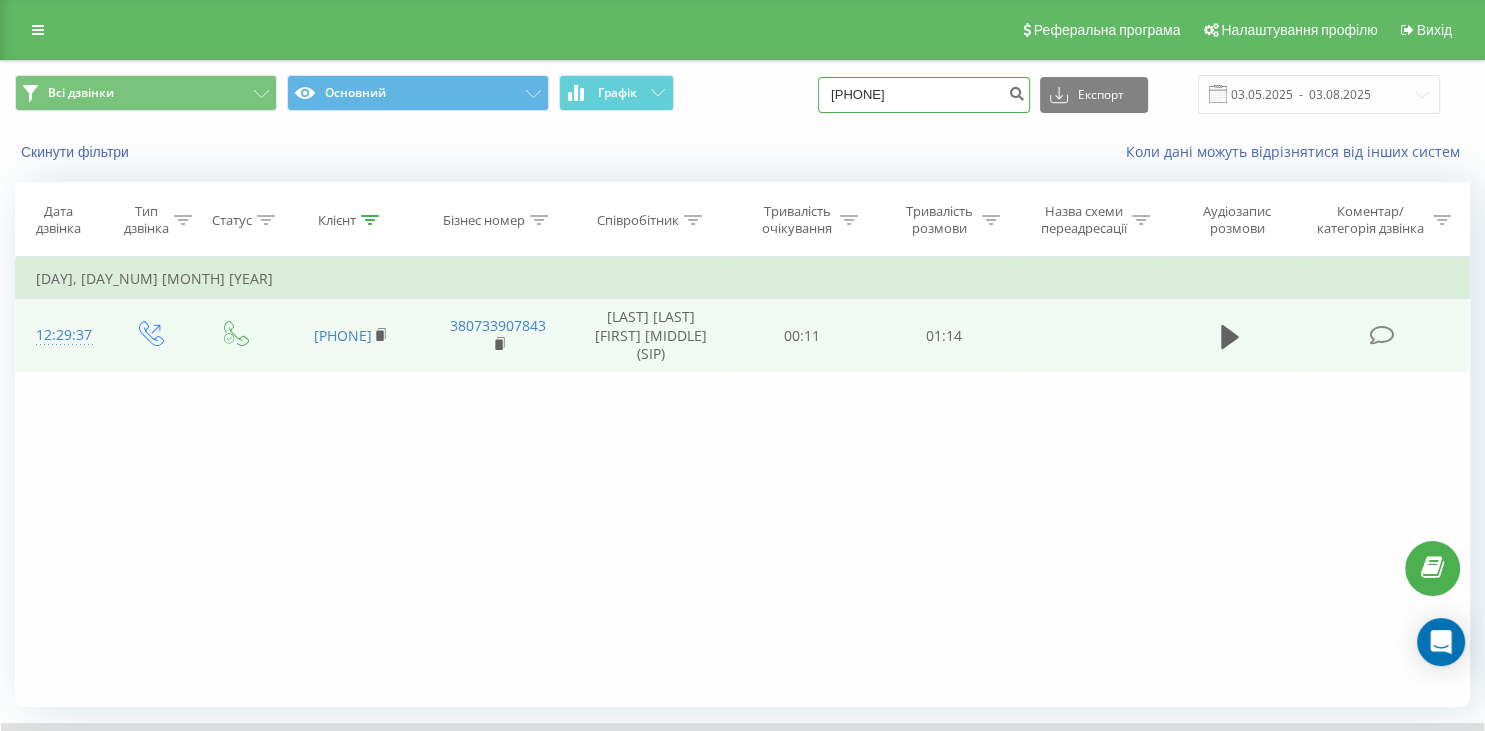 drag, startPoint x: 938, startPoint y: 92, endPoint x: 826, endPoint y: 103, distance: 112.53888 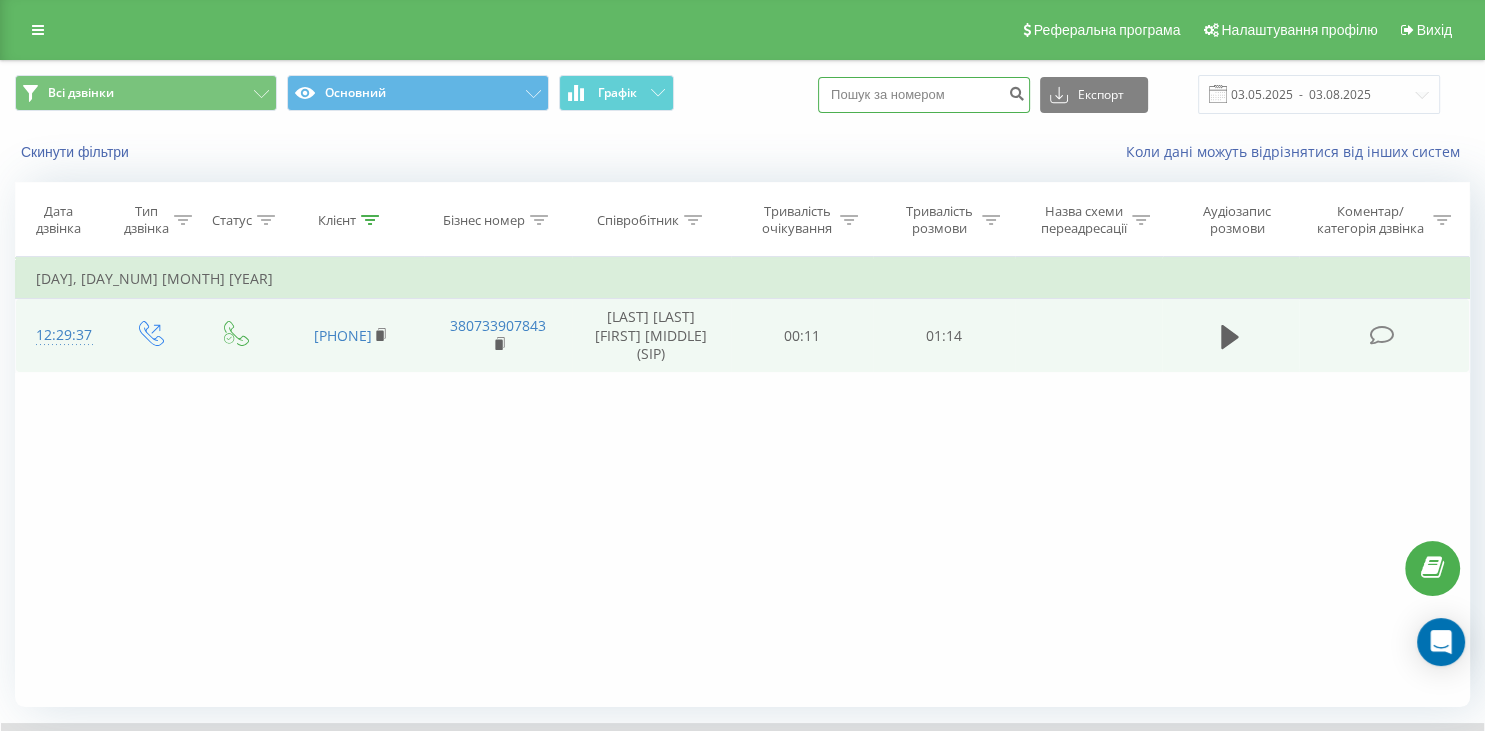 paste on "098 205 43 39" 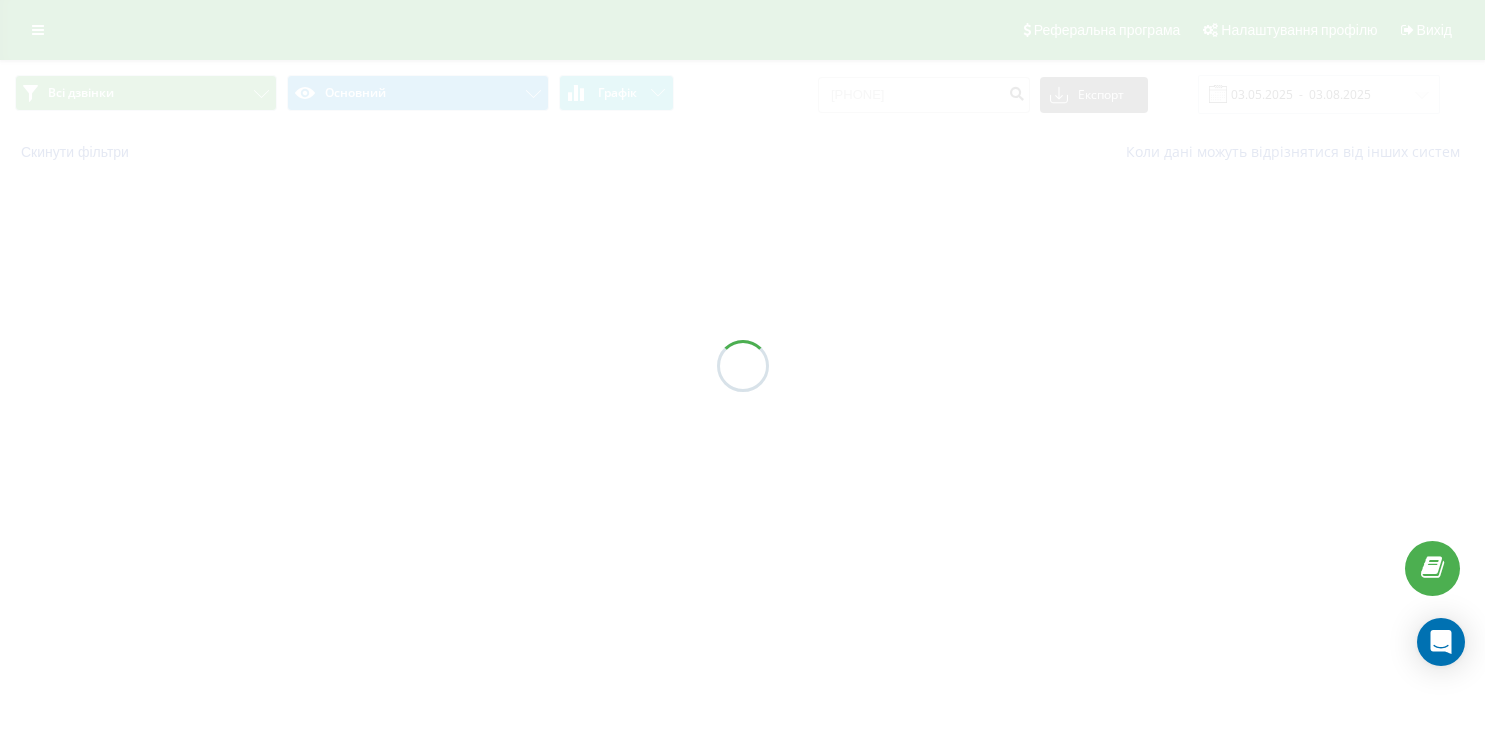 scroll, scrollTop: 0, scrollLeft: 0, axis: both 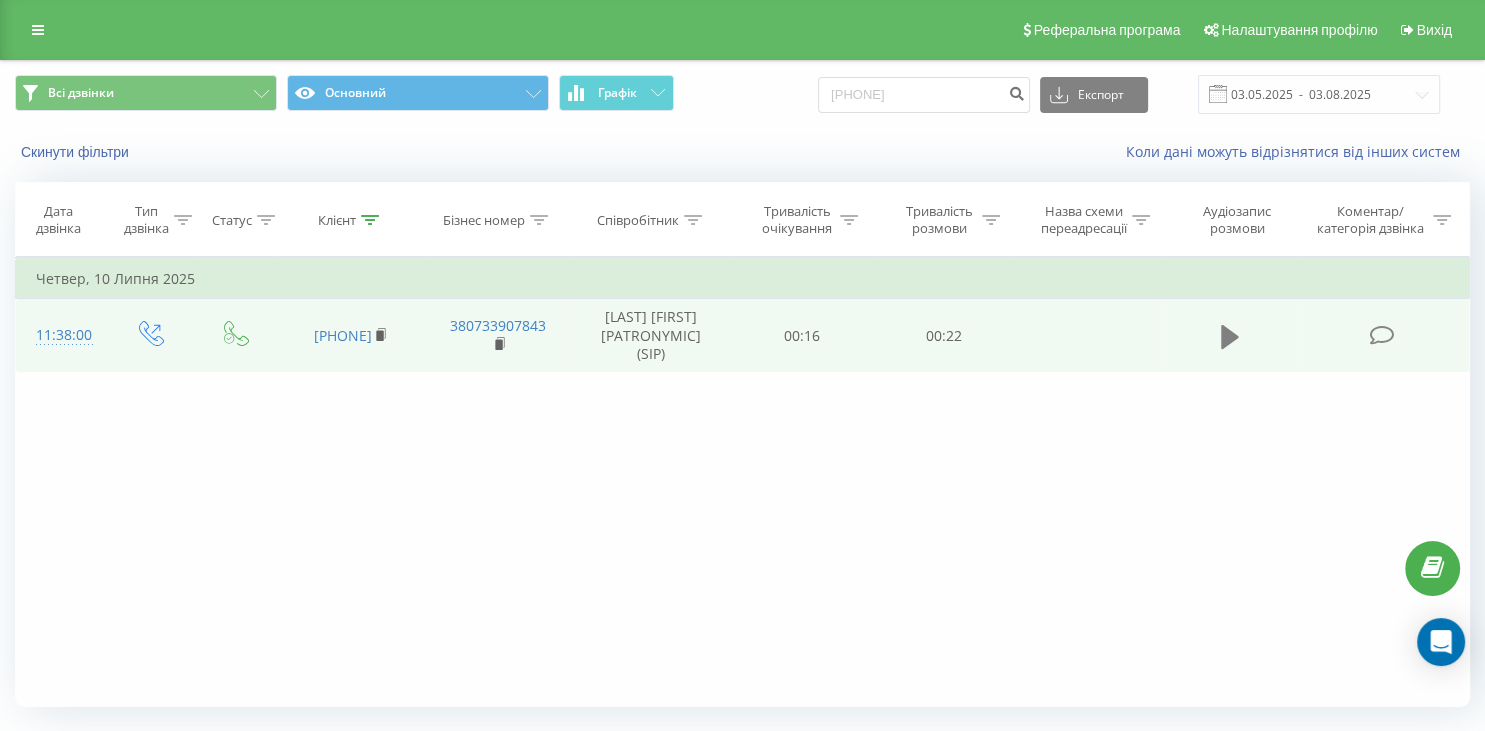 click 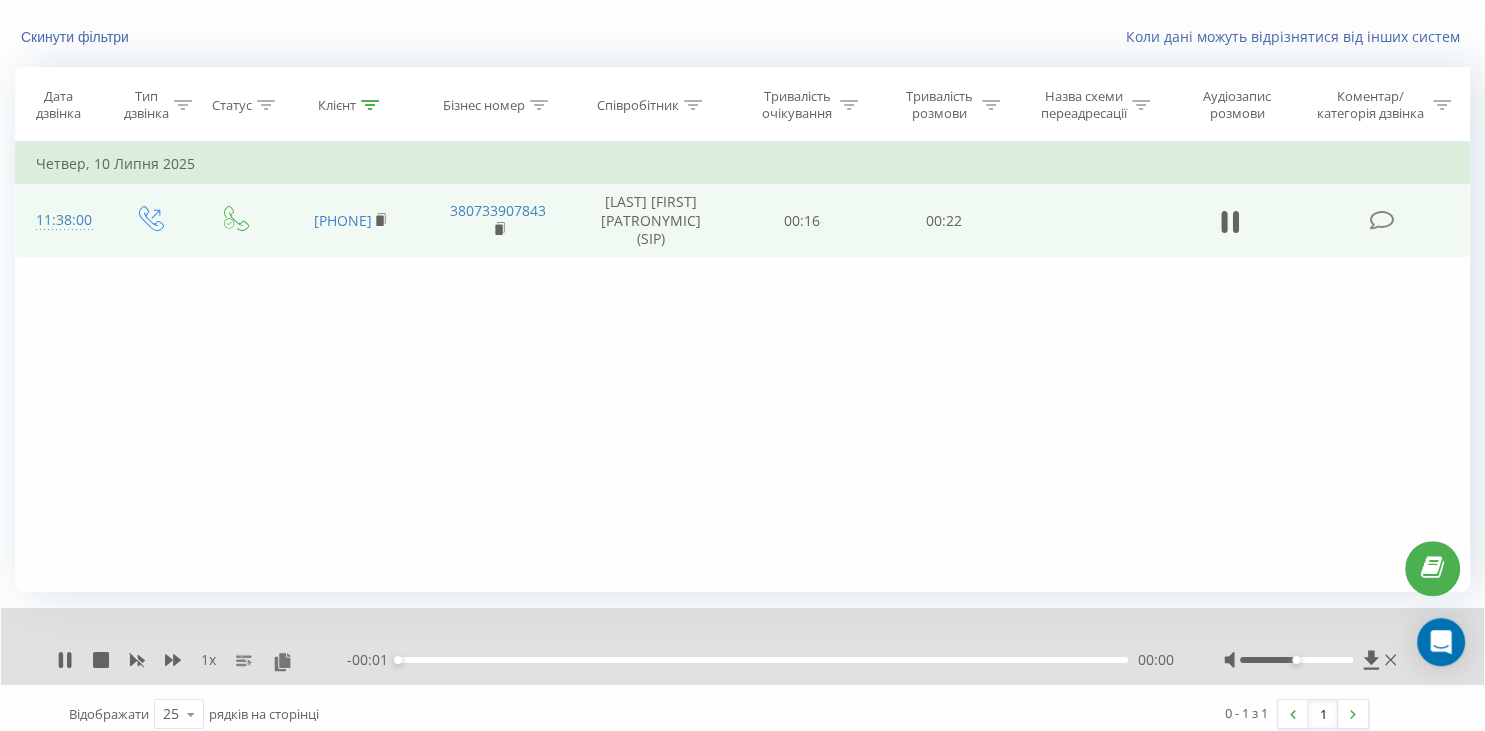 scroll, scrollTop: 128, scrollLeft: 0, axis: vertical 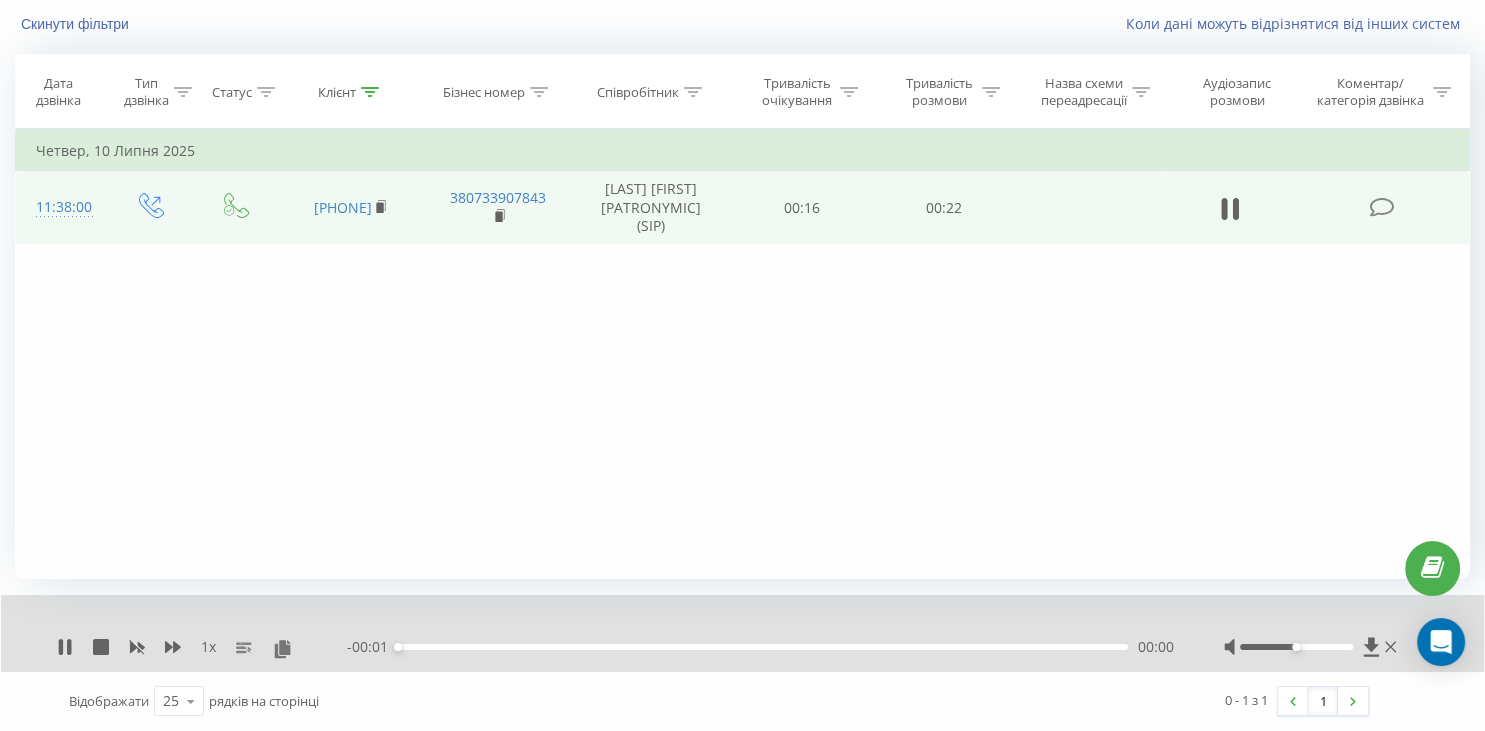 click on "00:00" at bounding box center (763, 647) 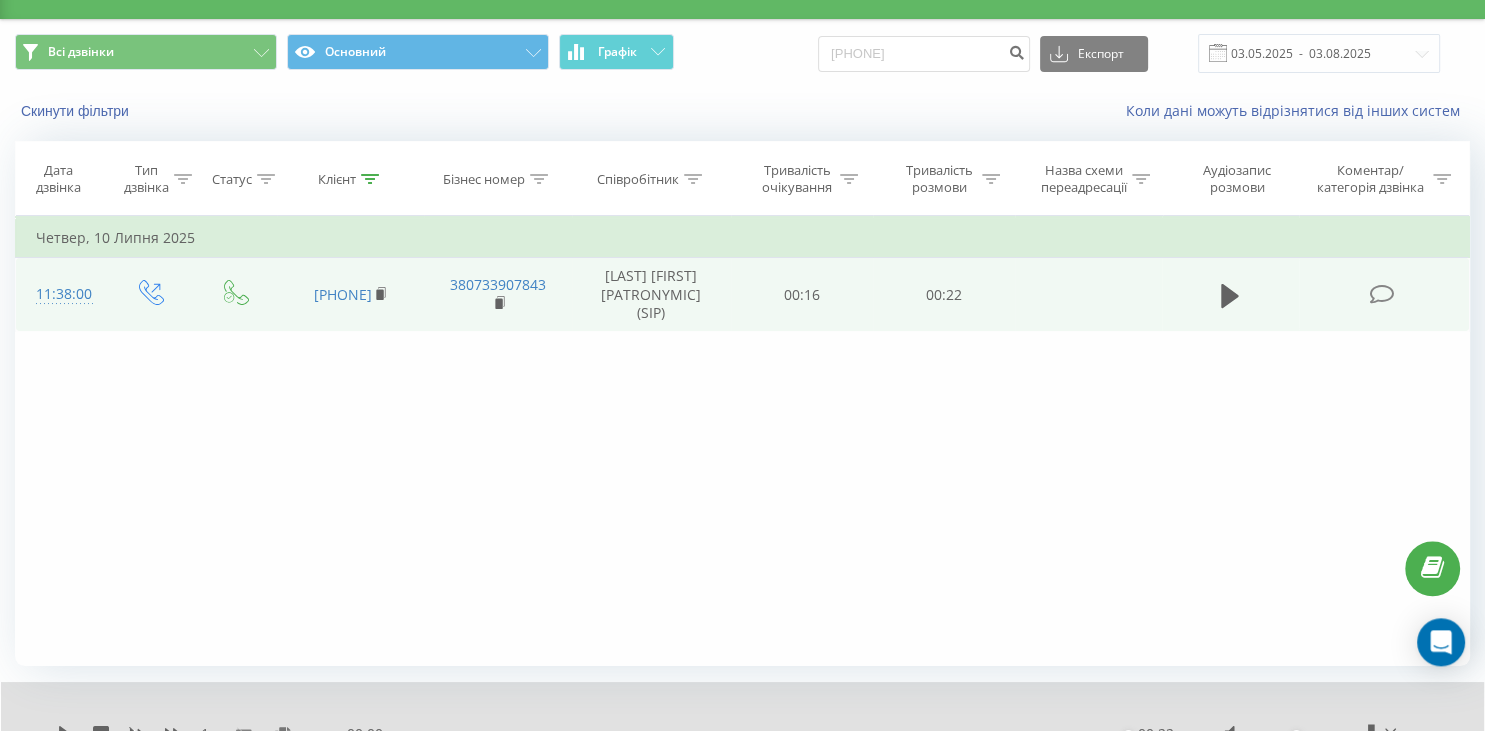 scroll, scrollTop: 0, scrollLeft: 0, axis: both 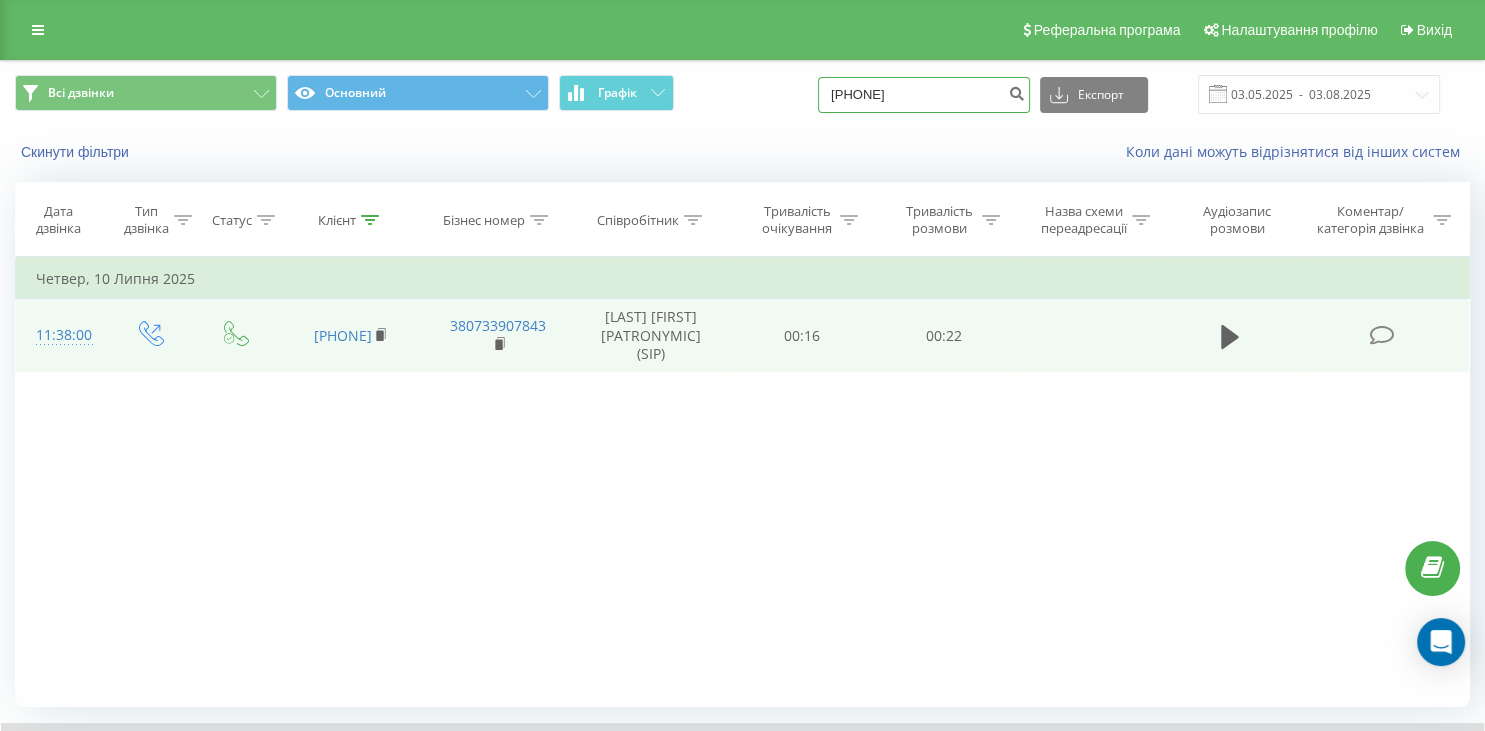 drag, startPoint x: 950, startPoint y: 87, endPoint x: 786, endPoint y: 110, distance: 165.60495 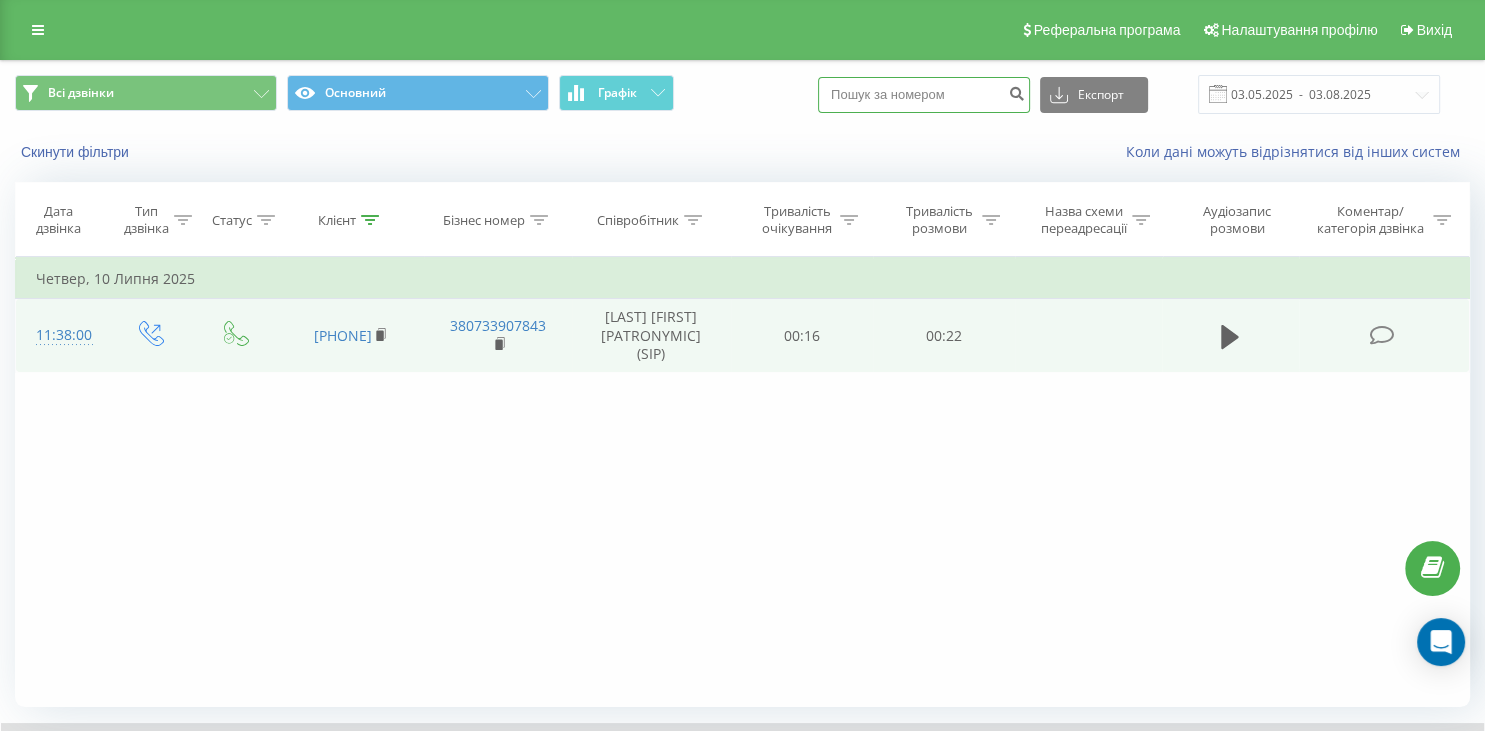 paste on "[PHONE]" 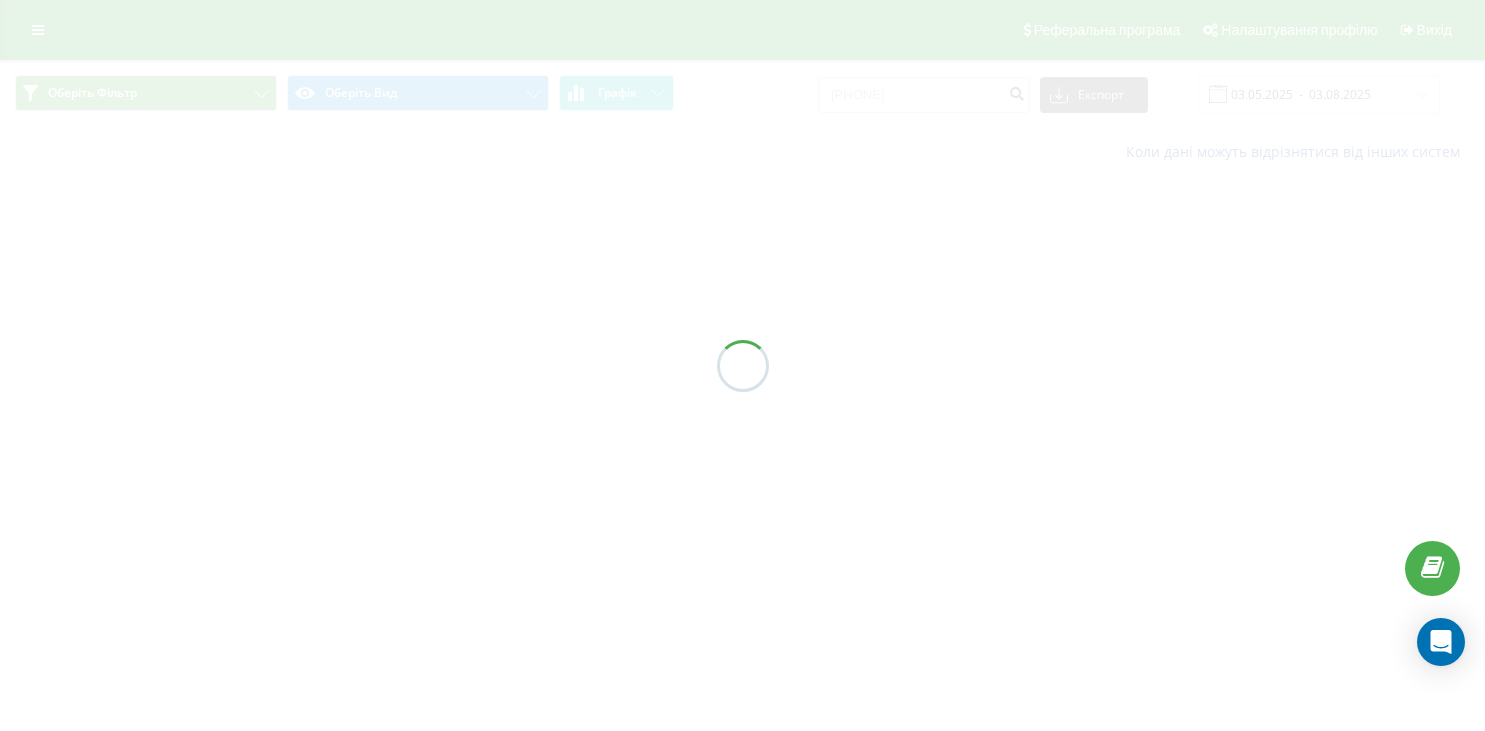 scroll, scrollTop: 0, scrollLeft: 0, axis: both 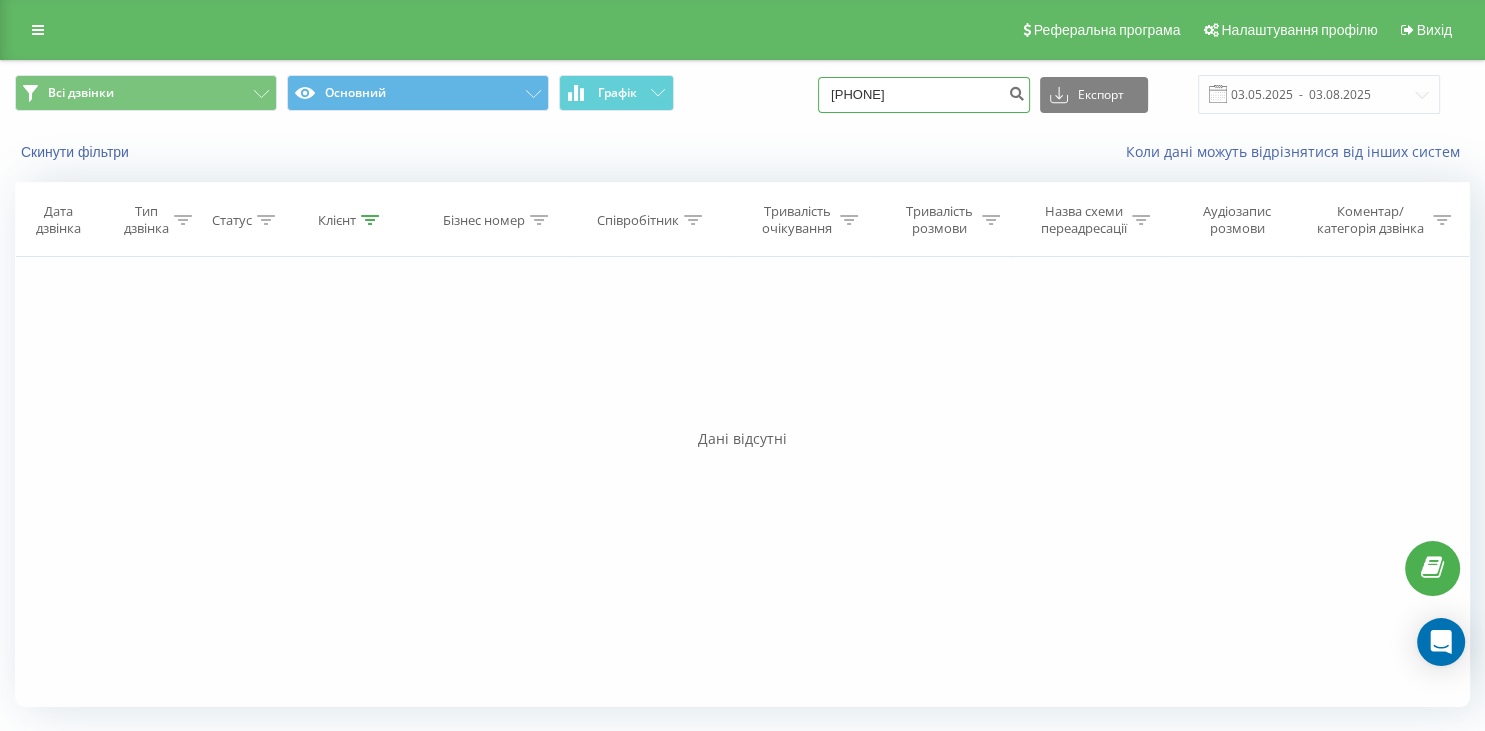 drag, startPoint x: 969, startPoint y: 102, endPoint x: 835, endPoint y: 100, distance: 134.01492 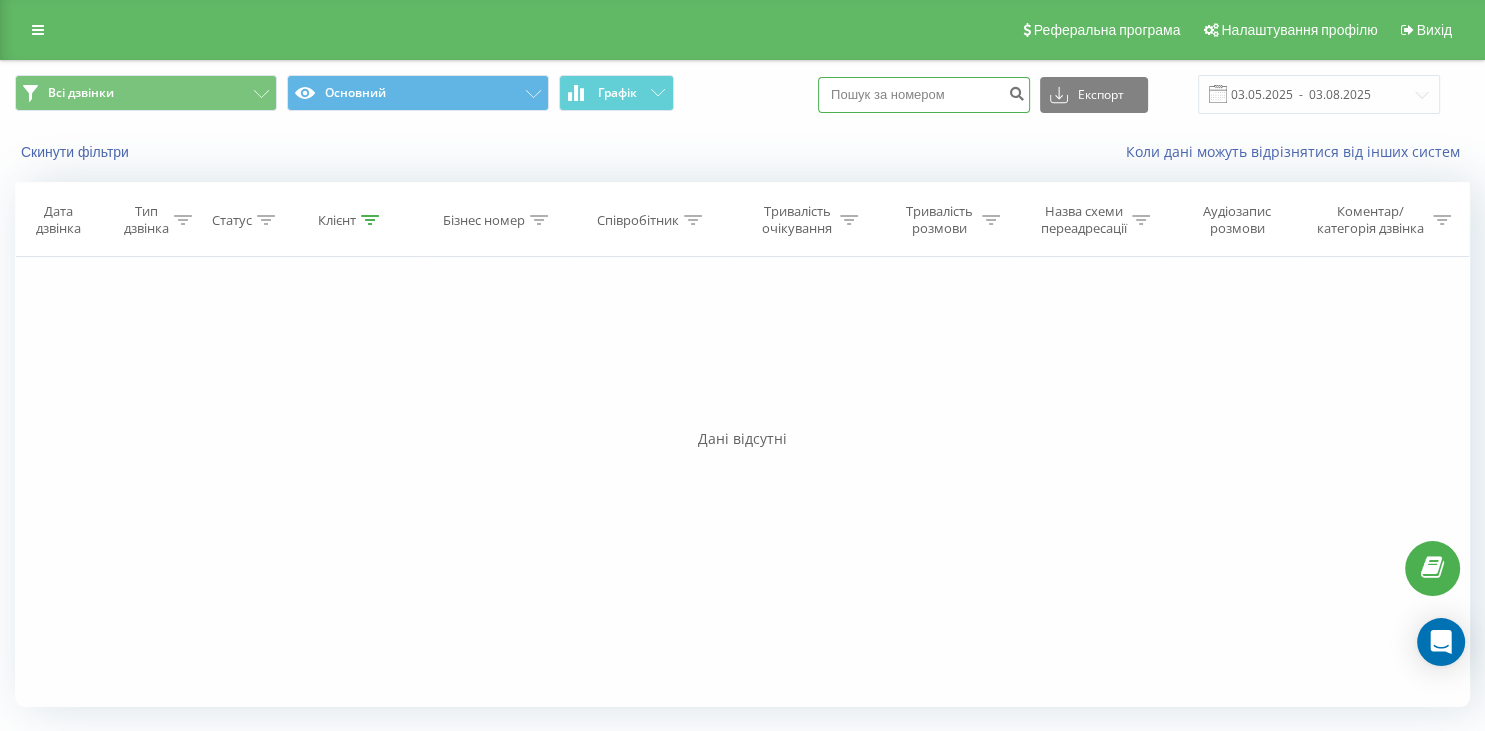paste on "063 898 84 41" 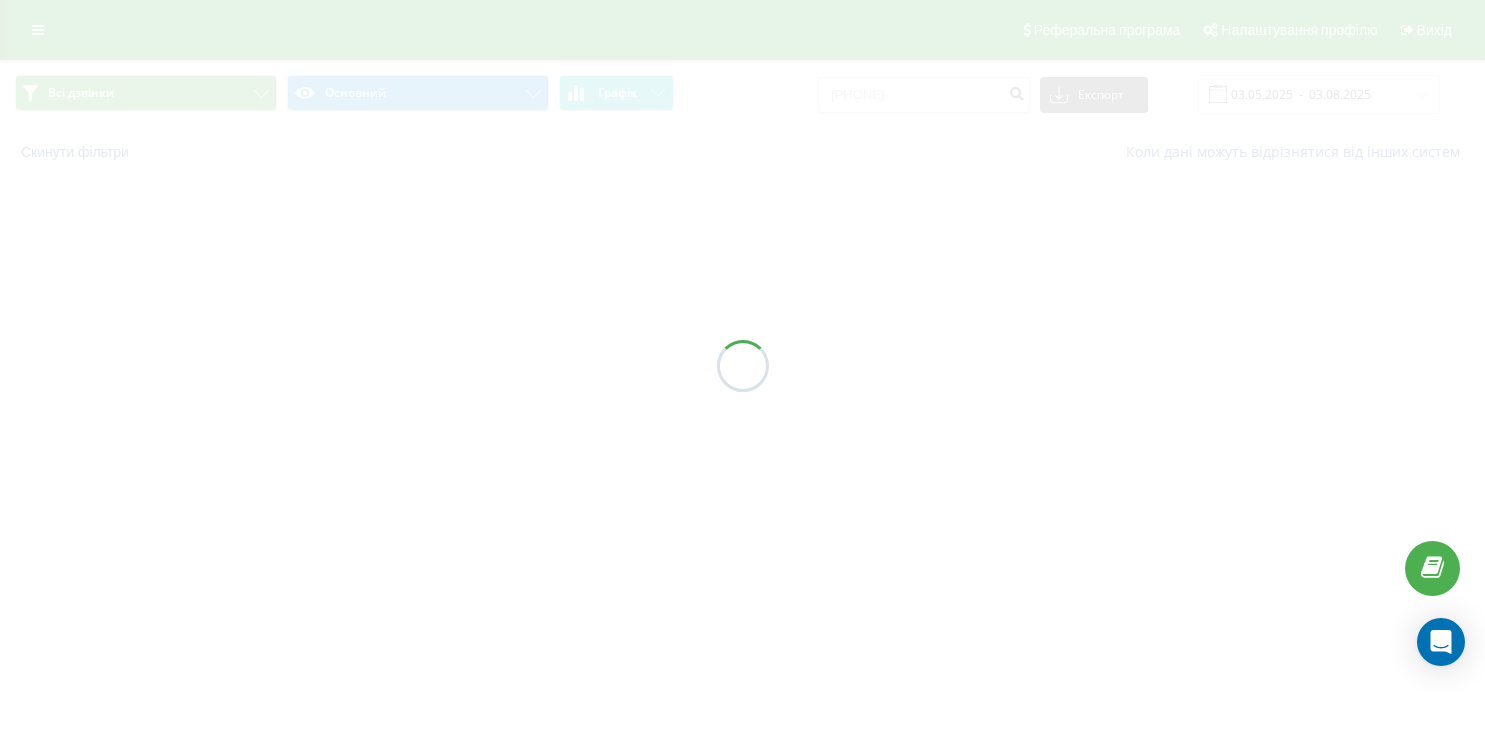 scroll, scrollTop: 0, scrollLeft: 0, axis: both 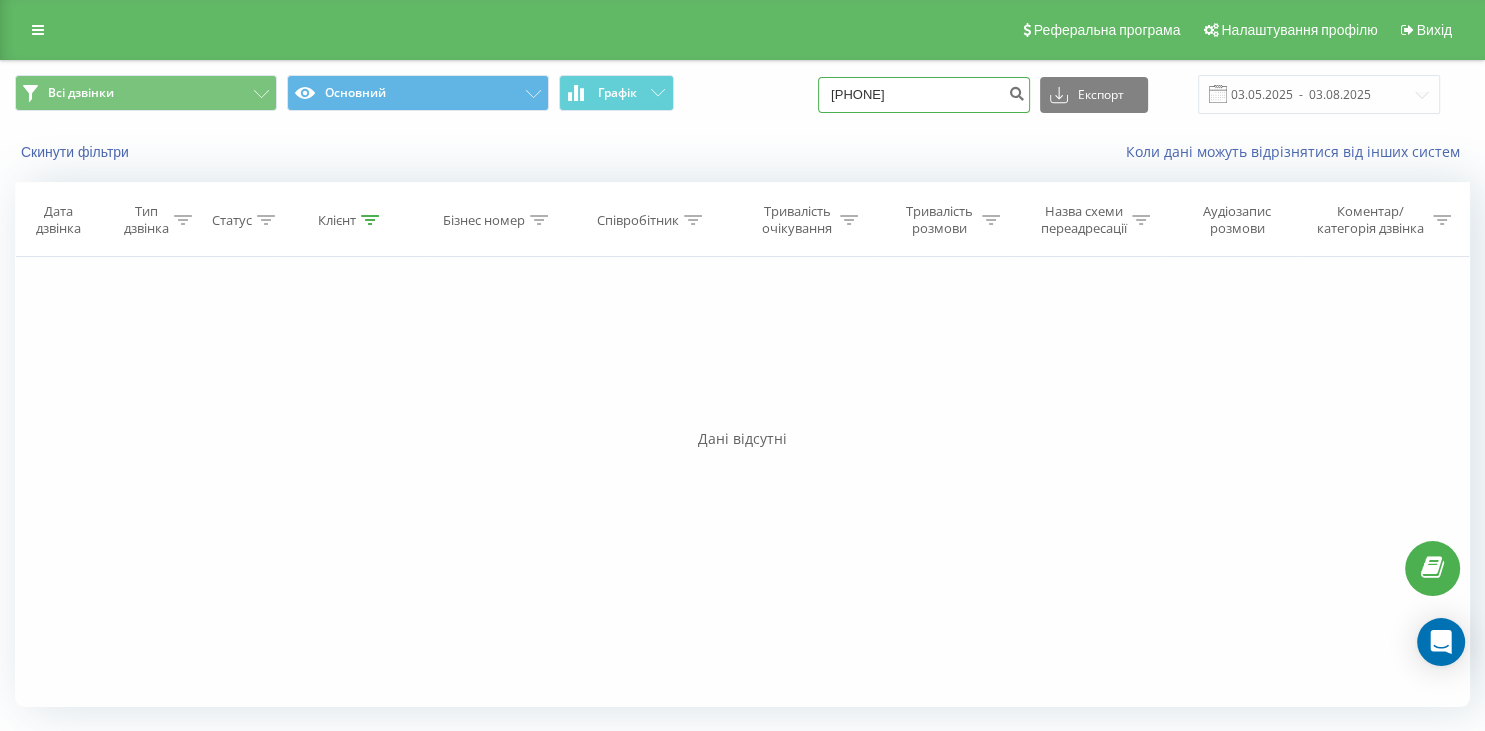 drag, startPoint x: 876, startPoint y: 91, endPoint x: 767, endPoint y: 91, distance: 109 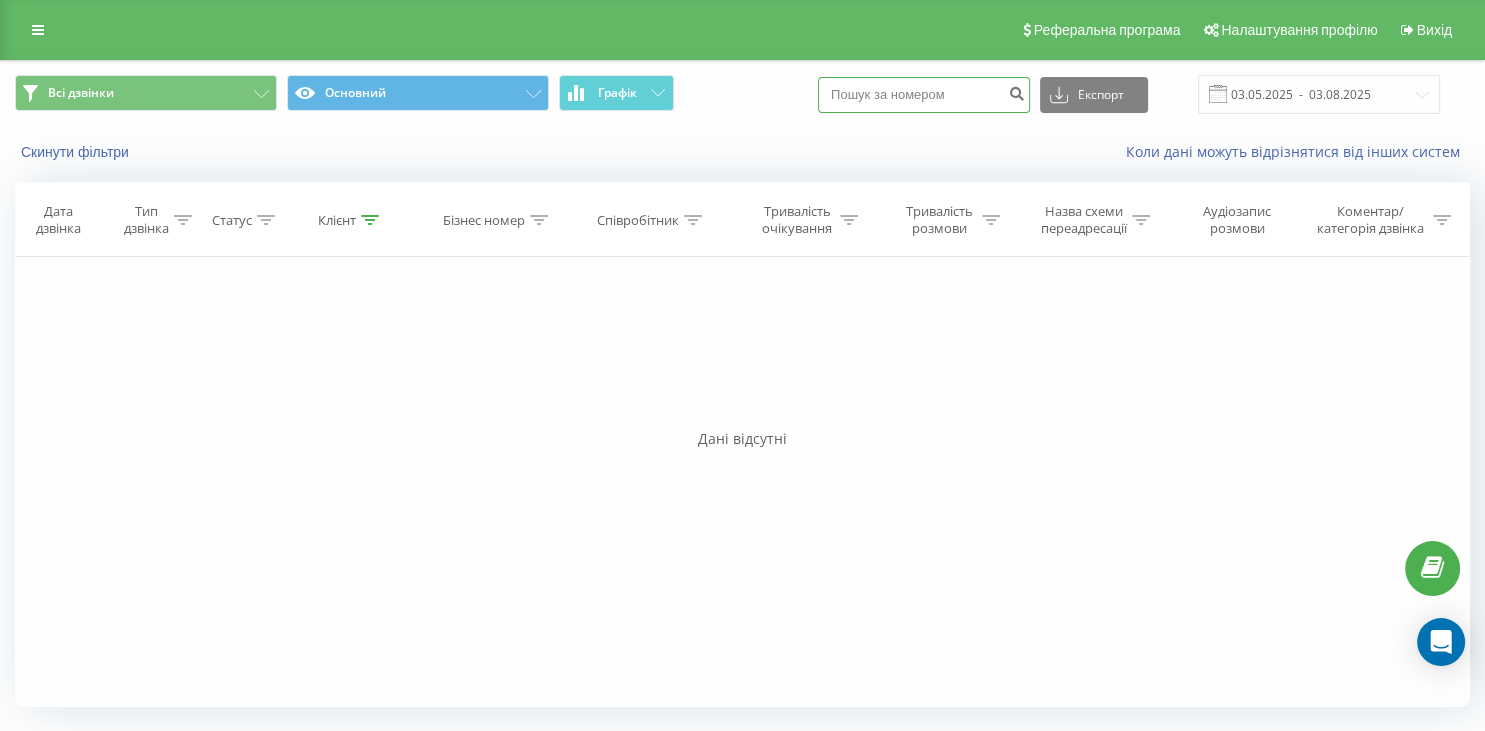 paste on "[PHONE]" 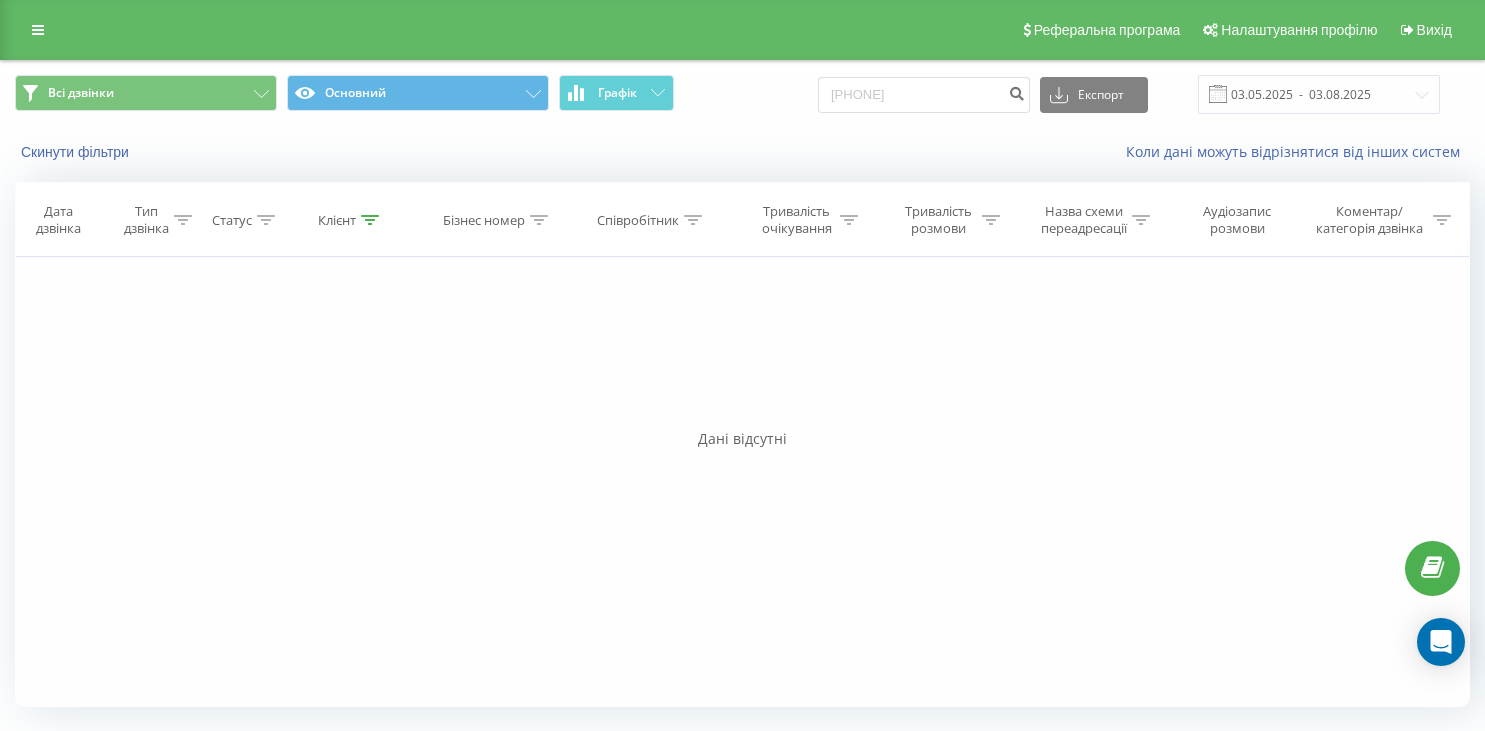 scroll, scrollTop: 0, scrollLeft: 0, axis: both 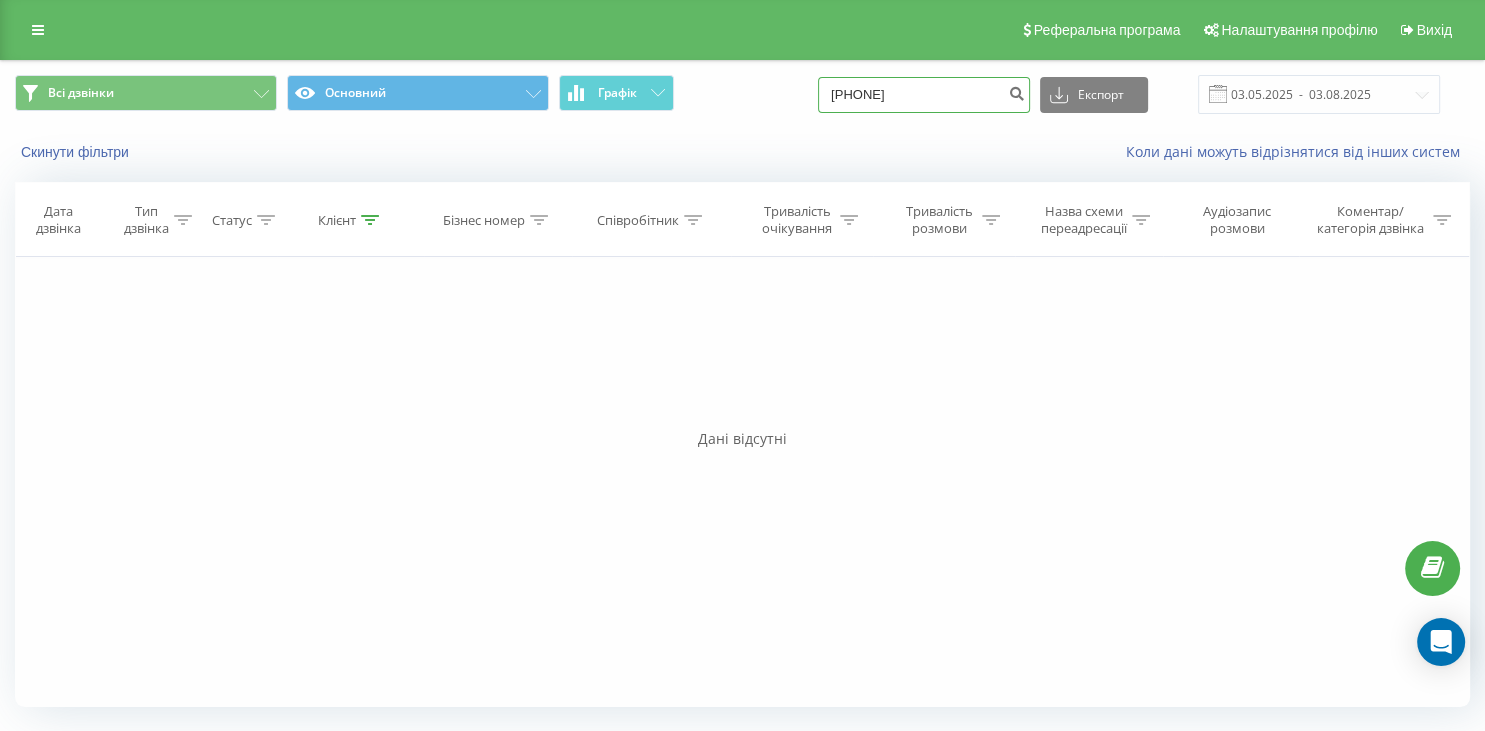 drag, startPoint x: 958, startPoint y: 98, endPoint x: 787, endPoint y: 101, distance: 171.0263 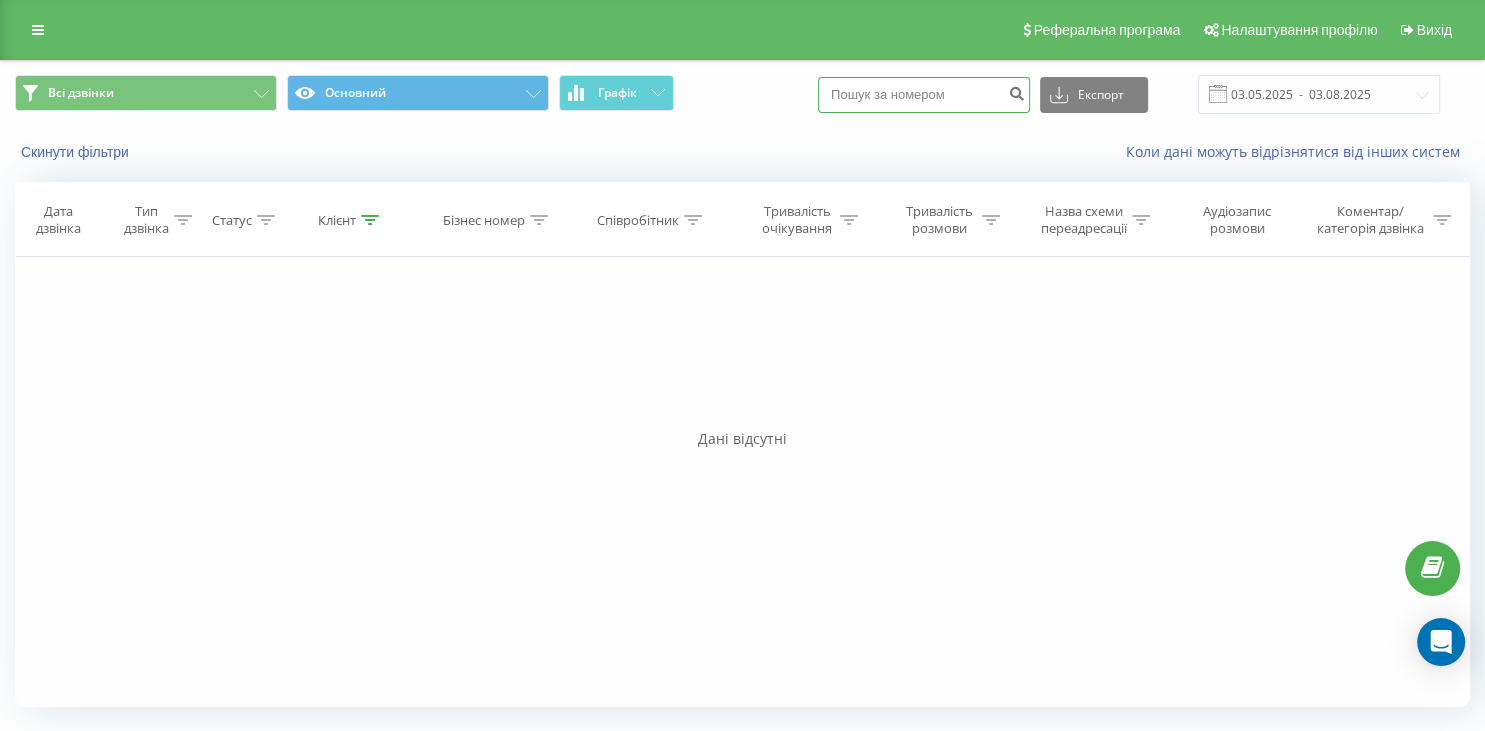 paste on "[PHONE]" 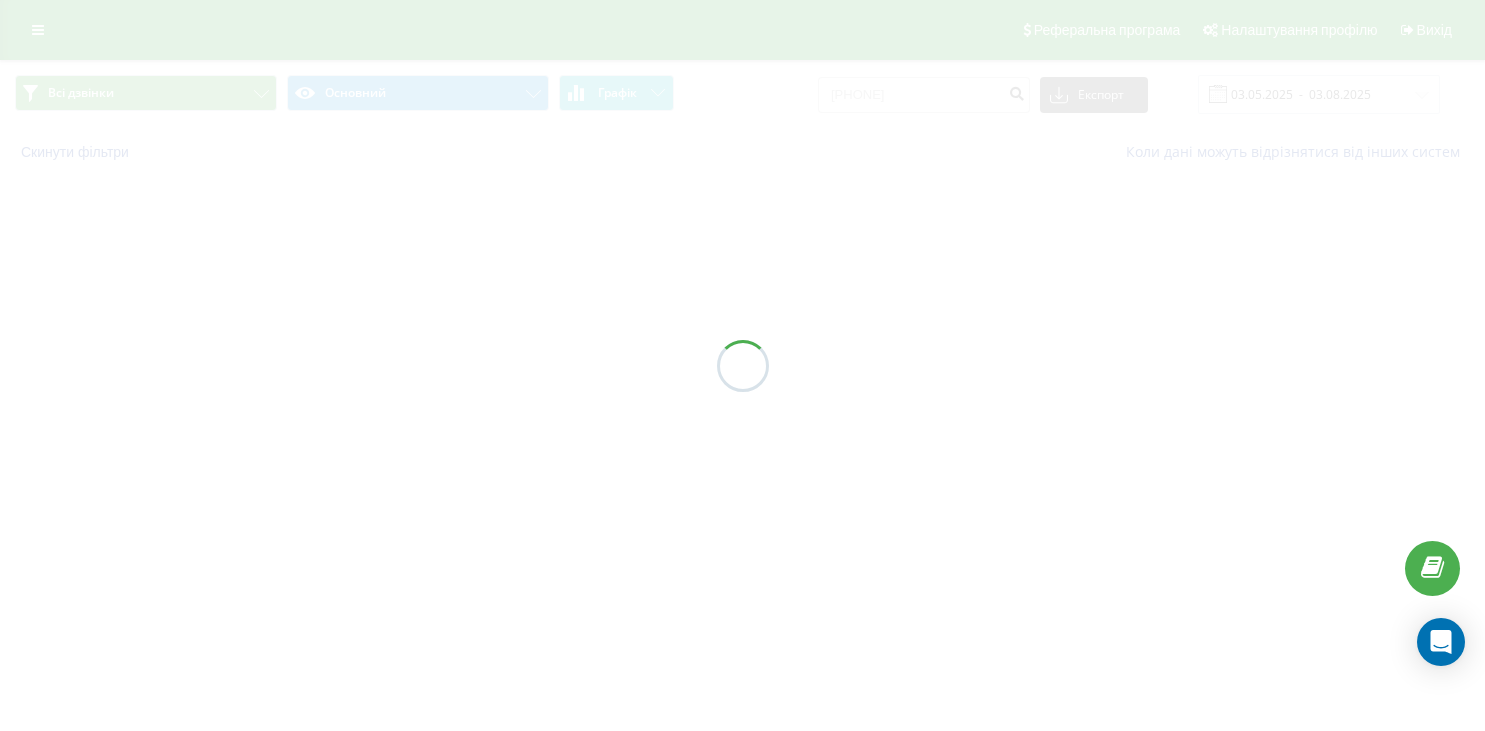 scroll, scrollTop: 0, scrollLeft: 0, axis: both 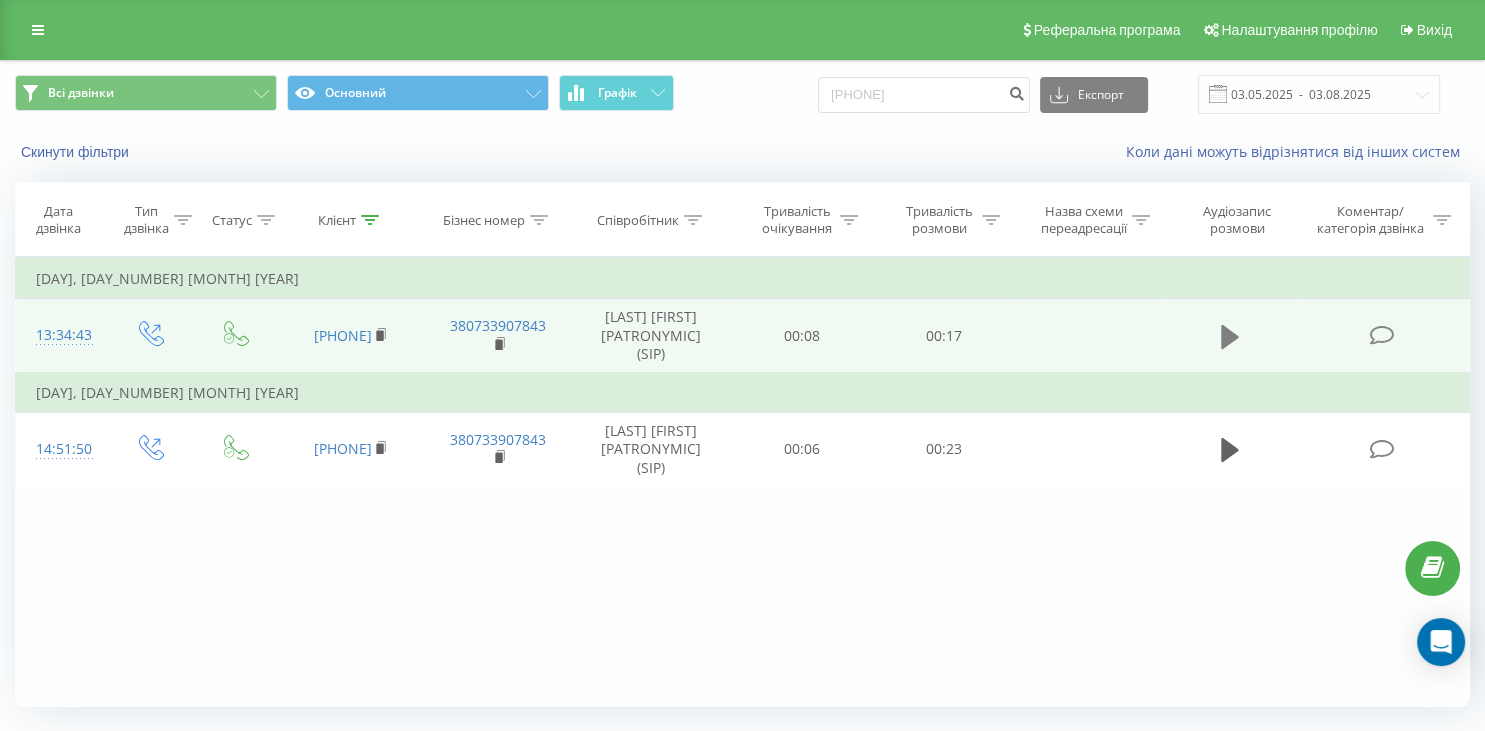 click 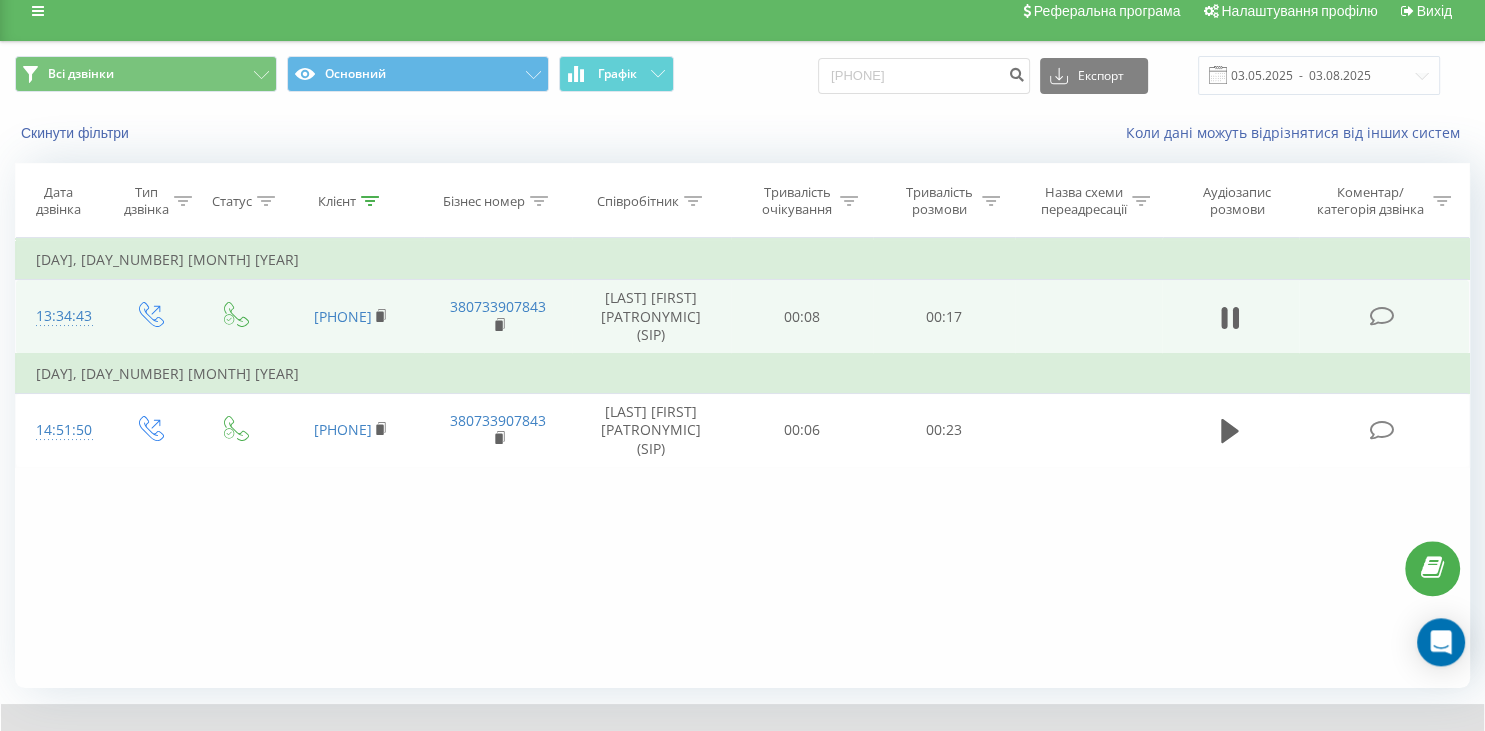 scroll, scrollTop: 128, scrollLeft: 0, axis: vertical 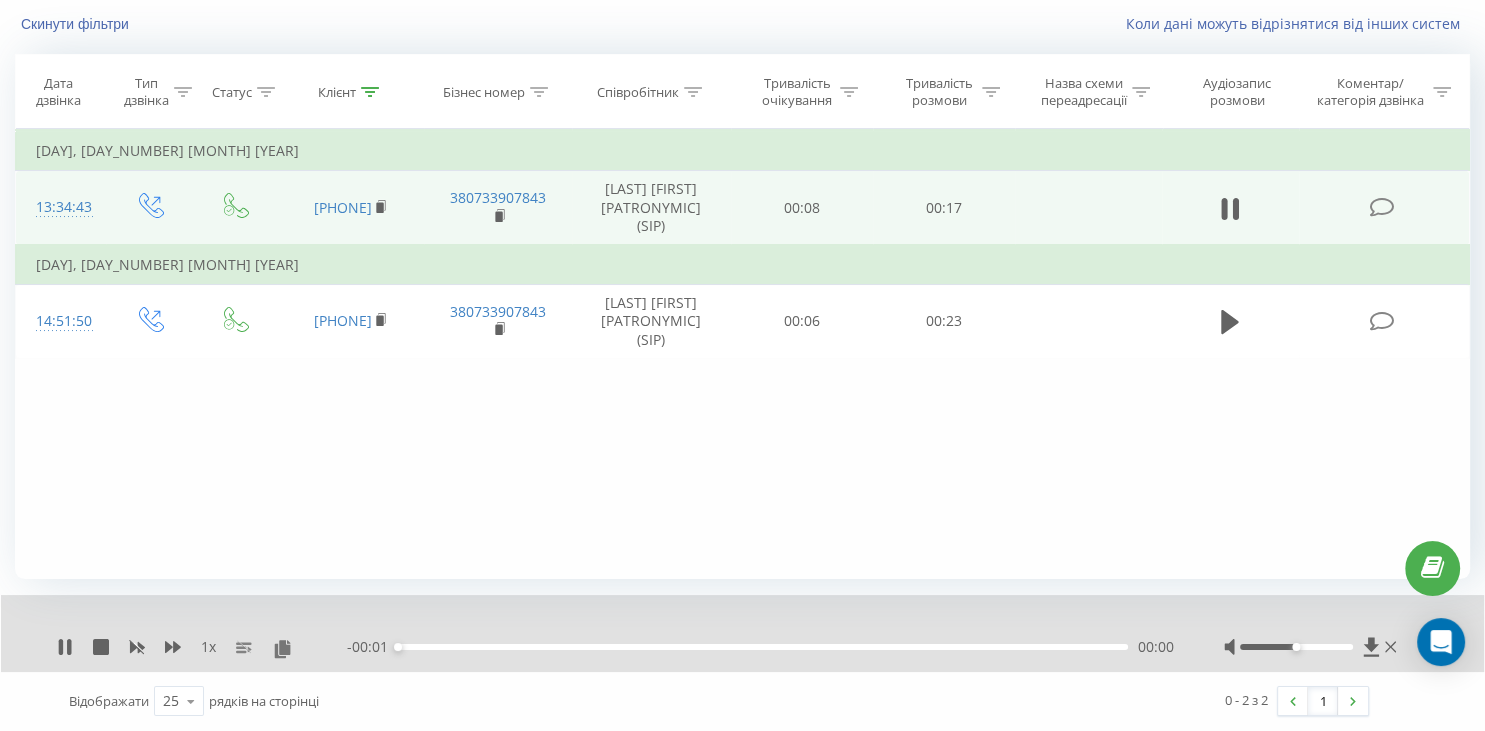 click on "00:00" at bounding box center [763, 647] 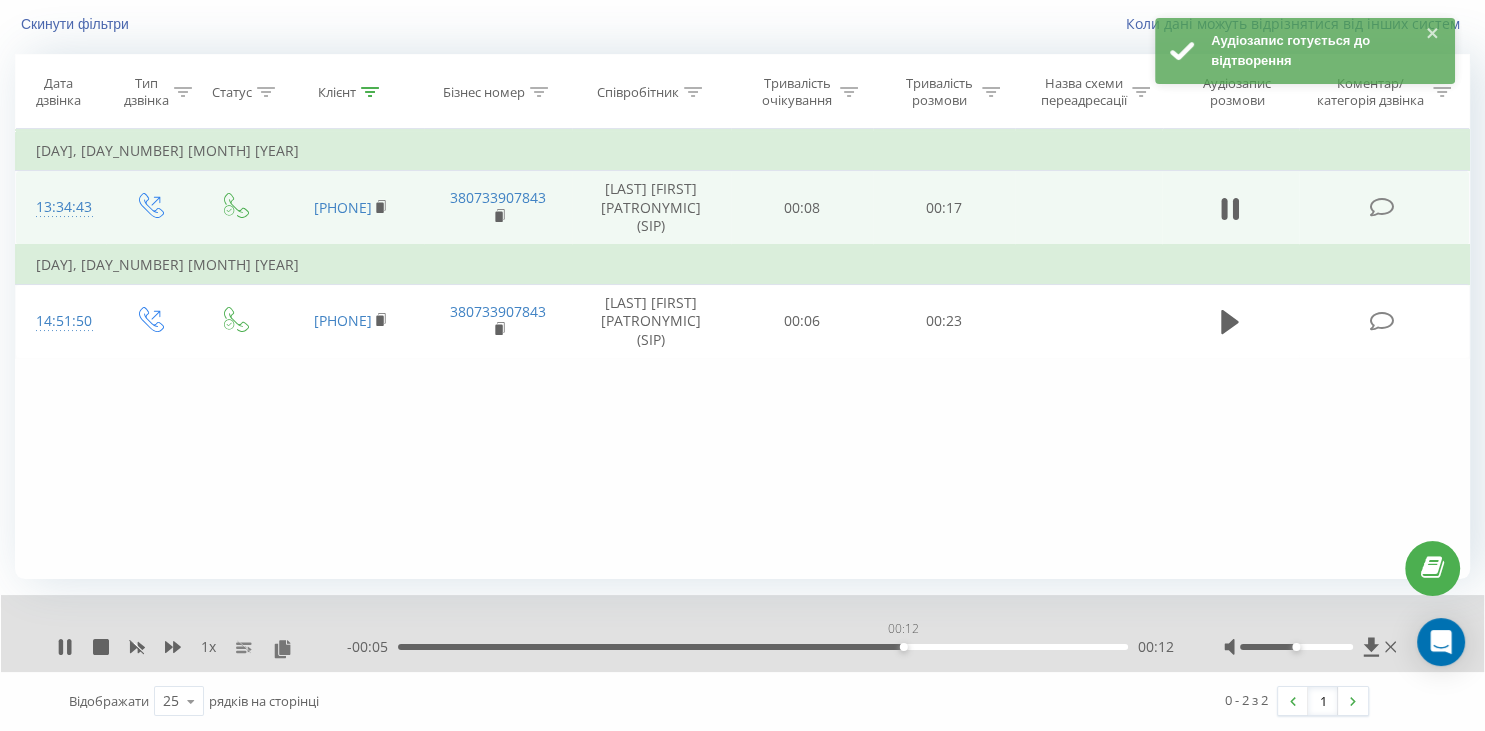 click on "00:12" at bounding box center (763, 647) 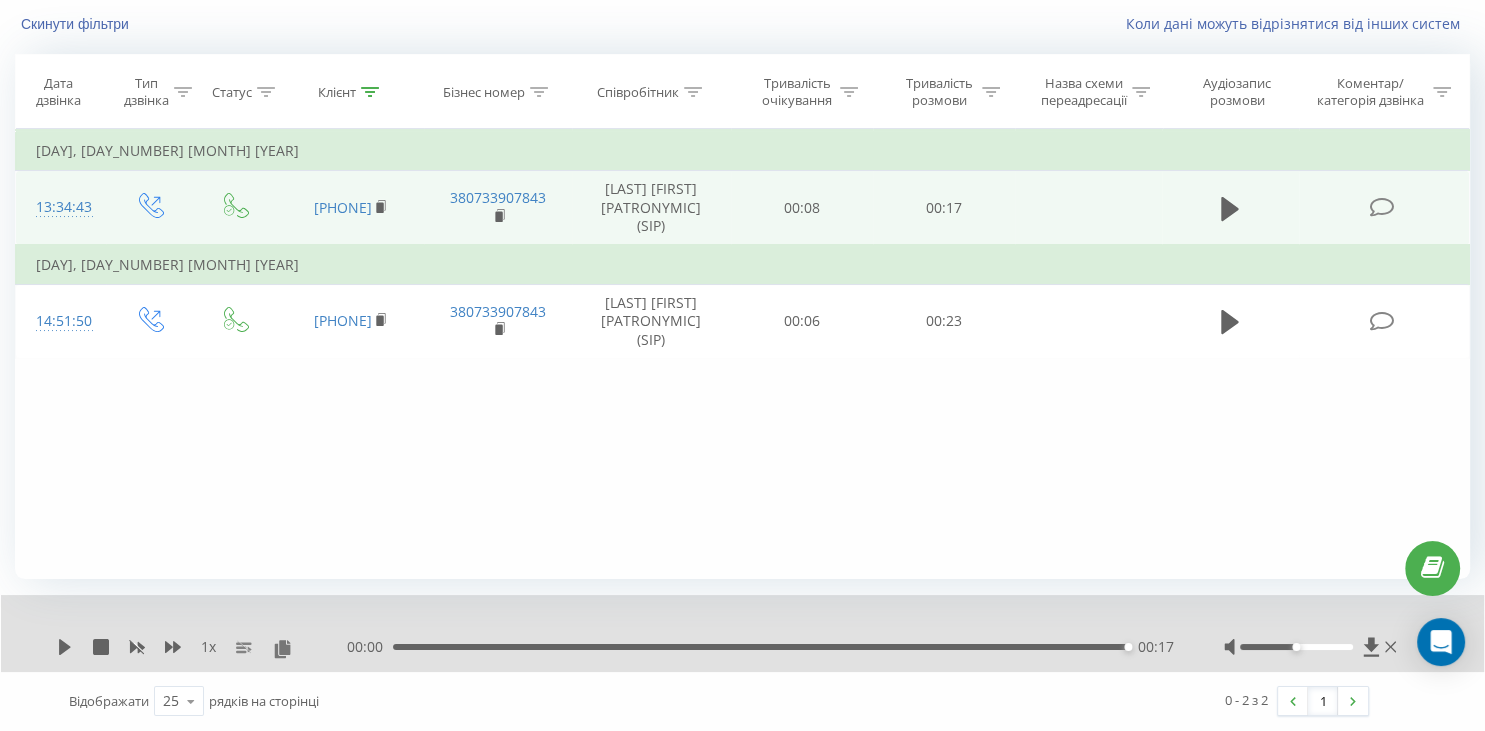 scroll, scrollTop: 0, scrollLeft: 0, axis: both 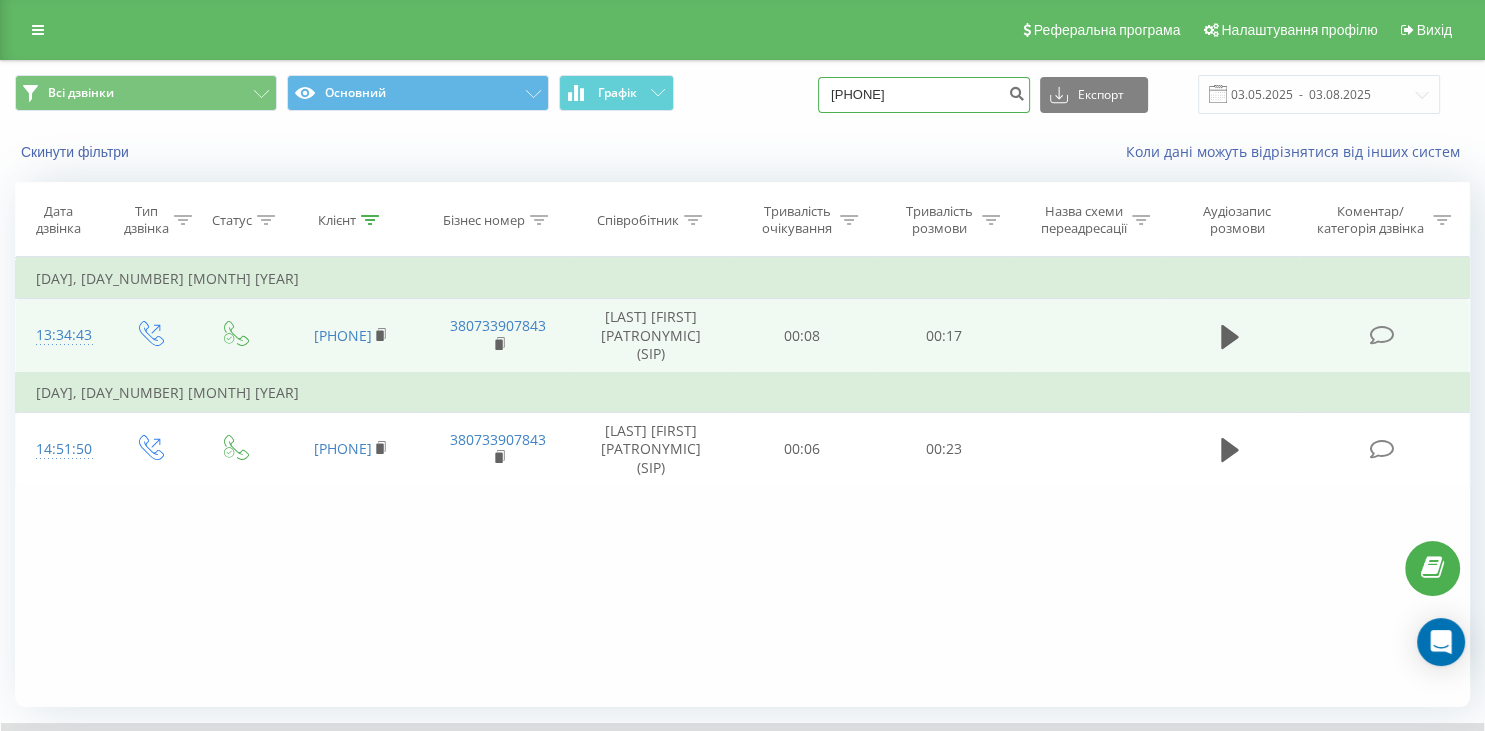 drag, startPoint x: 969, startPoint y: 88, endPoint x: 817, endPoint y: 69, distance: 153.18289 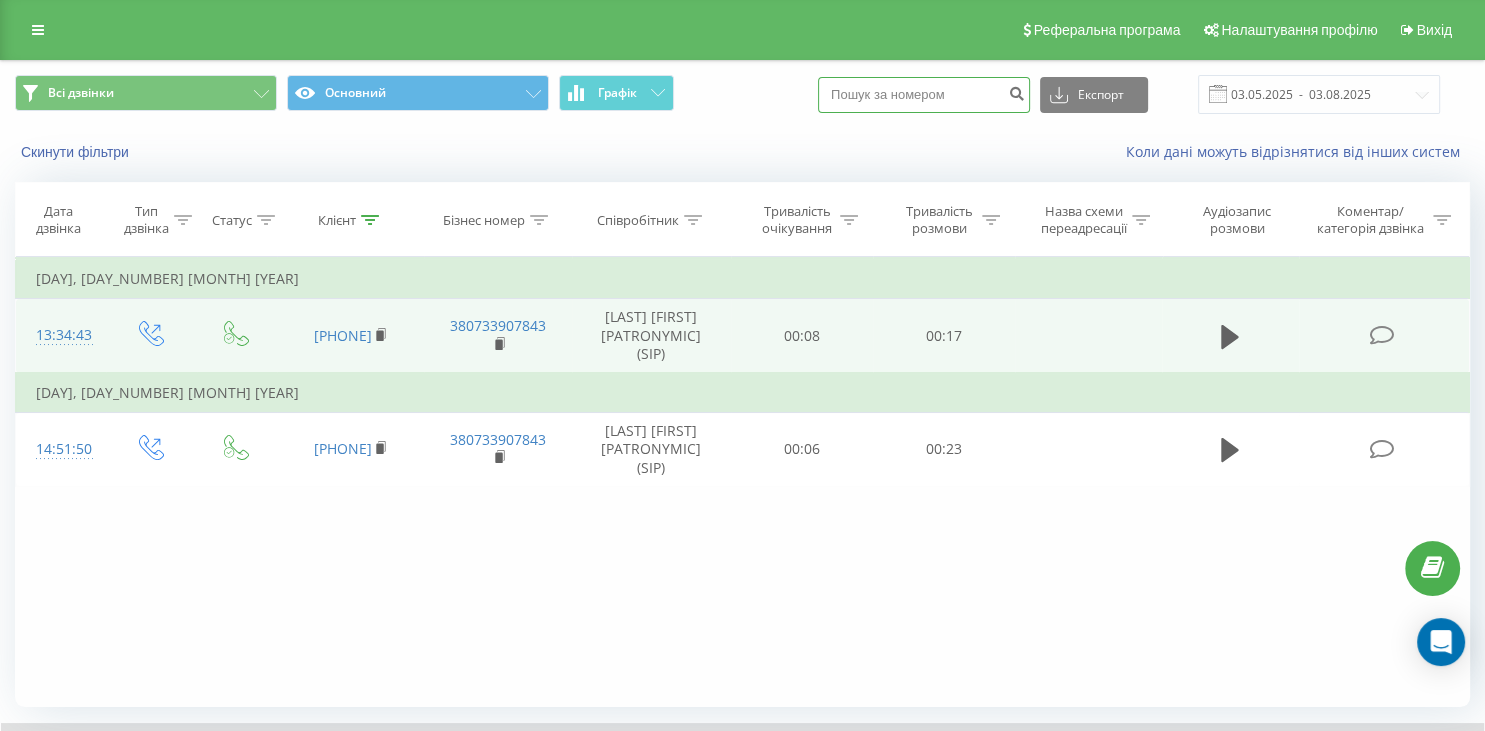 paste on "099 312 94 28" 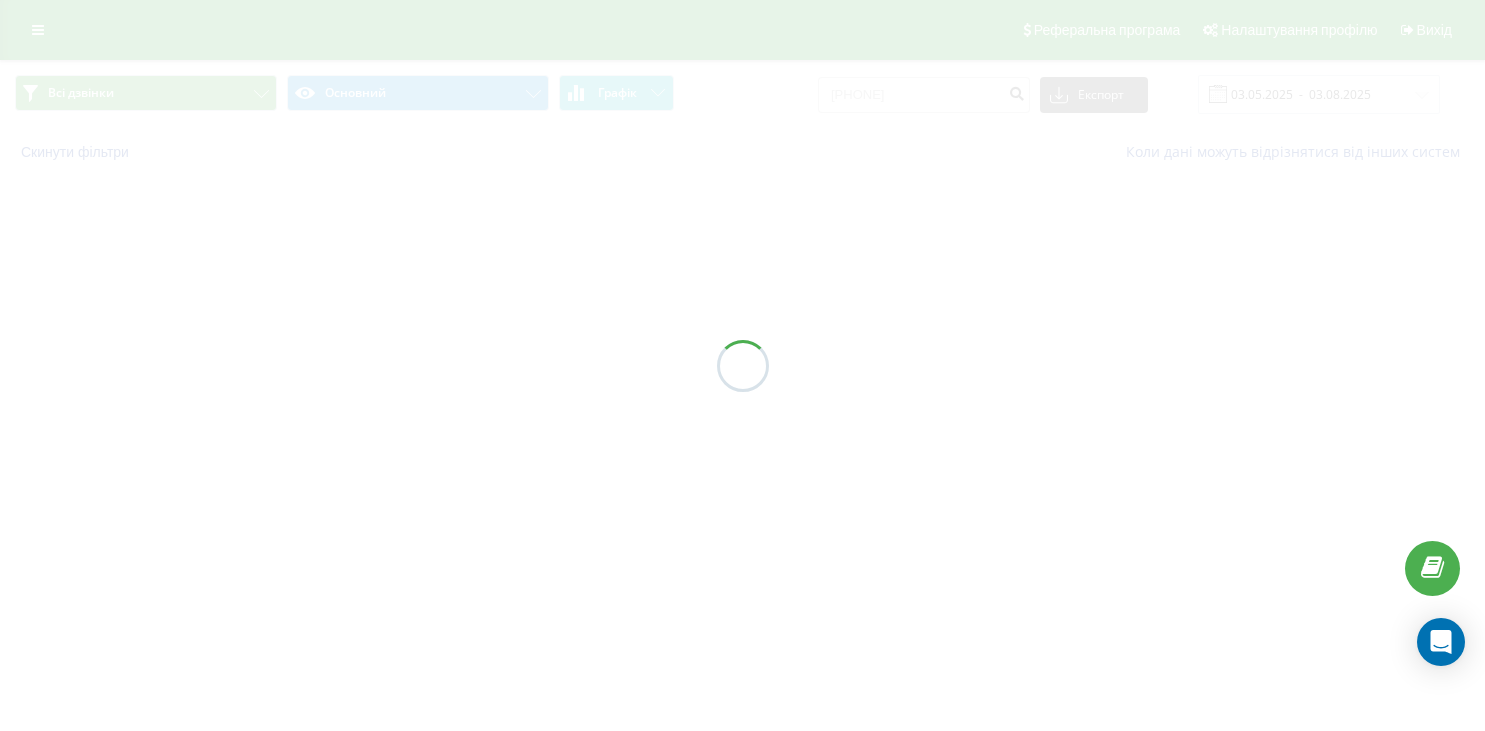 scroll, scrollTop: 0, scrollLeft: 0, axis: both 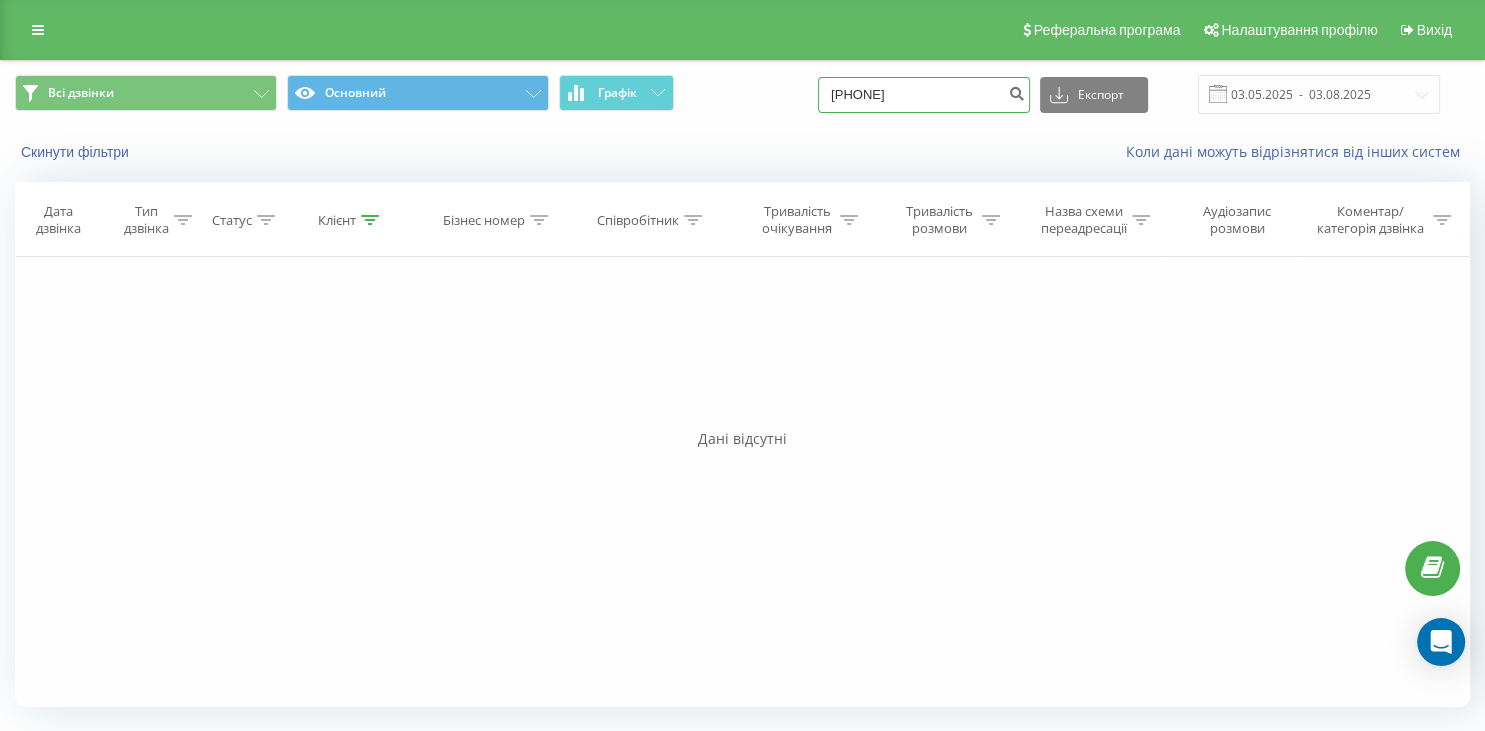 drag, startPoint x: 974, startPoint y: 78, endPoint x: 846, endPoint y: 53, distance: 130.41856 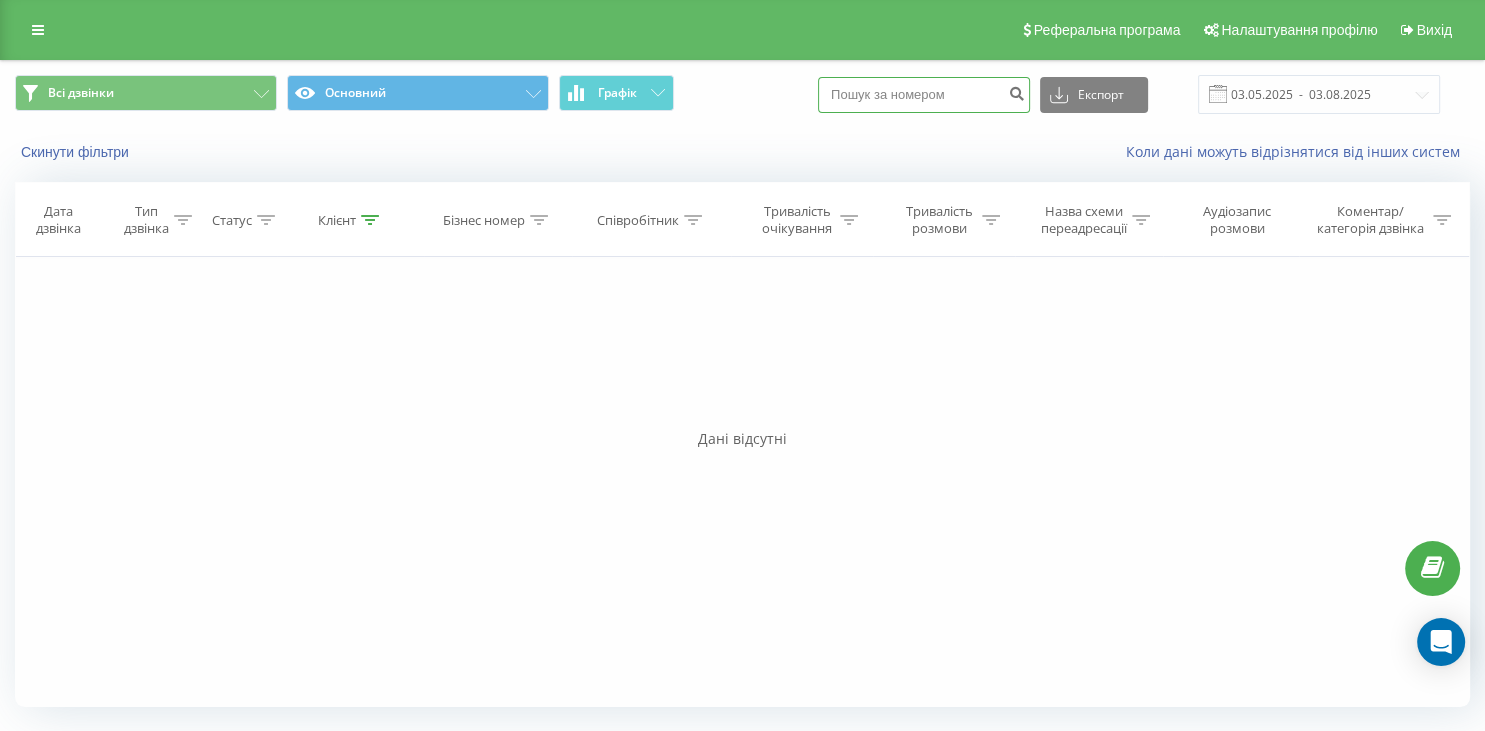 paste on "[PHONE]" 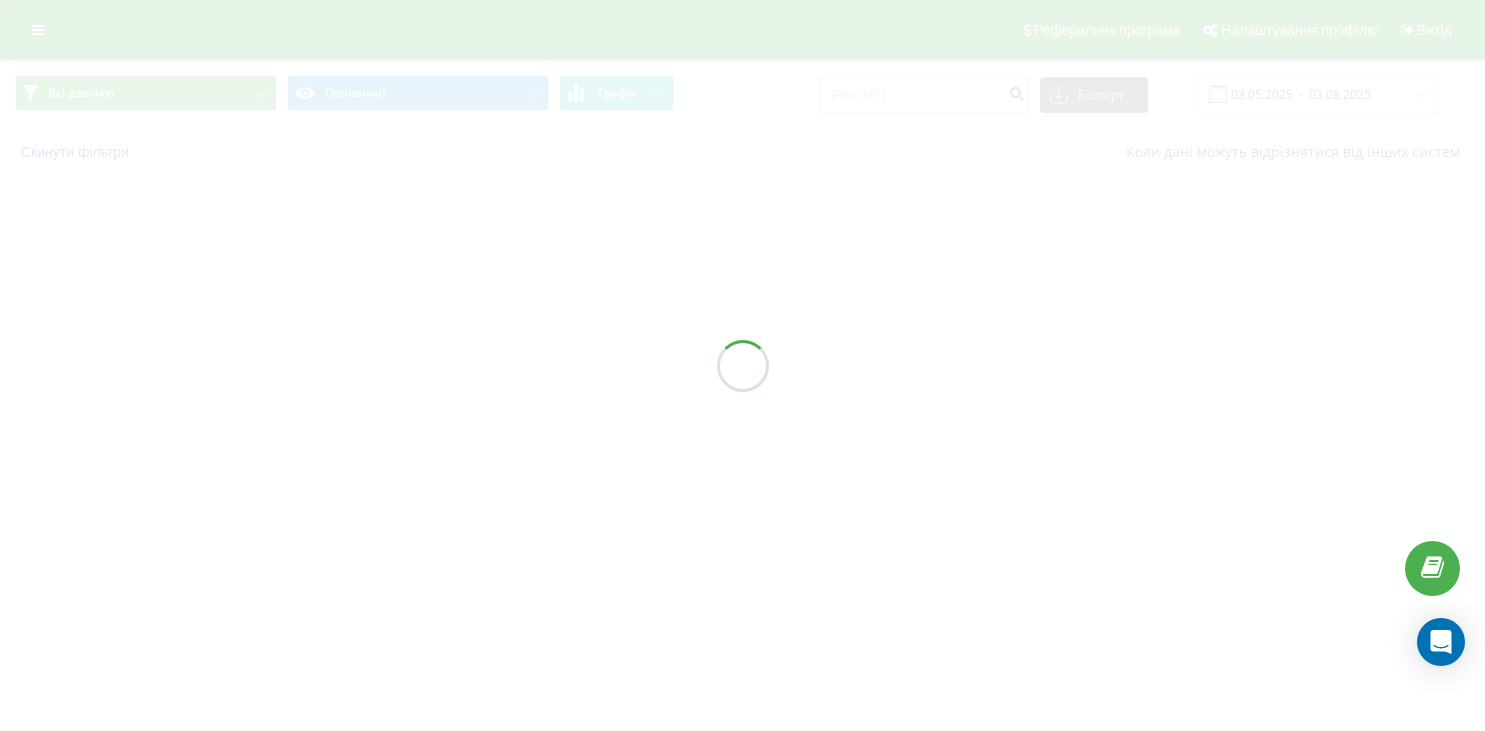 scroll, scrollTop: 0, scrollLeft: 0, axis: both 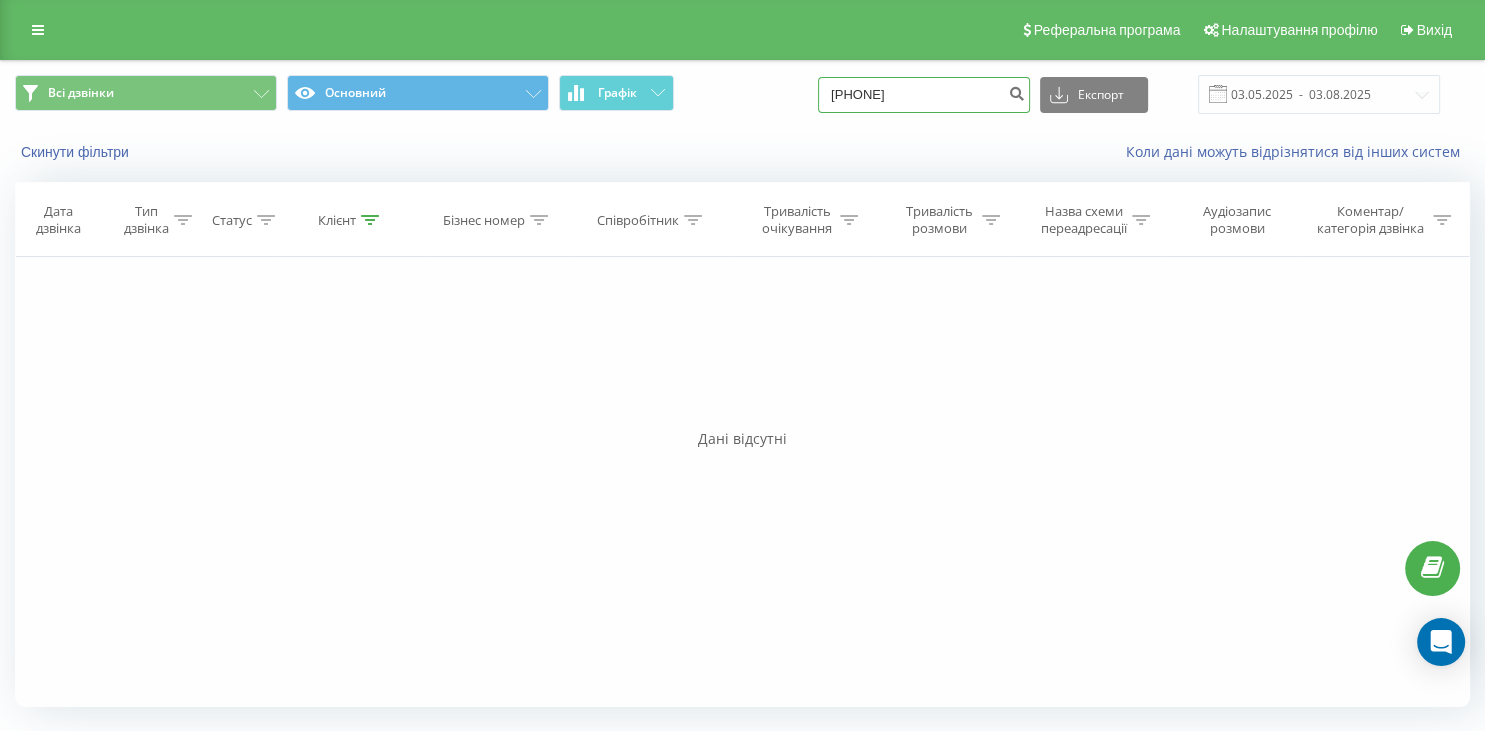 drag, startPoint x: 959, startPoint y: 99, endPoint x: 828, endPoint y: 99, distance: 131 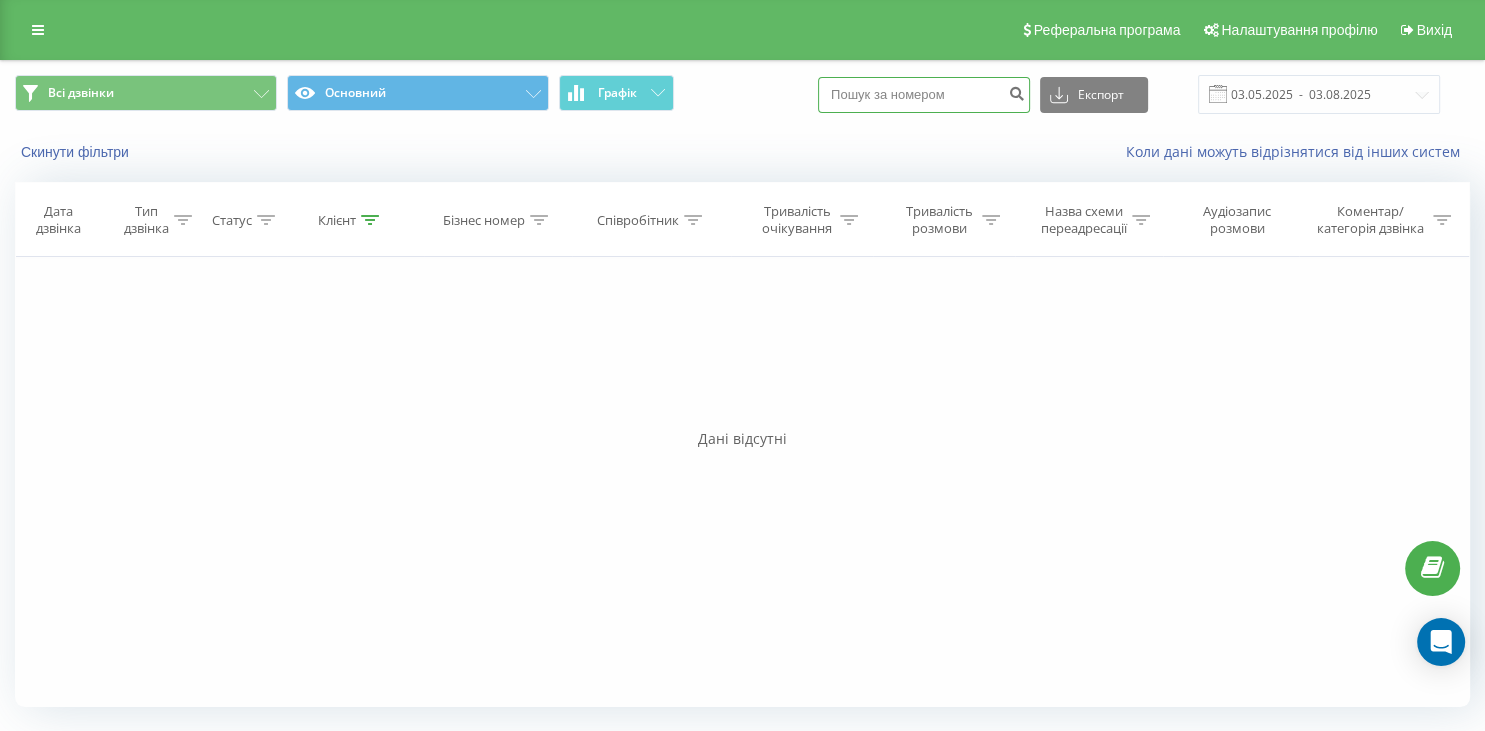 paste on "068 182 26 18" 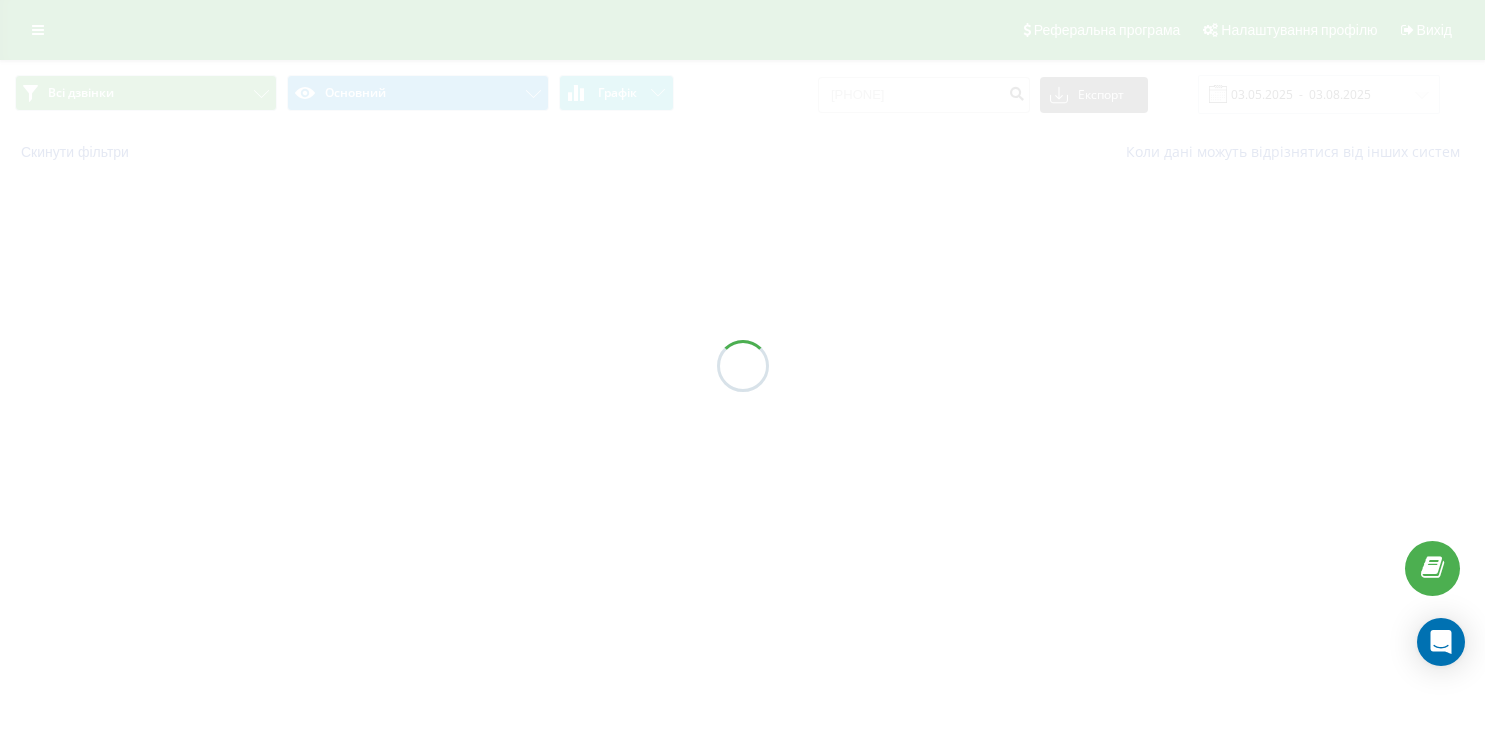 scroll, scrollTop: 0, scrollLeft: 0, axis: both 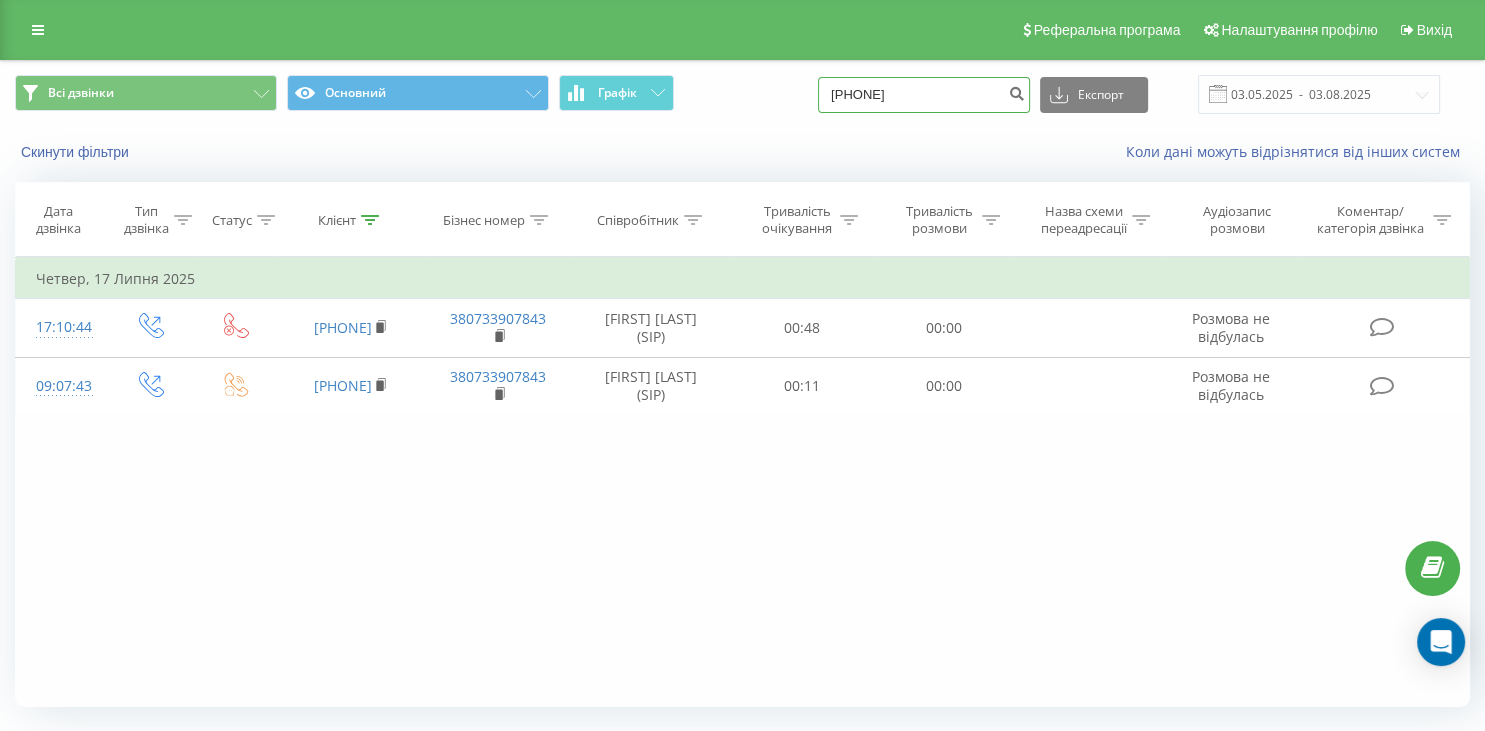 drag, startPoint x: 955, startPoint y: 87, endPoint x: 826, endPoint y: 90, distance: 129.03488 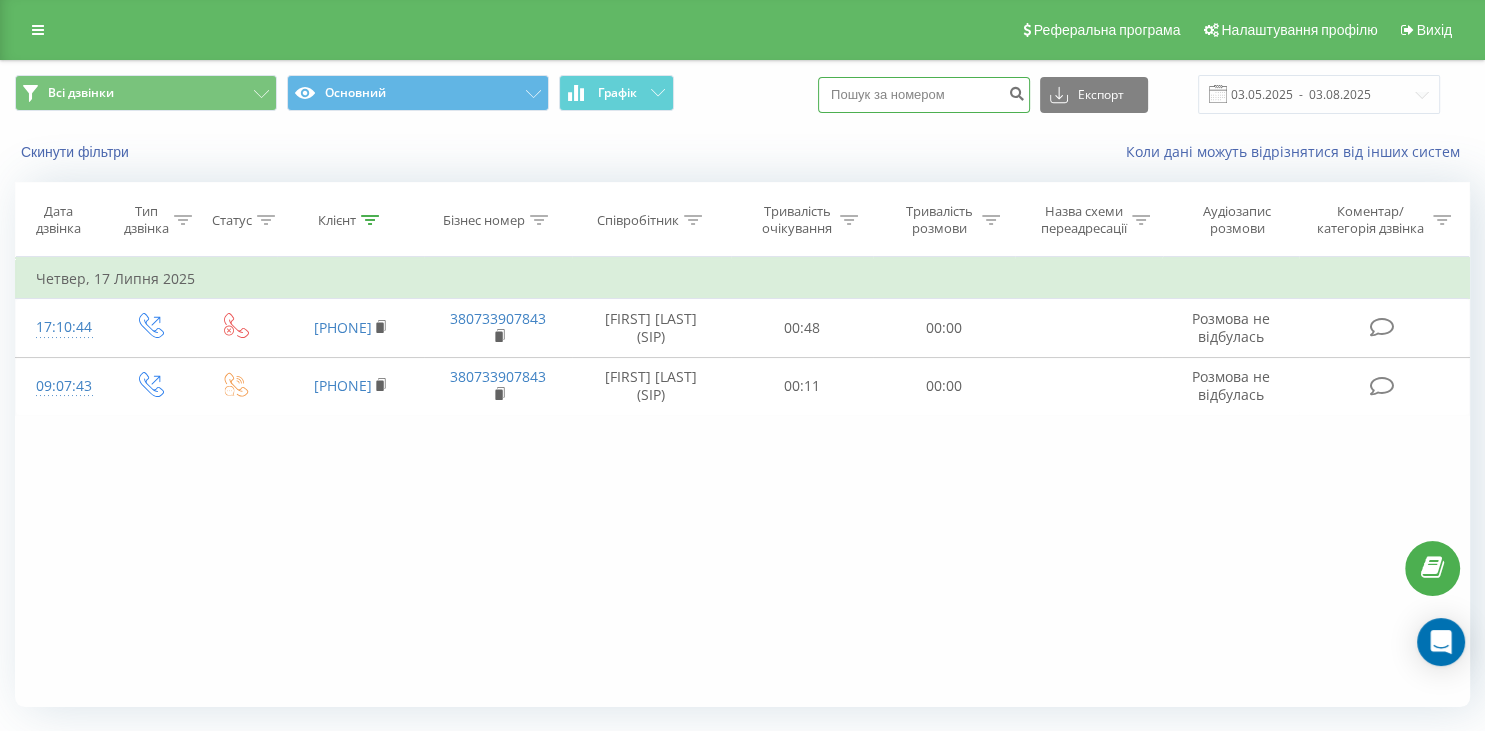 paste on "[PHONE]" 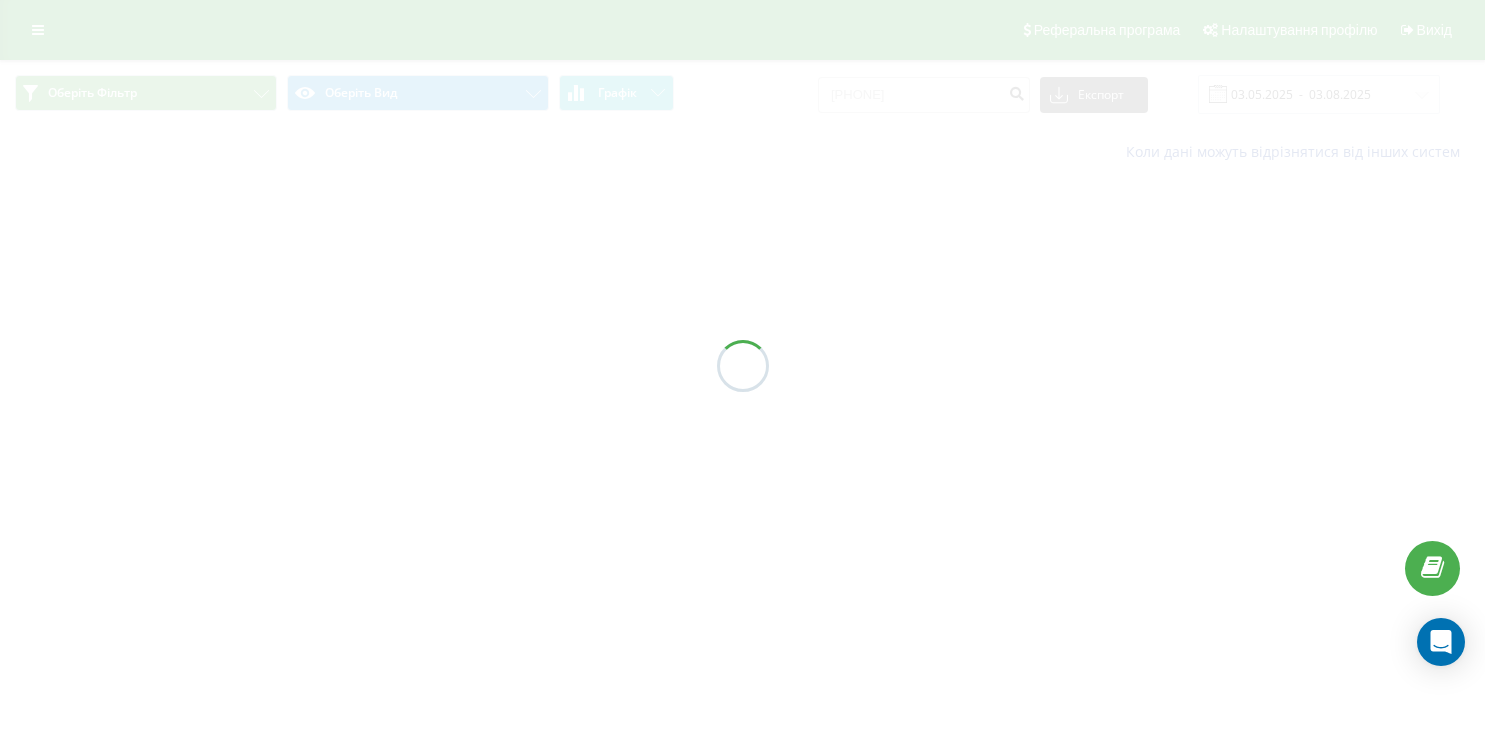 scroll, scrollTop: 0, scrollLeft: 0, axis: both 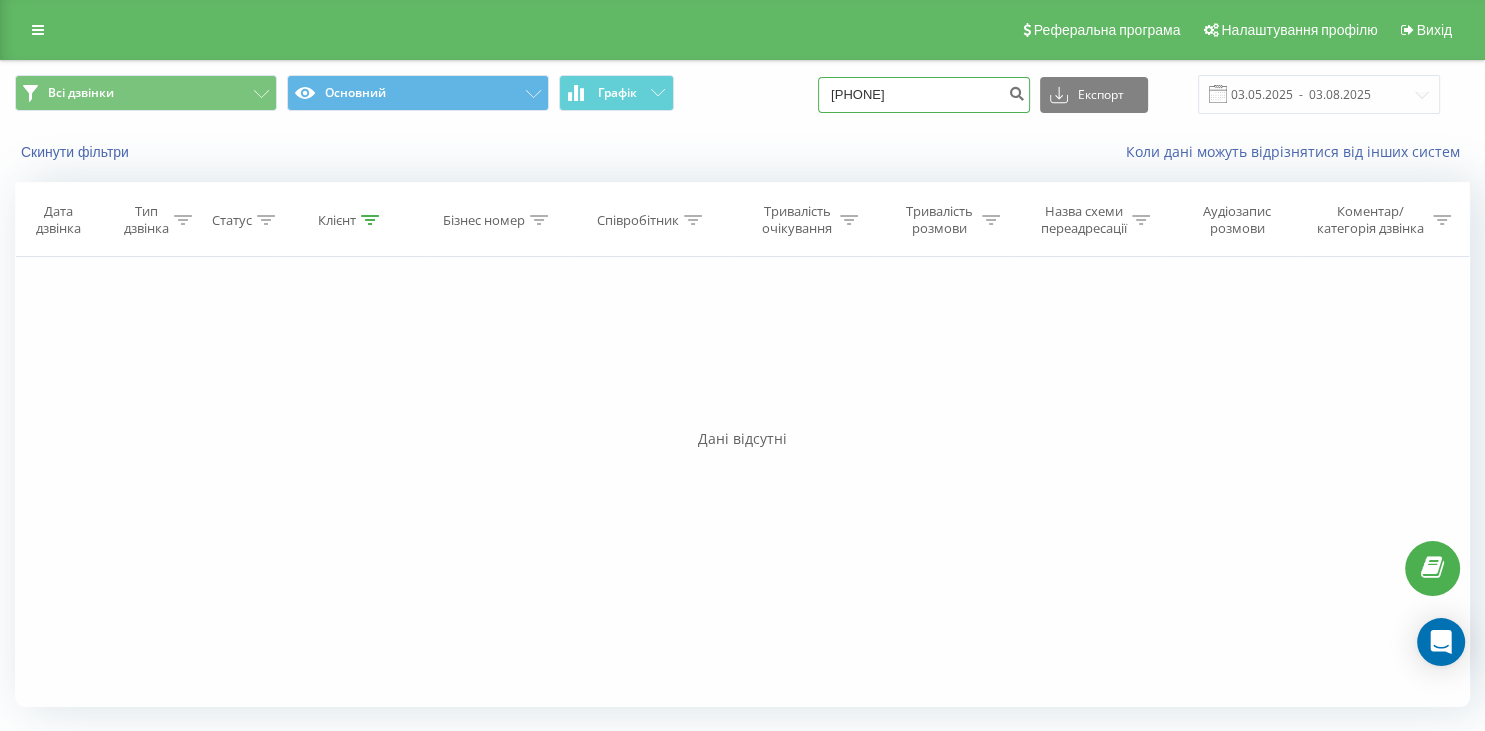 drag, startPoint x: 960, startPoint y: 95, endPoint x: 834, endPoint y: 76, distance: 127.424484 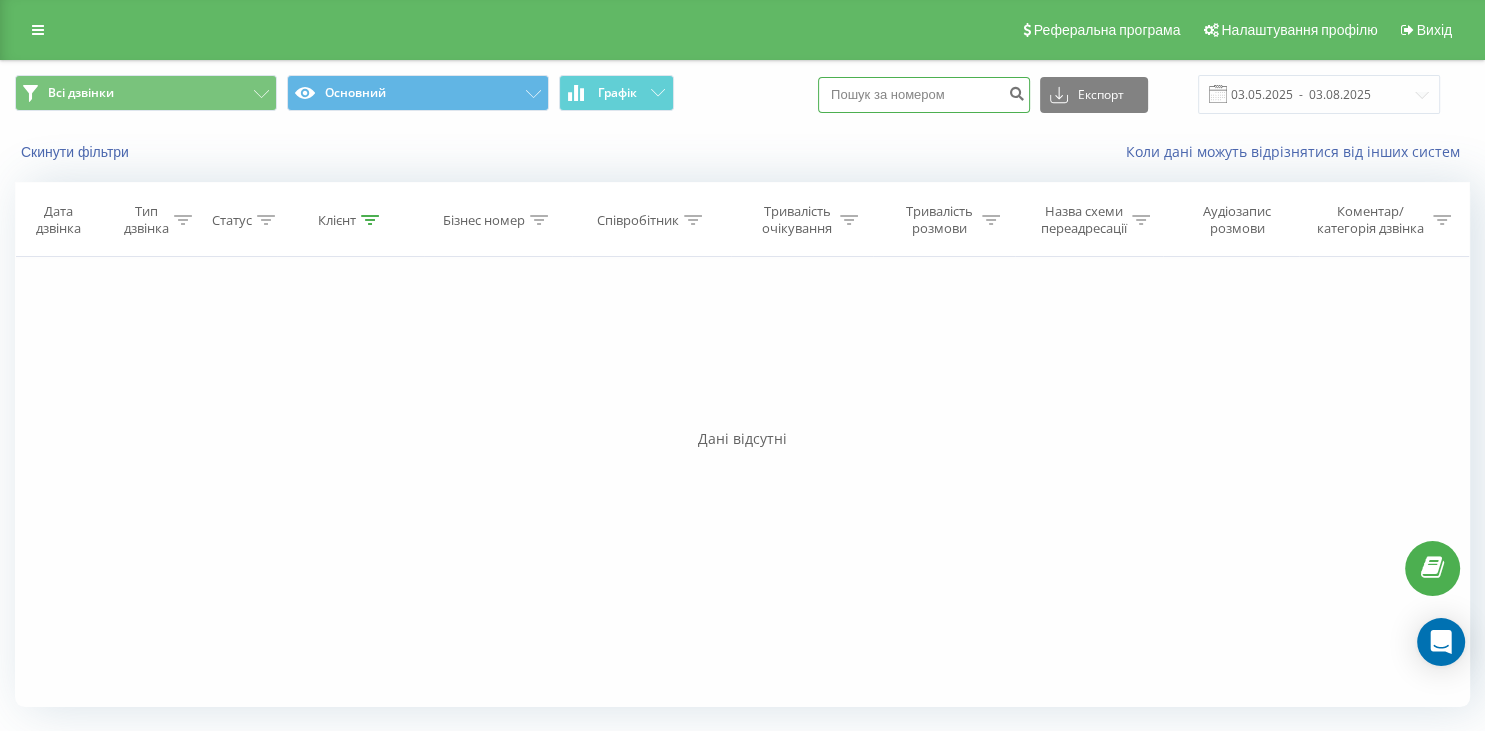 paste on "098 796 79 91" 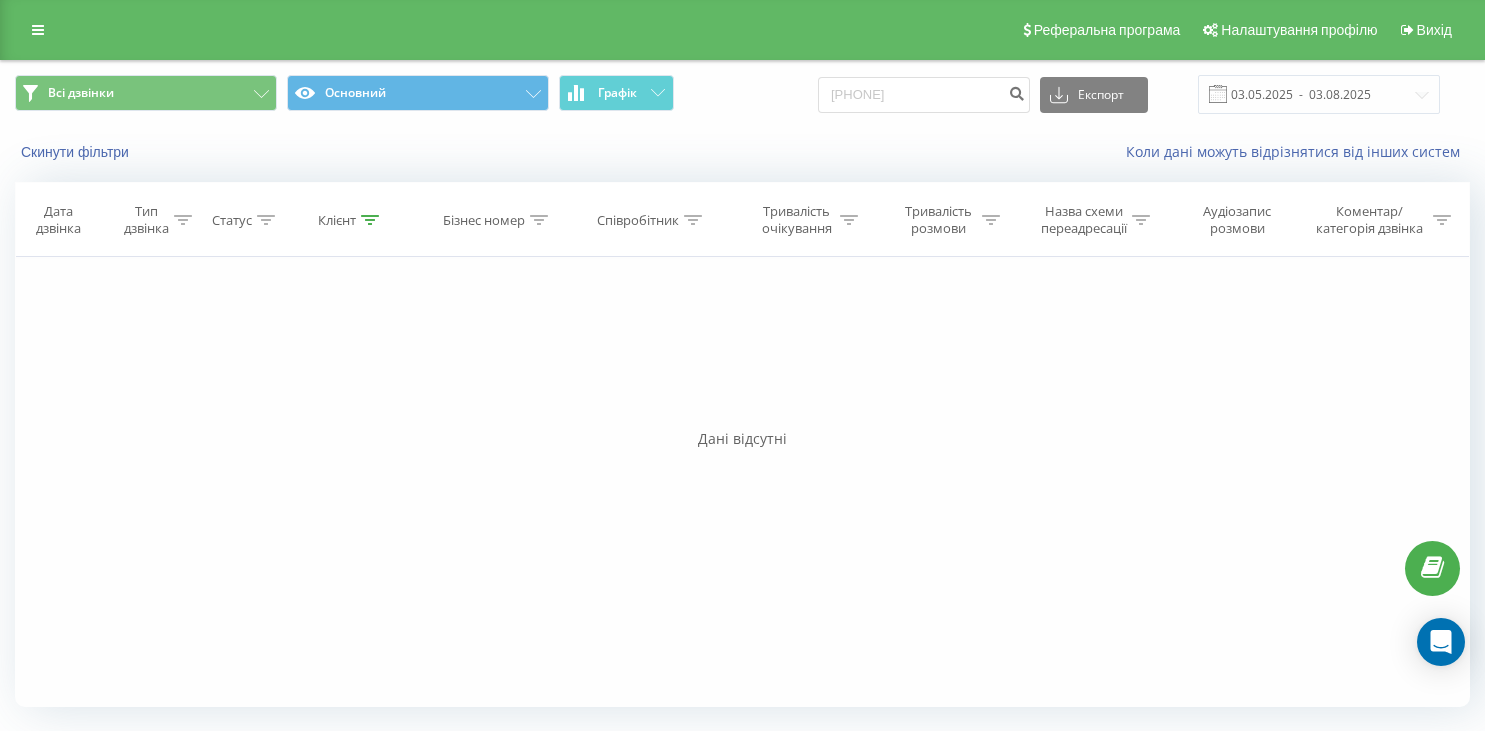 scroll, scrollTop: 0, scrollLeft: 0, axis: both 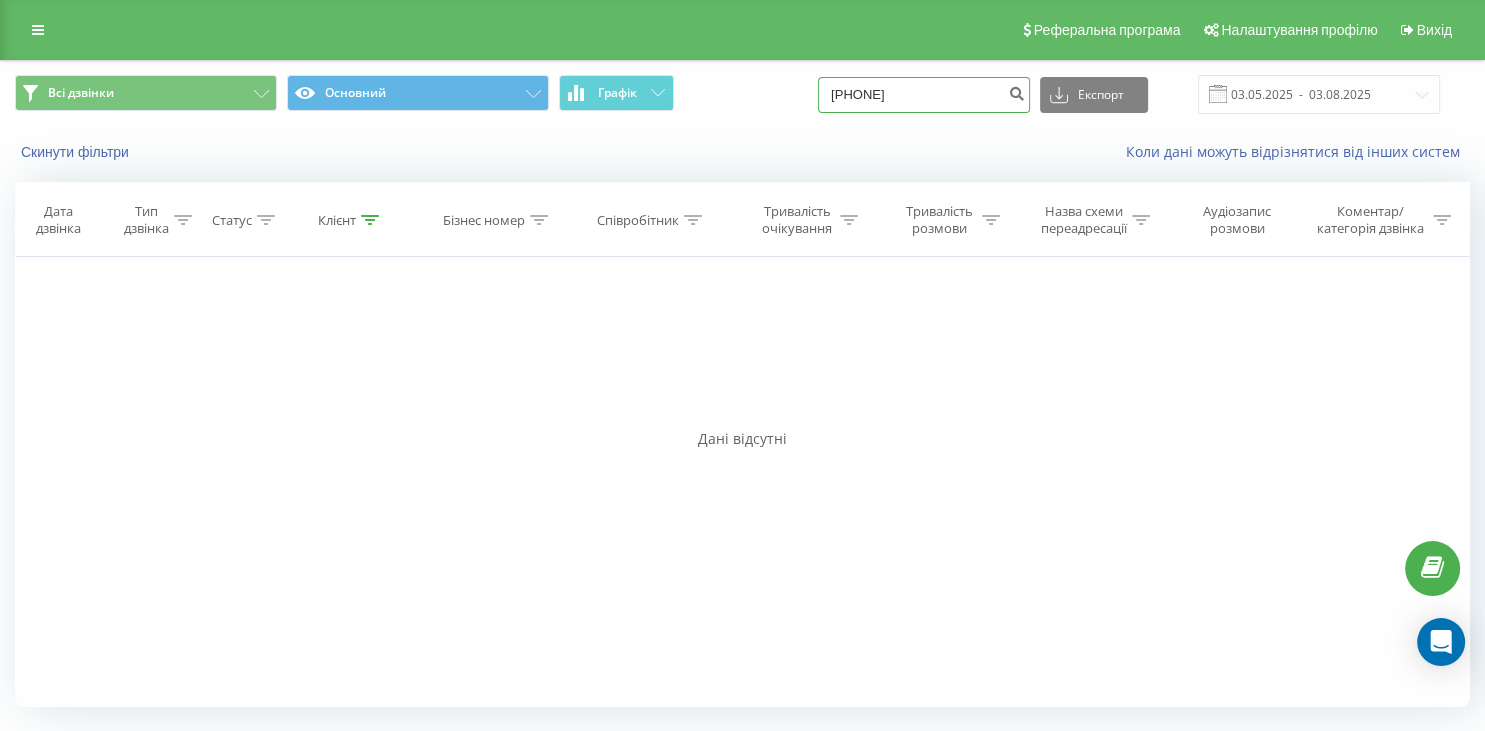 drag, startPoint x: 951, startPoint y: 98, endPoint x: 806, endPoint y: 109, distance: 145.41664 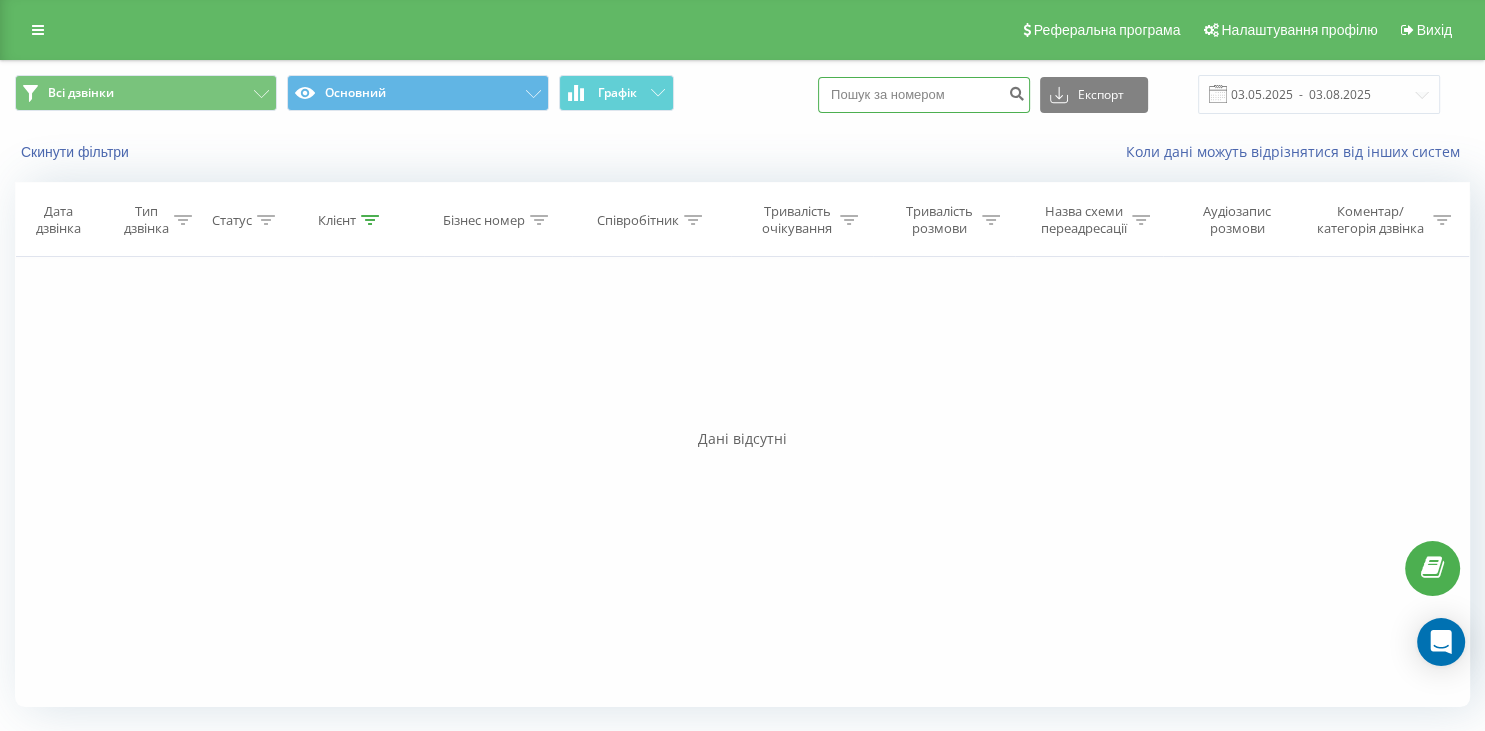 paste on "[PHONE]" 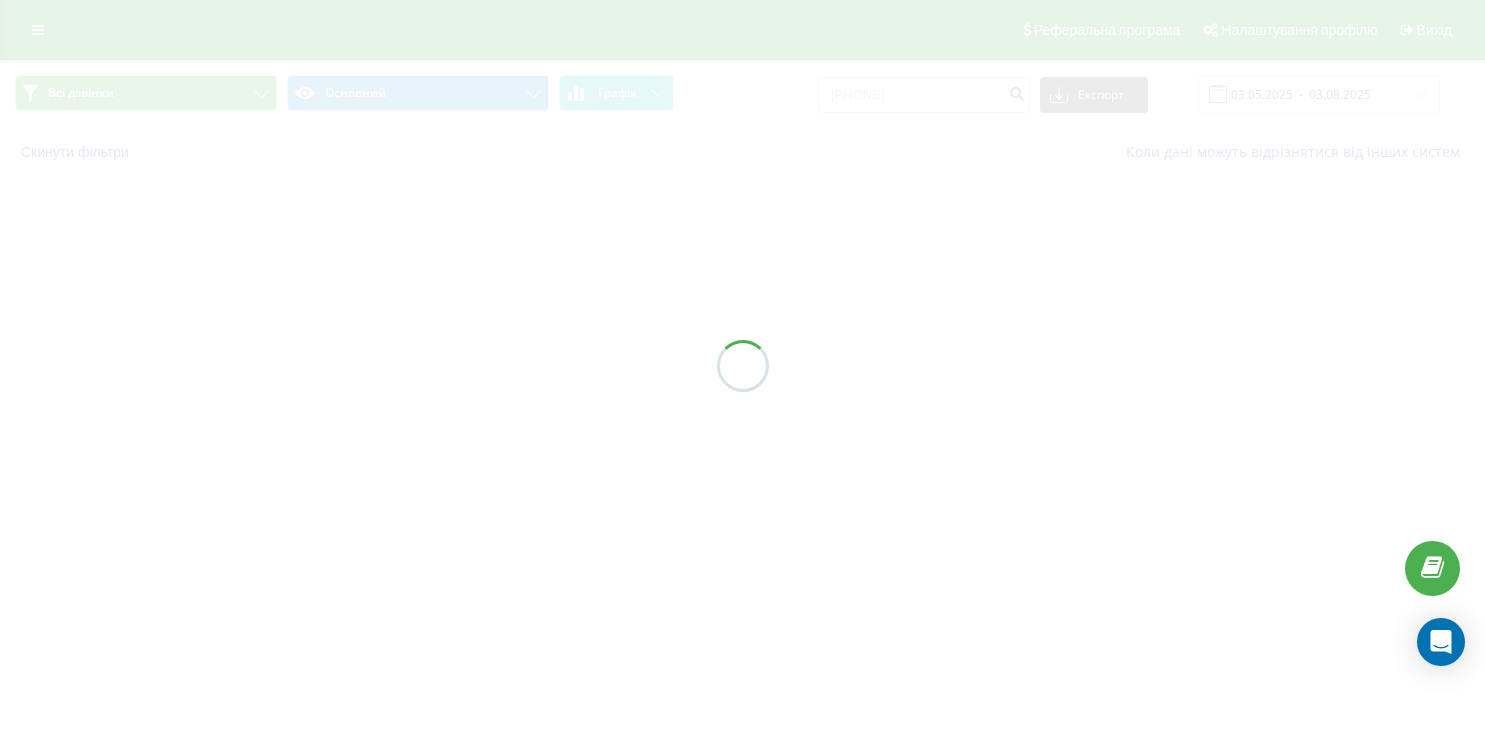 scroll, scrollTop: 0, scrollLeft: 0, axis: both 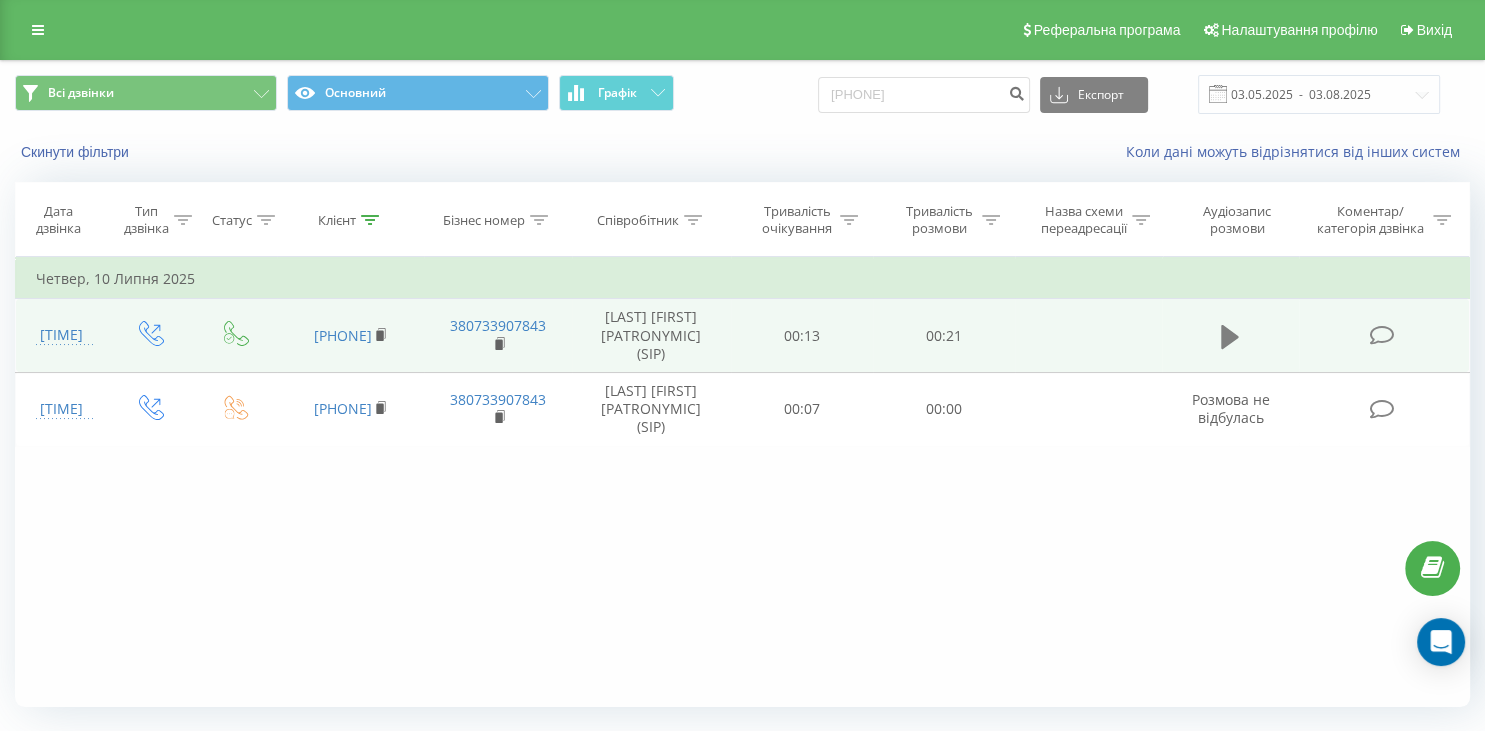 click 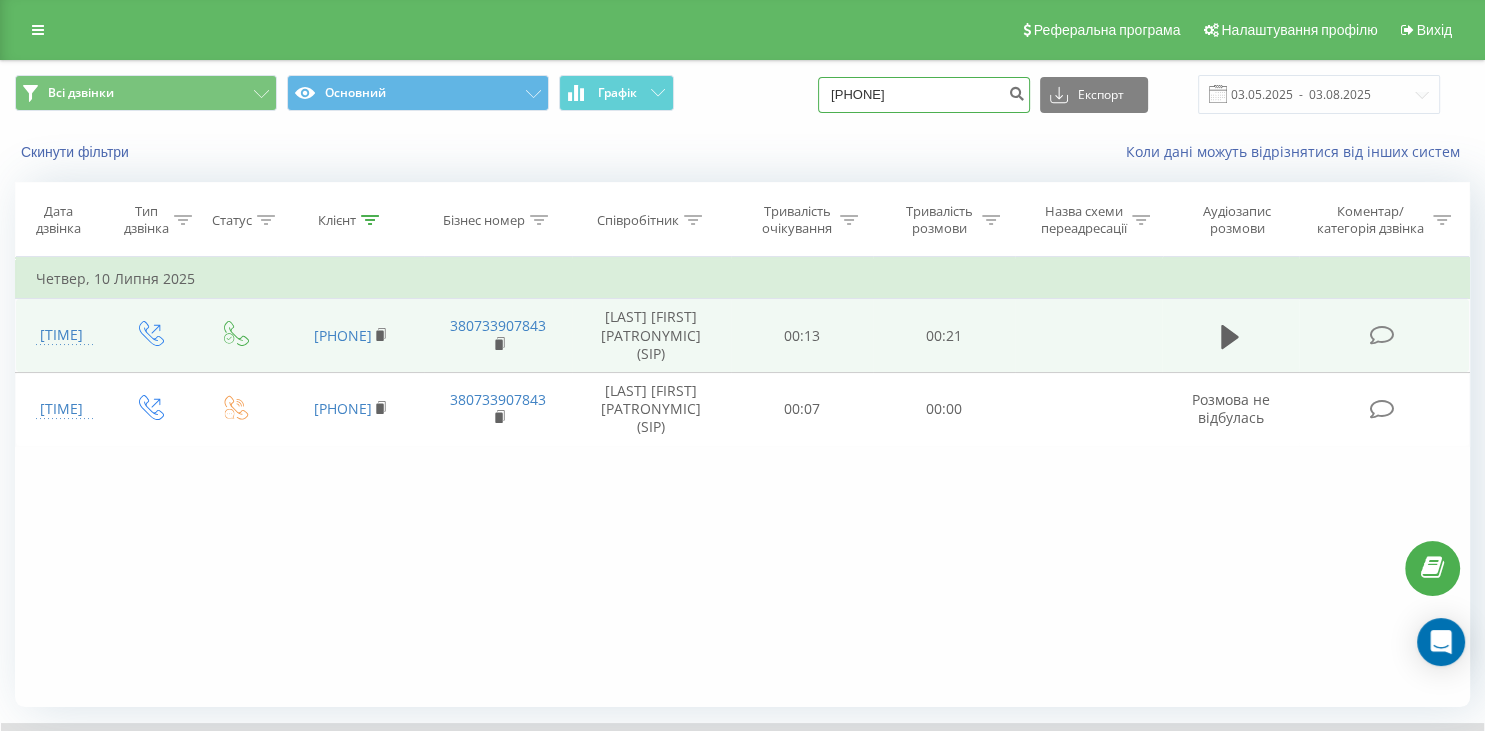 drag, startPoint x: 991, startPoint y: 102, endPoint x: 801, endPoint y: 102, distance: 190 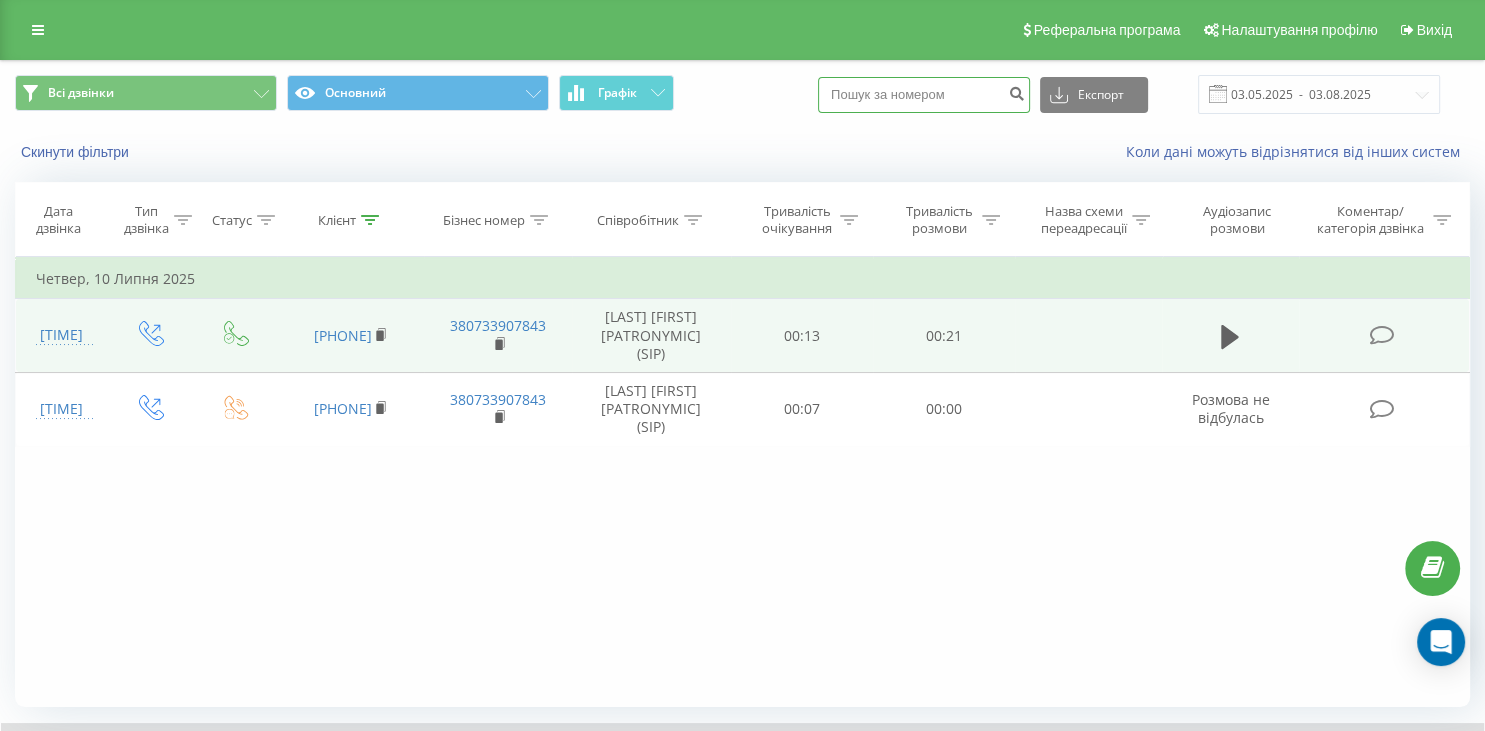 paste on "066 103 03 85" 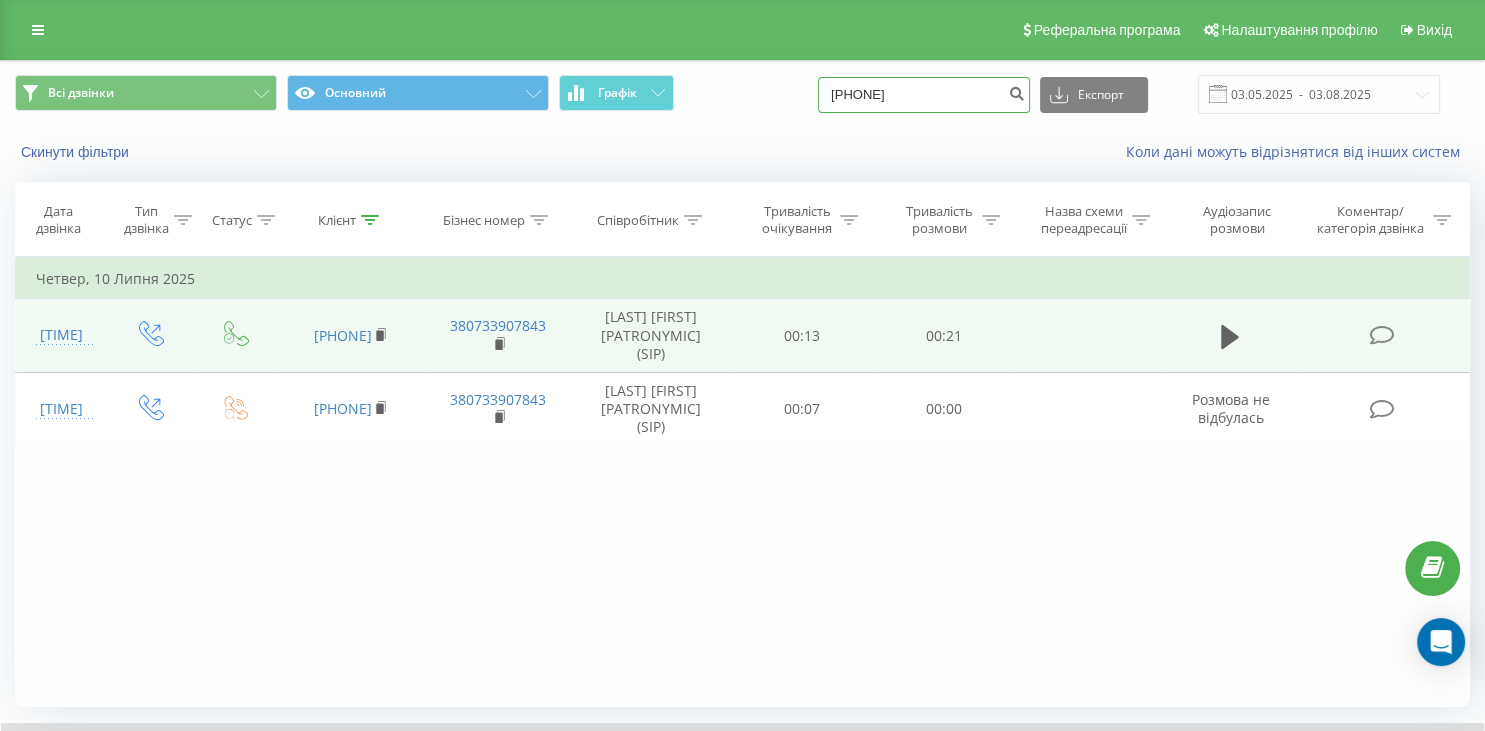 type on "066 103 03 85" 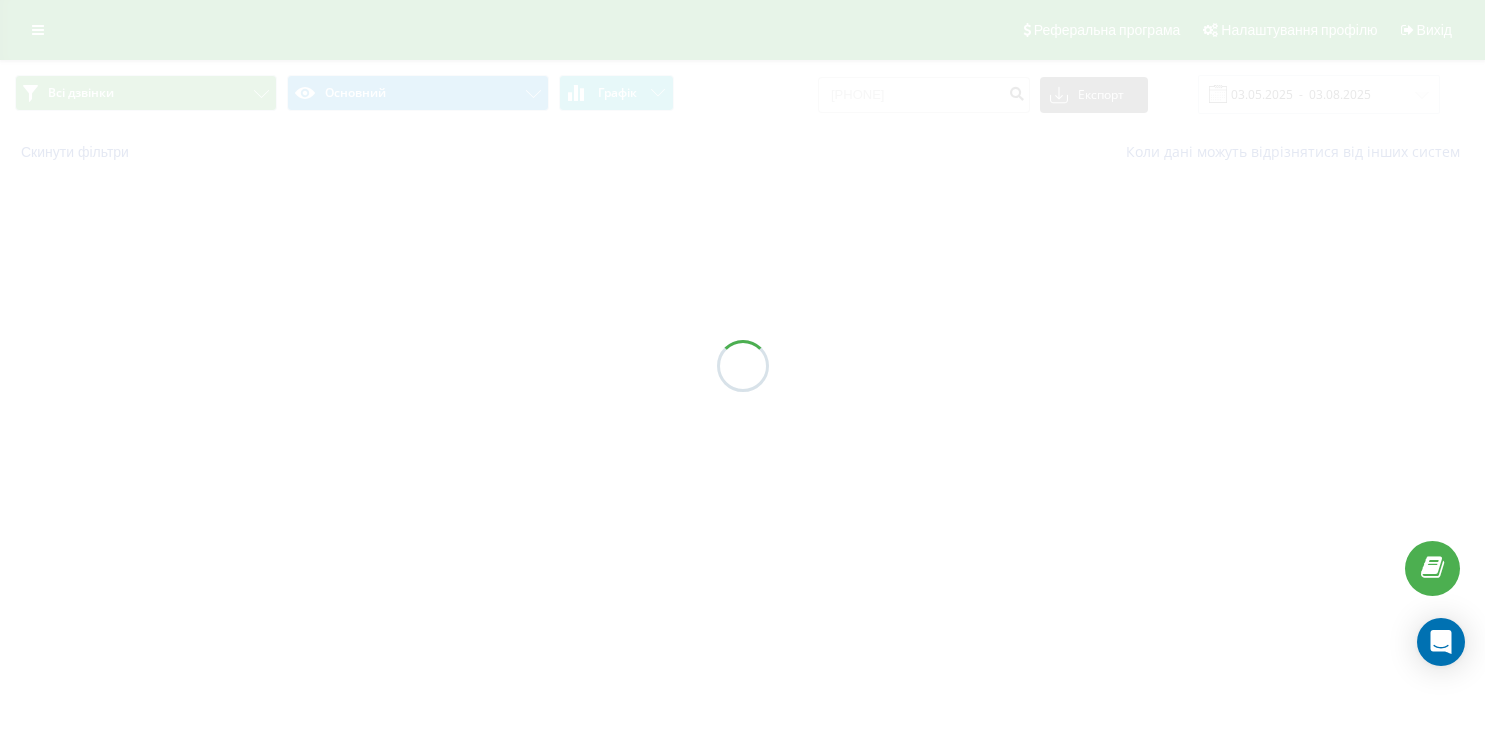 scroll, scrollTop: 0, scrollLeft: 0, axis: both 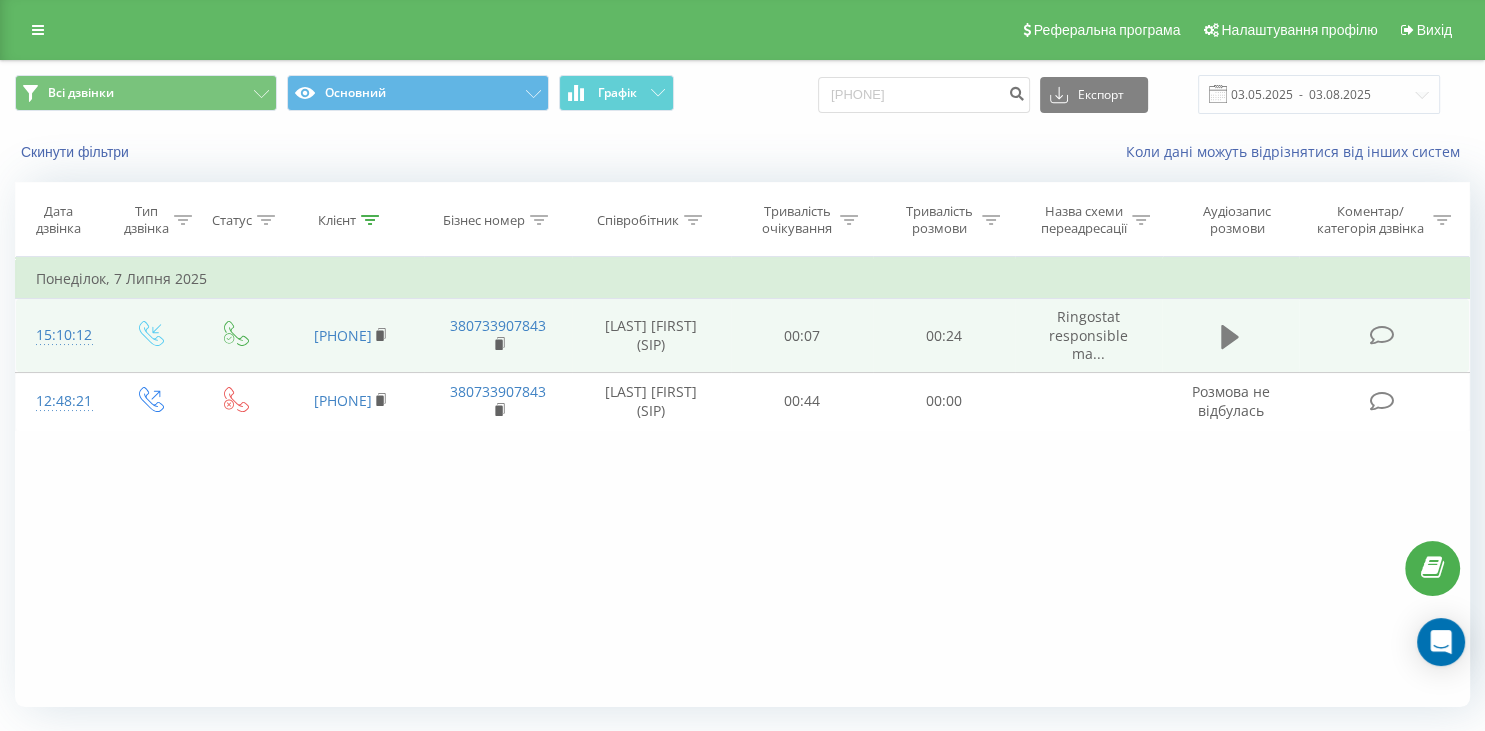 click 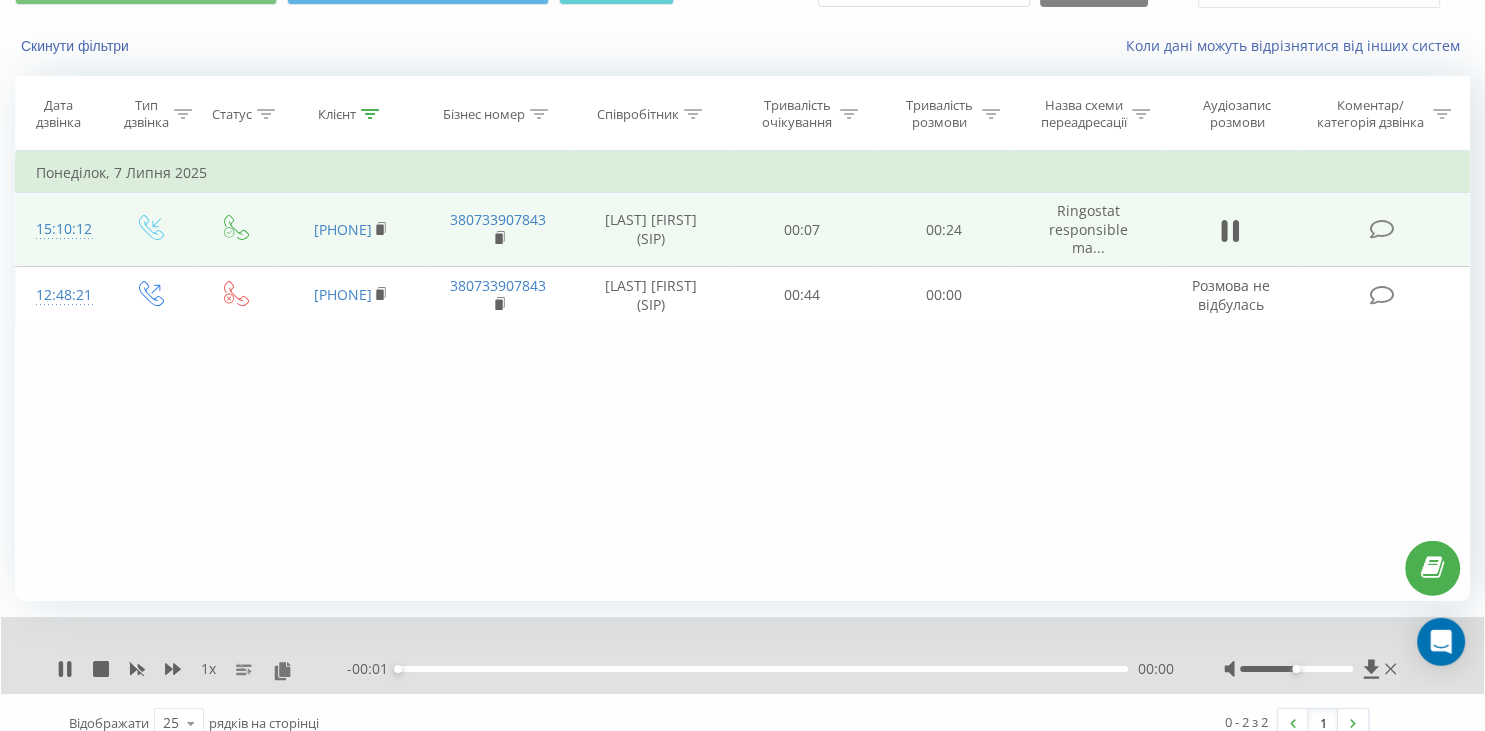 scroll, scrollTop: 128, scrollLeft: 0, axis: vertical 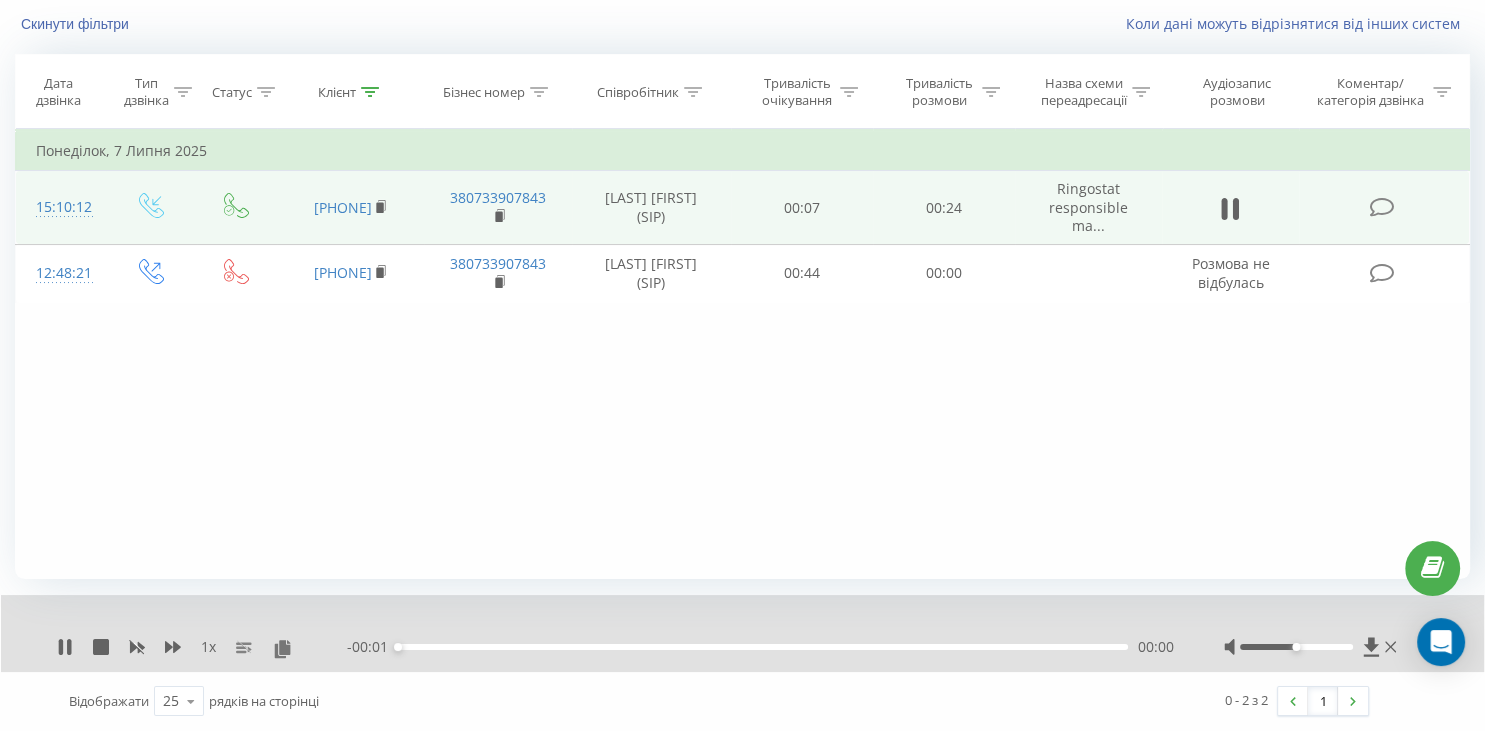 click on "00:00" at bounding box center (763, 647) 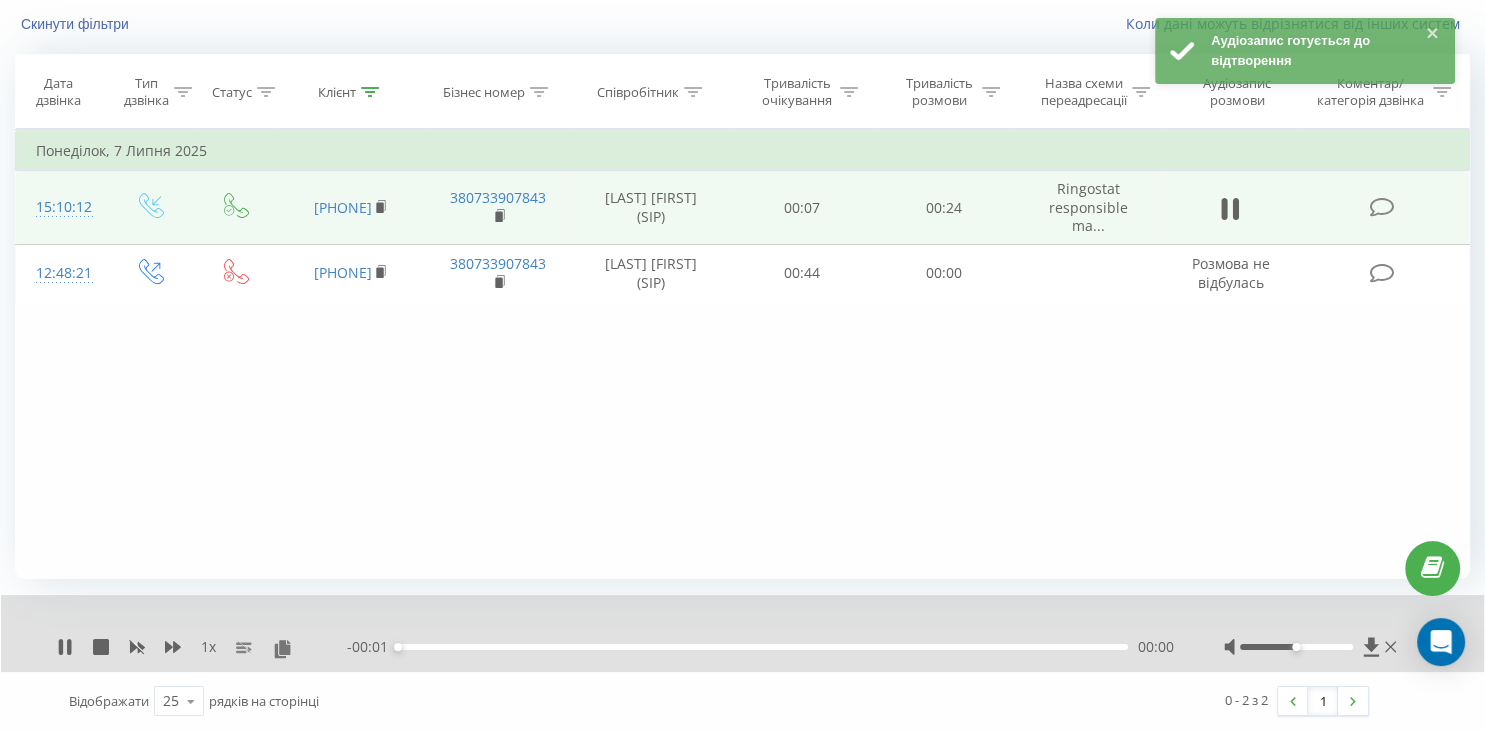 click on "- 00:01 00:00   00:00" at bounding box center (760, 647) 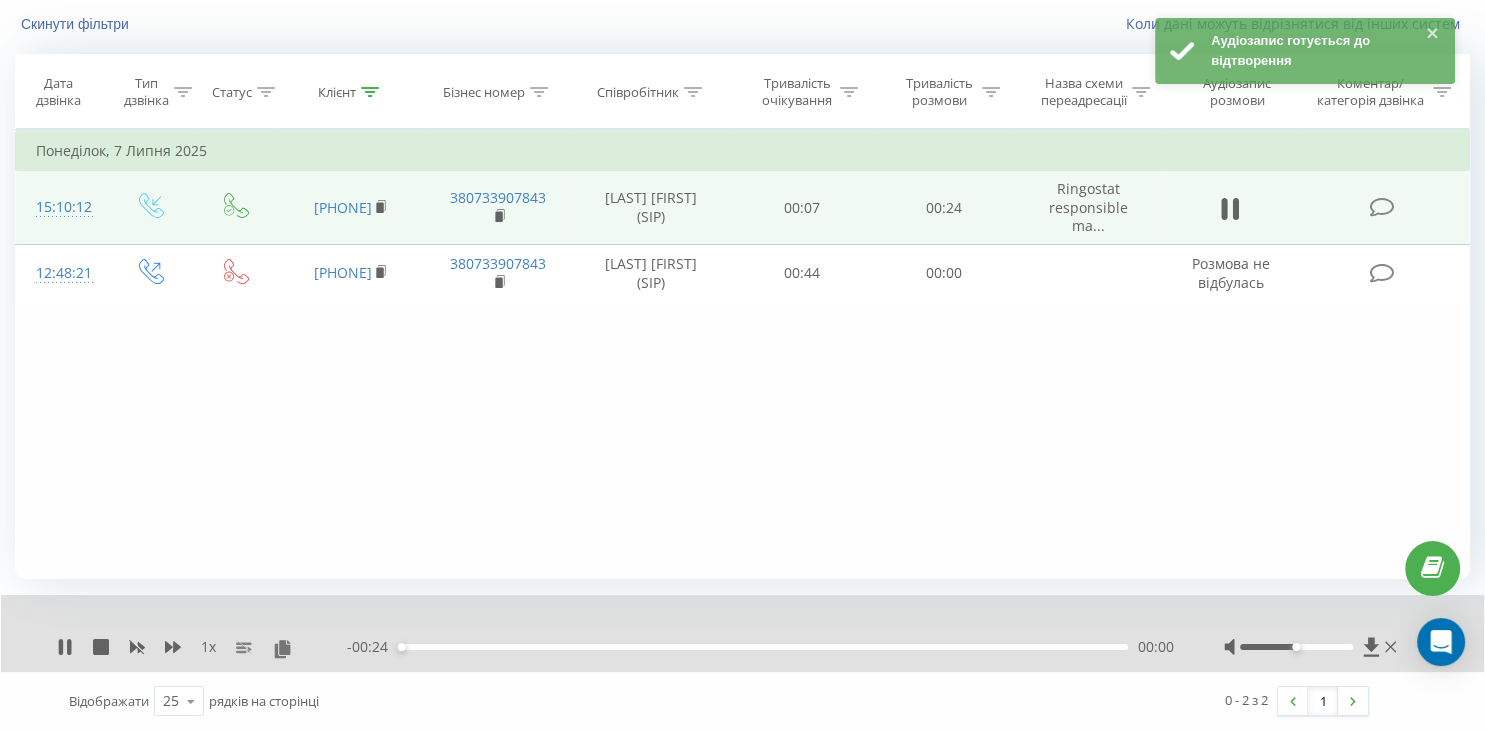 click on "00:00" at bounding box center (763, 647) 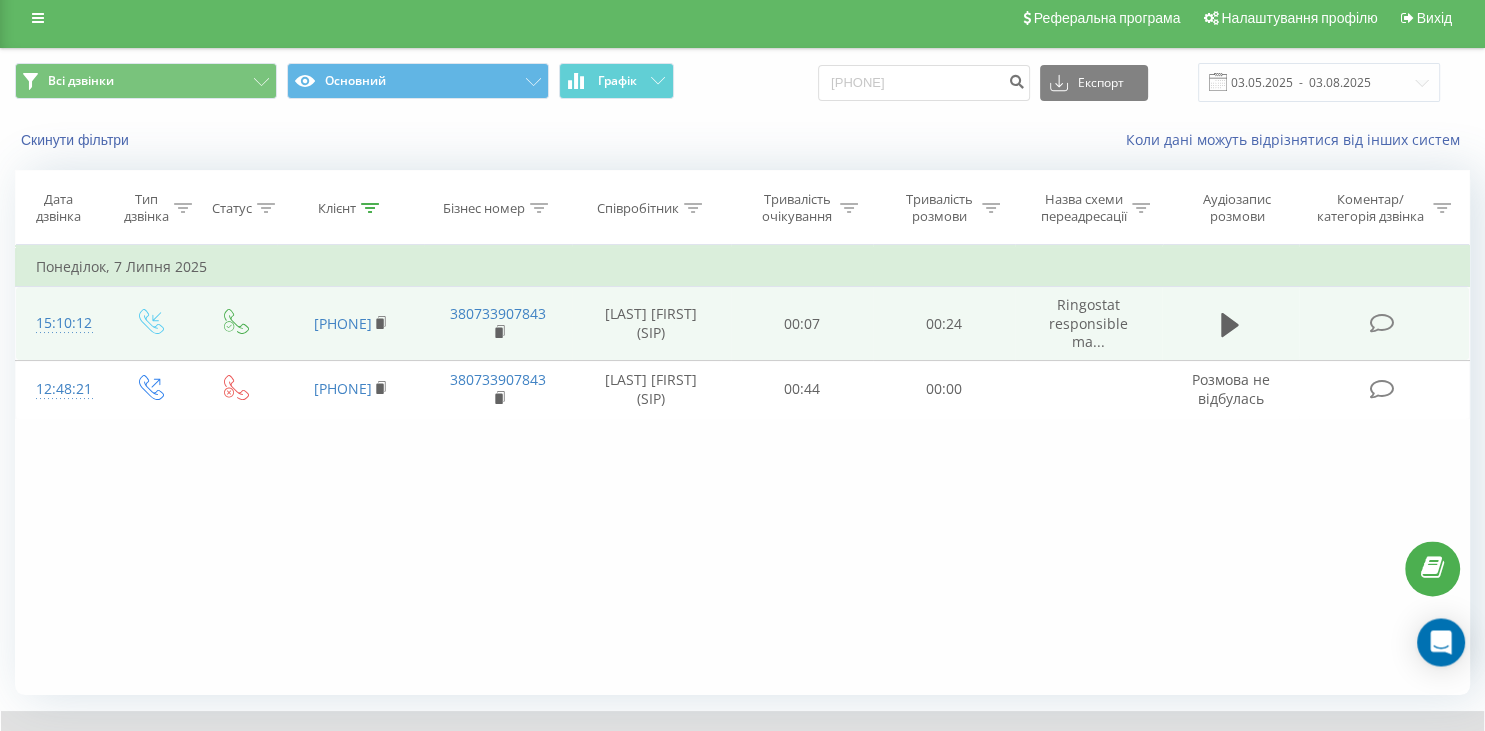 scroll, scrollTop: 0, scrollLeft: 0, axis: both 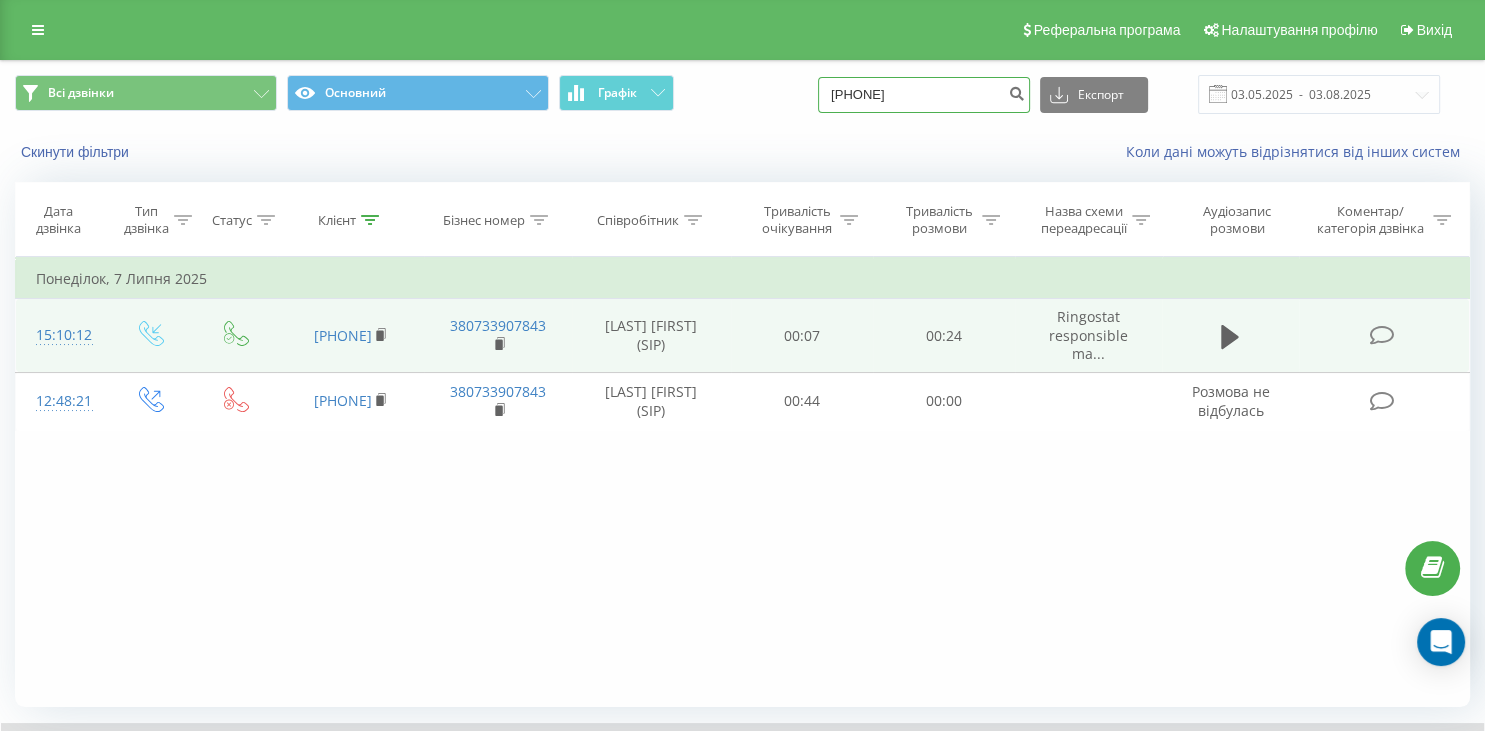 drag, startPoint x: 943, startPoint y: 84, endPoint x: 845, endPoint y: 66, distance: 99.63935 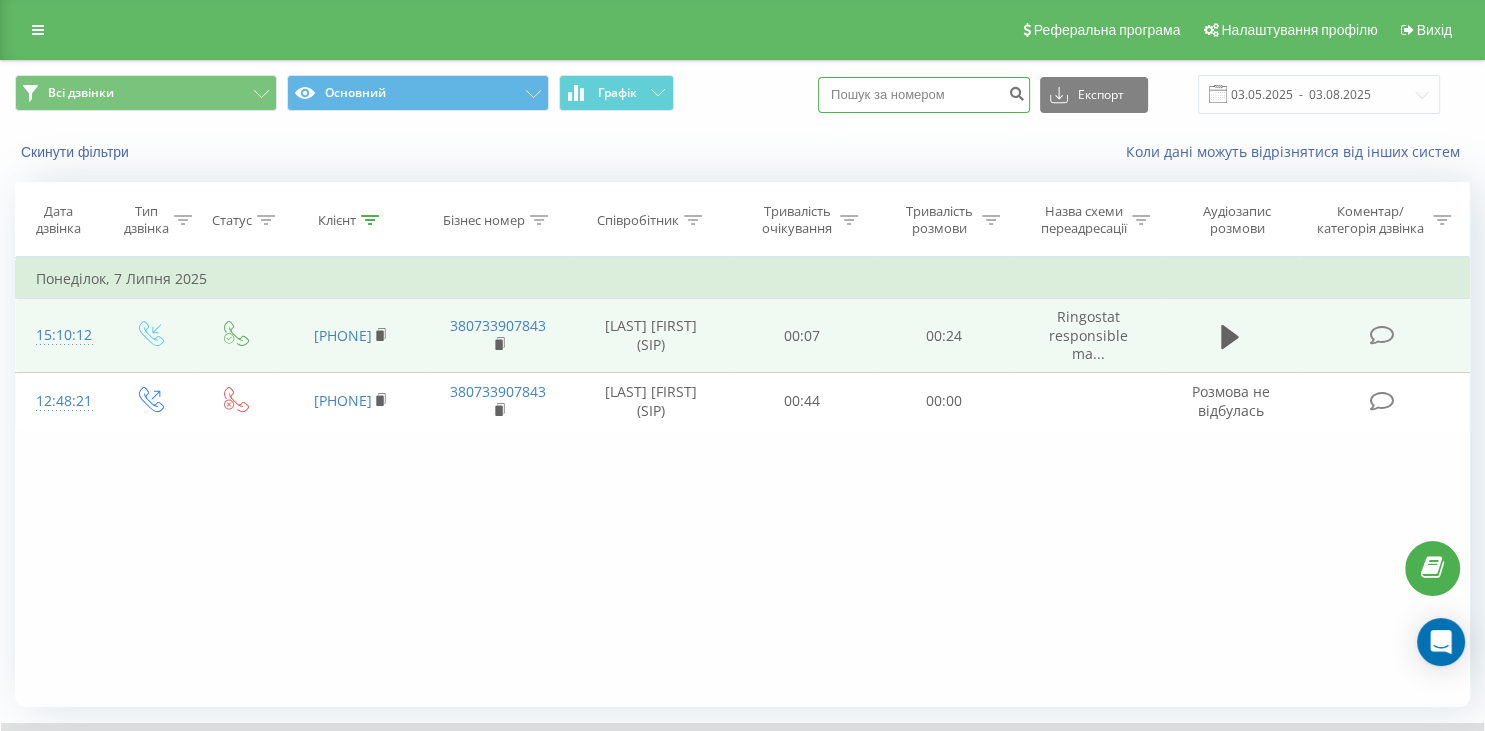 paste on "066 777 13 65" 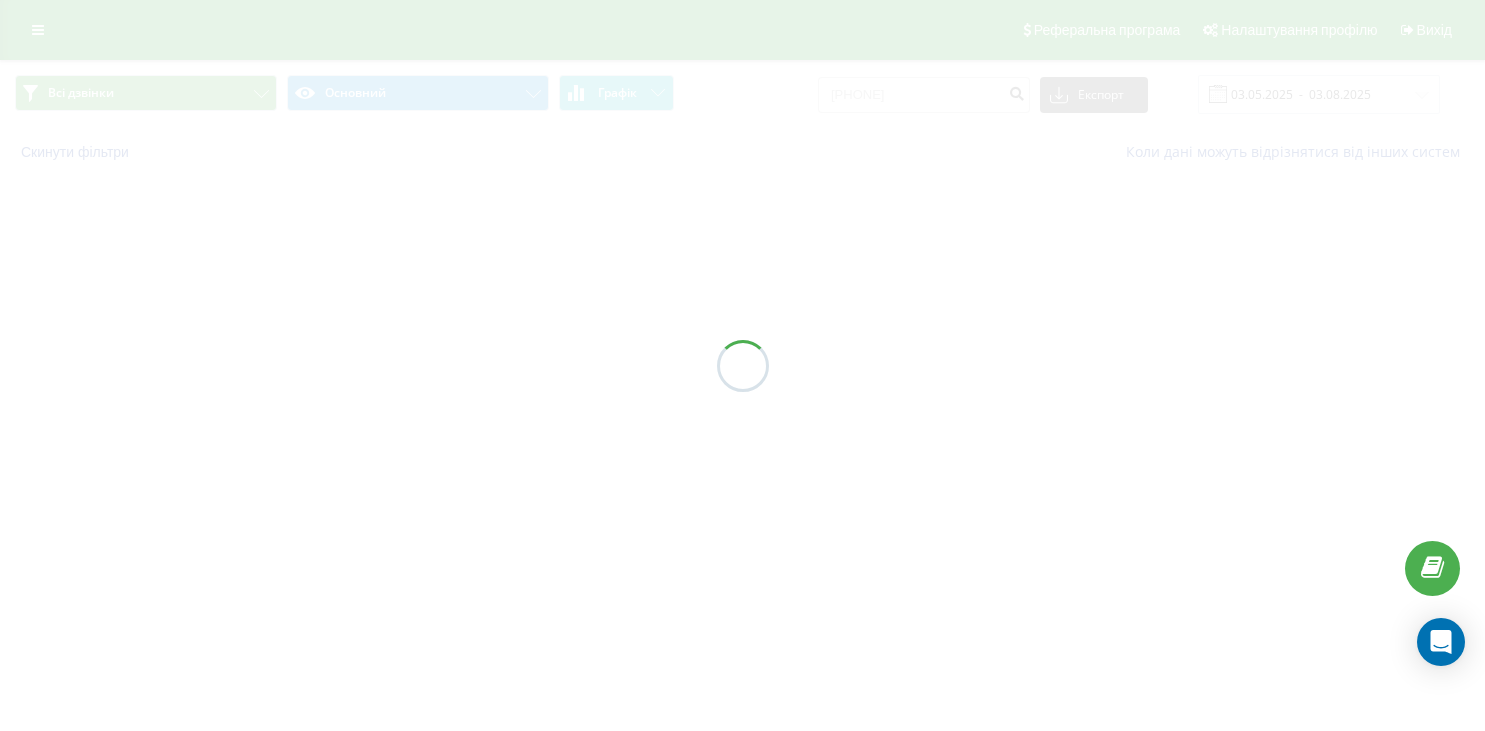 scroll, scrollTop: 0, scrollLeft: 0, axis: both 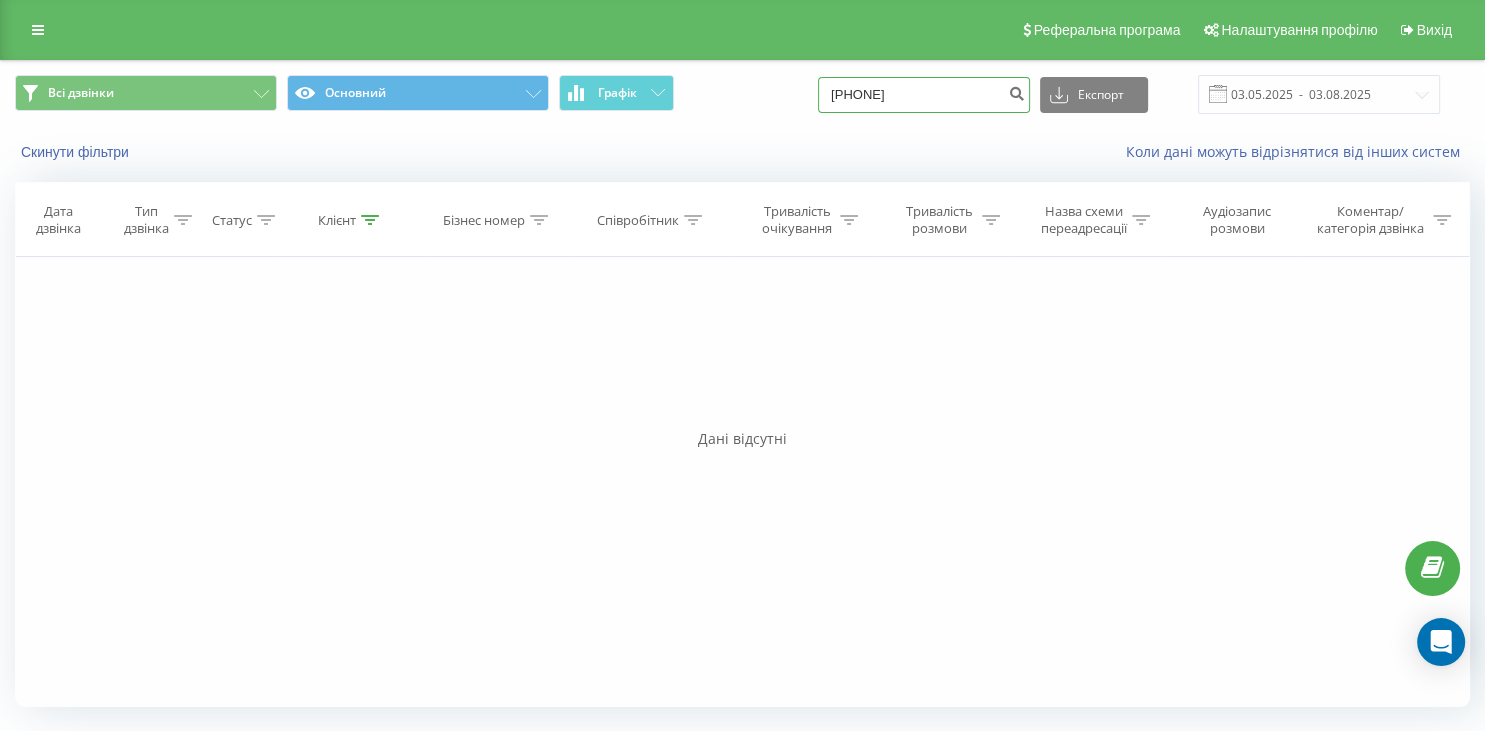 click on "0667771365" at bounding box center [924, 95] 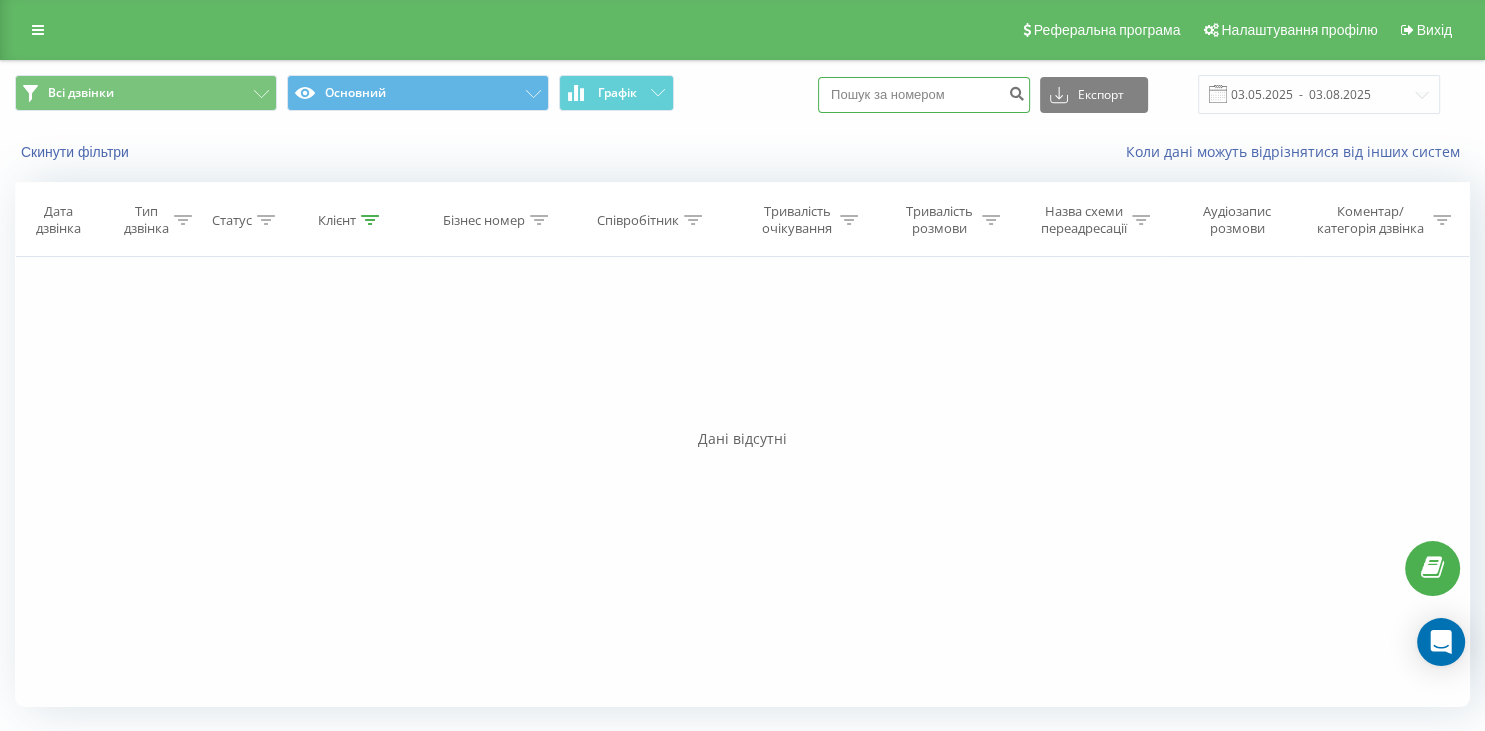 paste on "063 678 69 01" 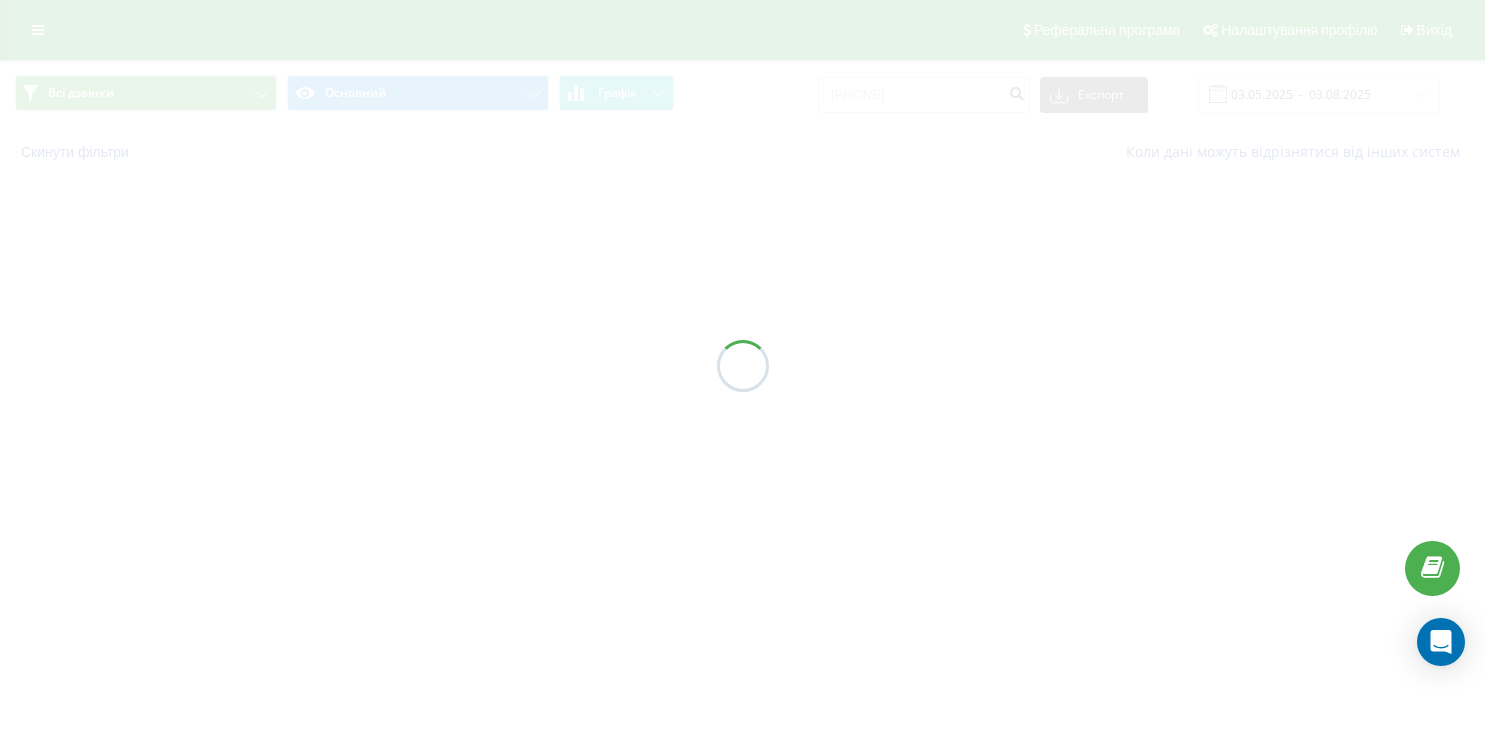scroll, scrollTop: 0, scrollLeft: 0, axis: both 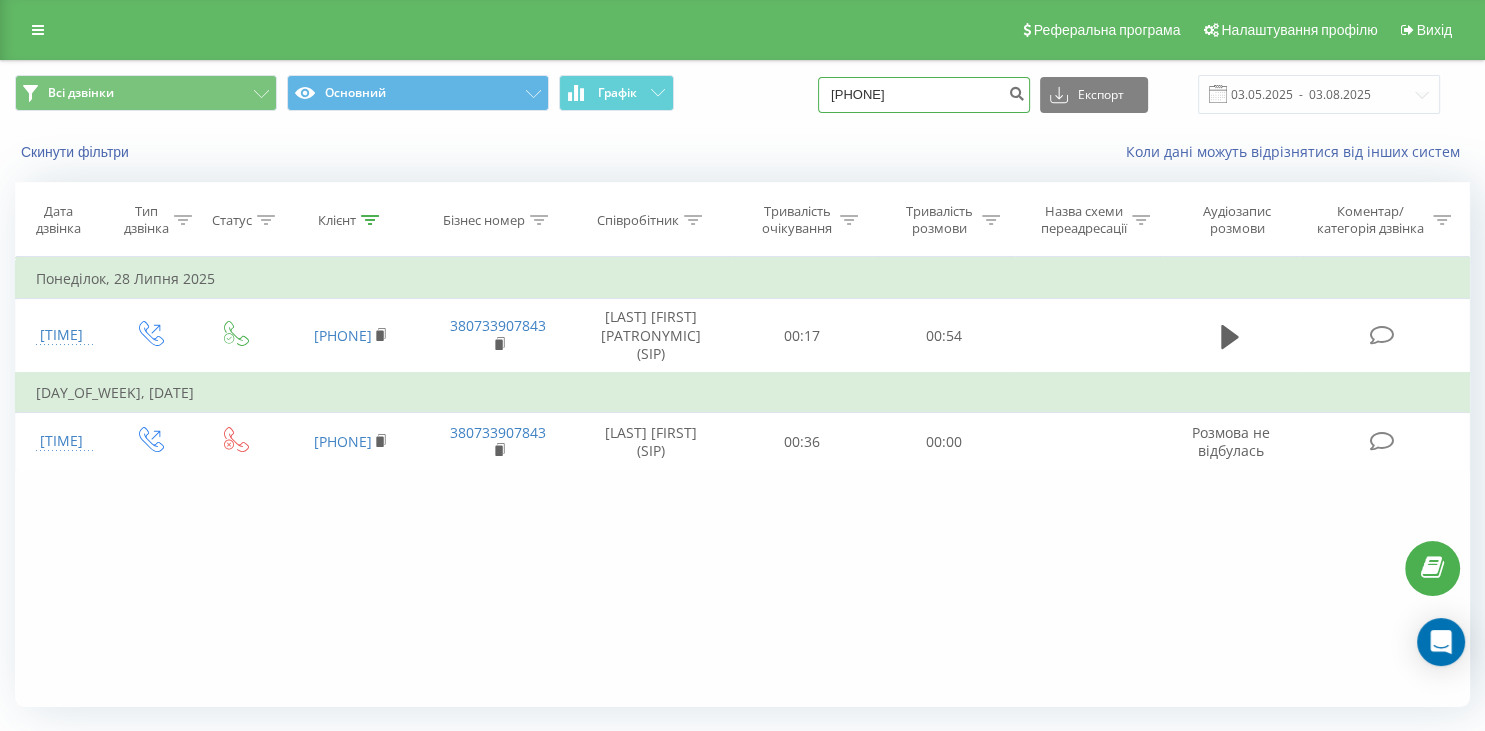 drag, startPoint x: 854, startPoint y: 110, endPoint x: 776, endPoint y: 119, distance: 78.51752 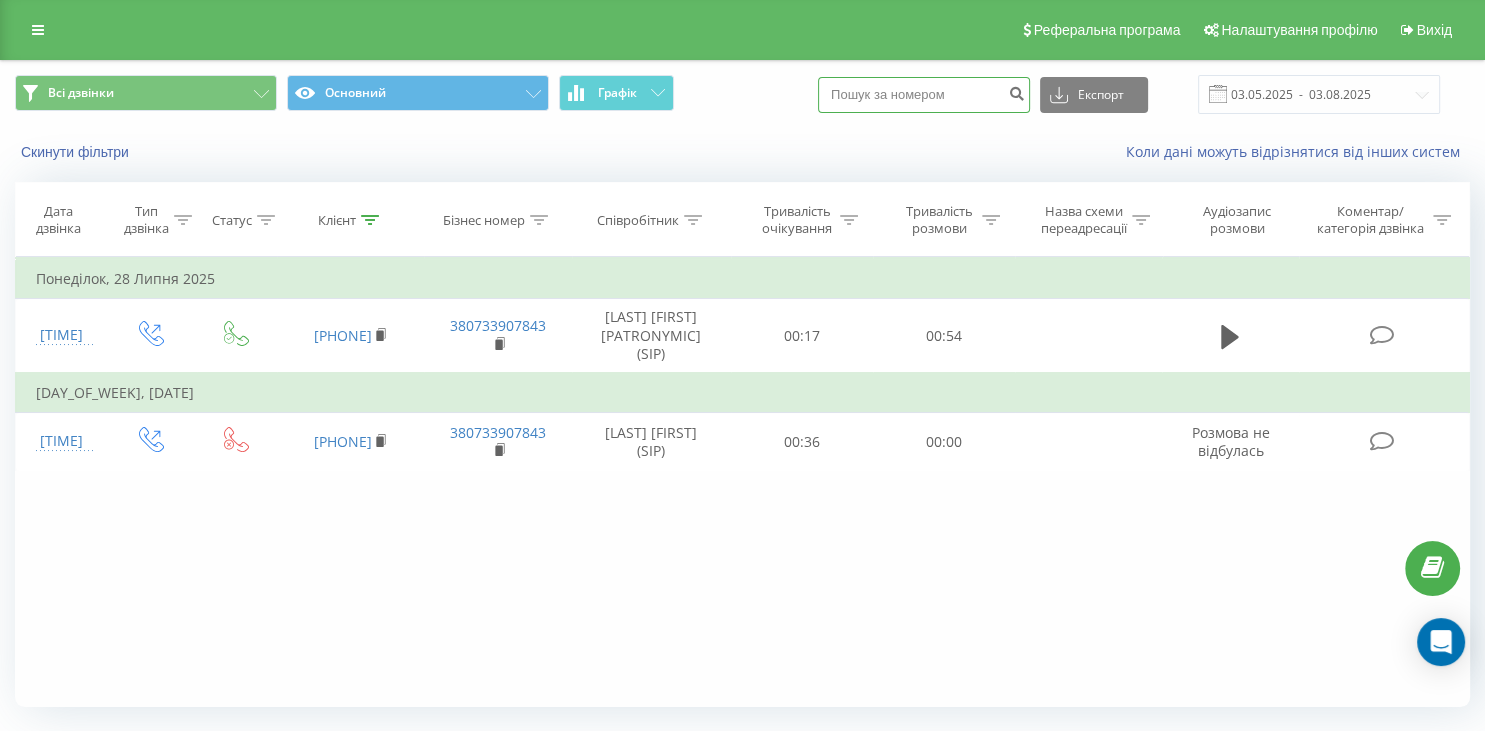 paste on "[PHONE]" 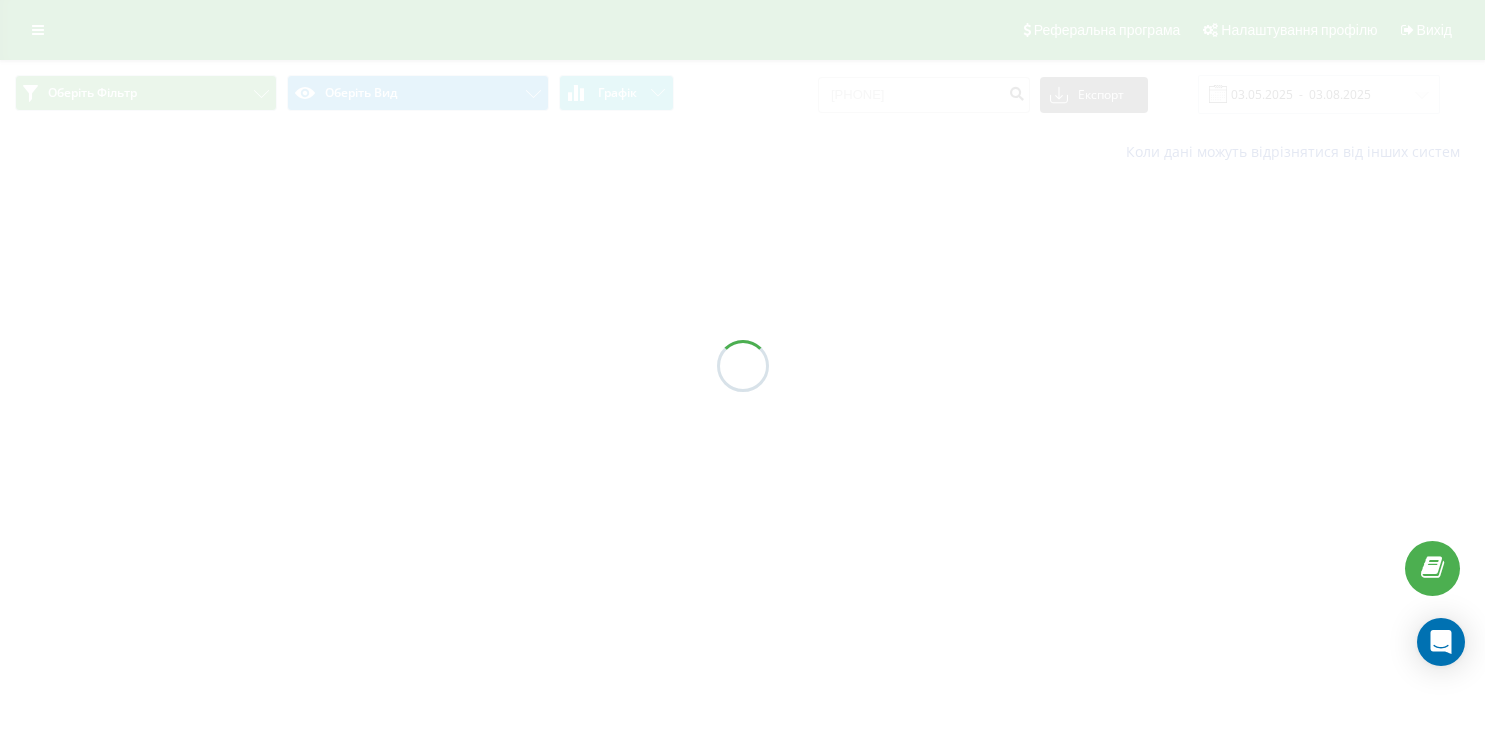 scroll, scrollTop: 0, scrollLeft: 0, axis: both 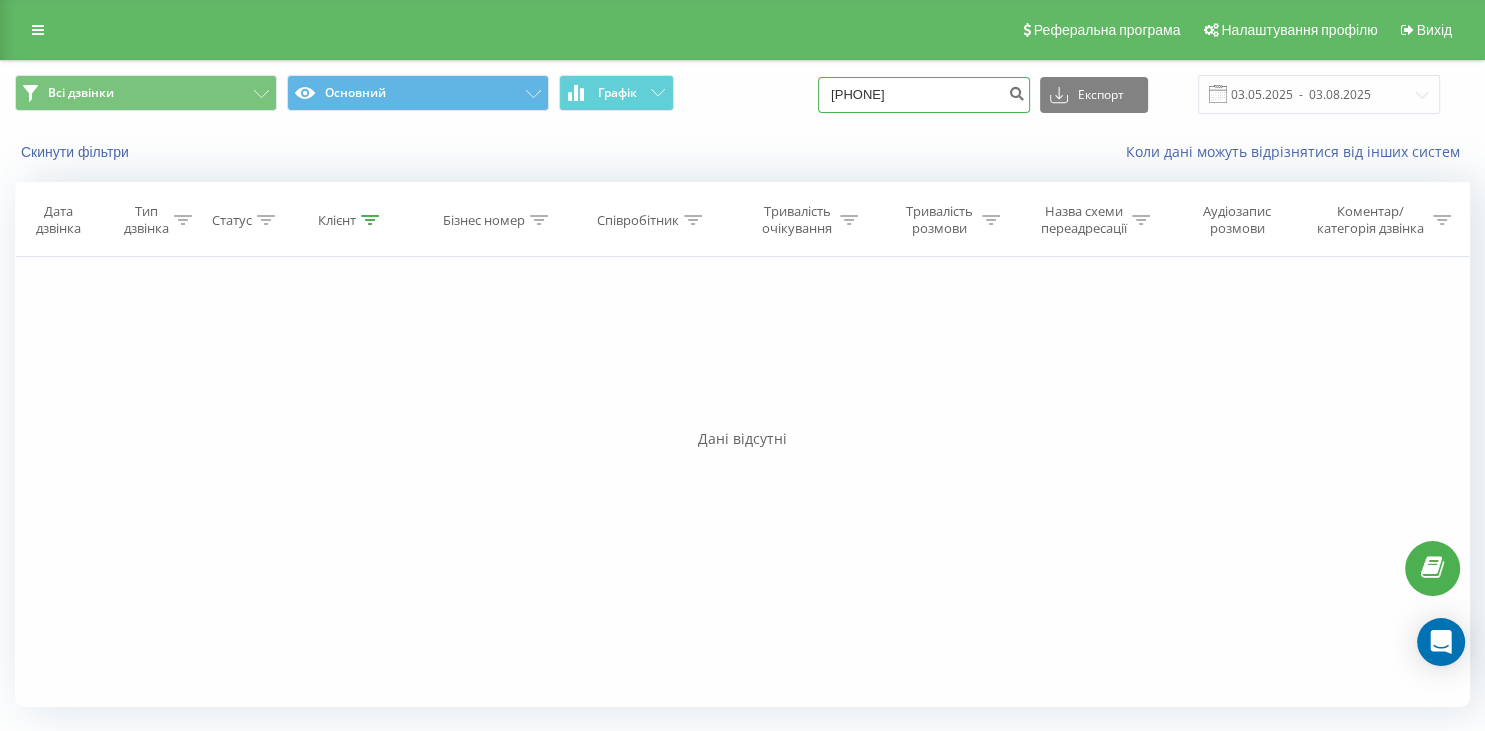 drag, startPoint x: 959, startPoint y: 90, endPoint x: 791, endPoint y: 105, distance: 168.66832 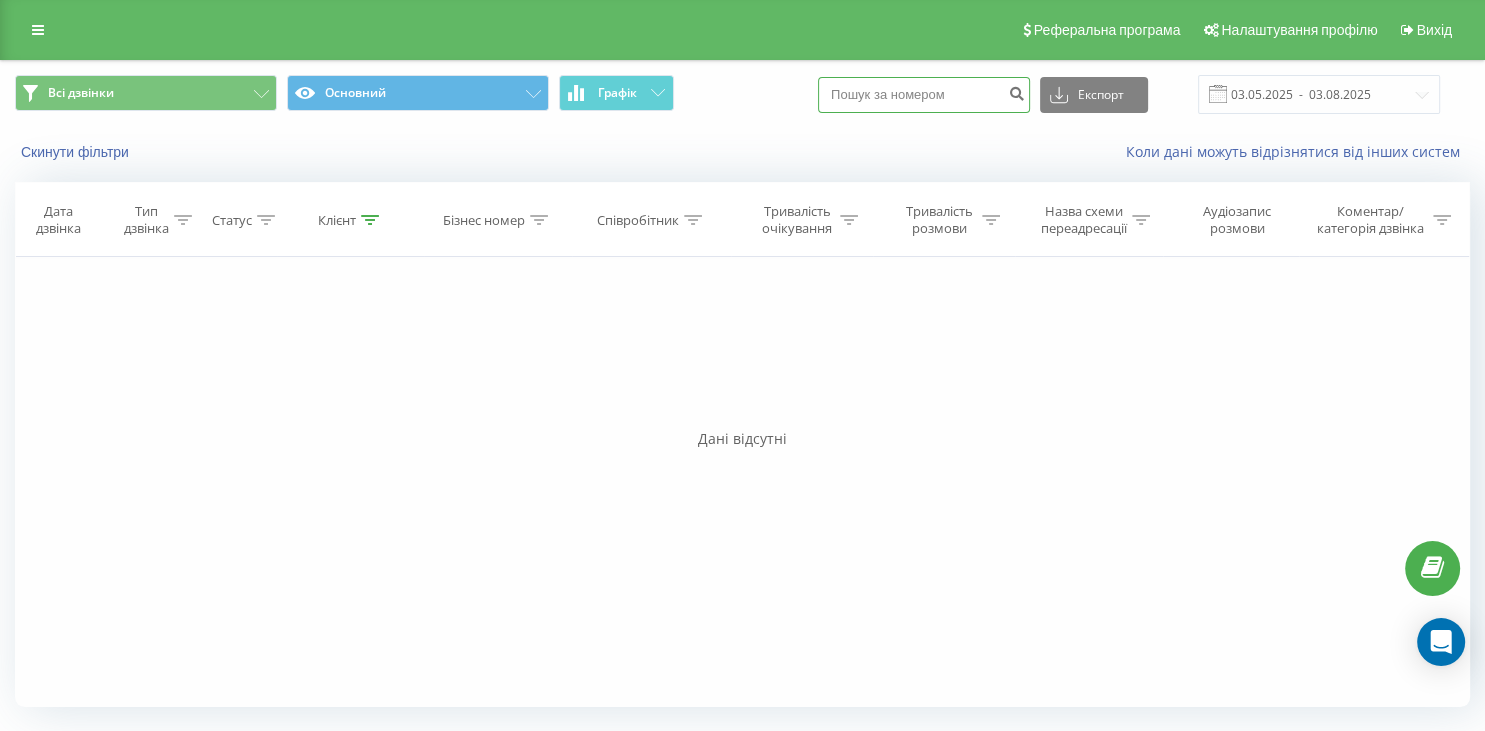paste on "097 894 84 38" 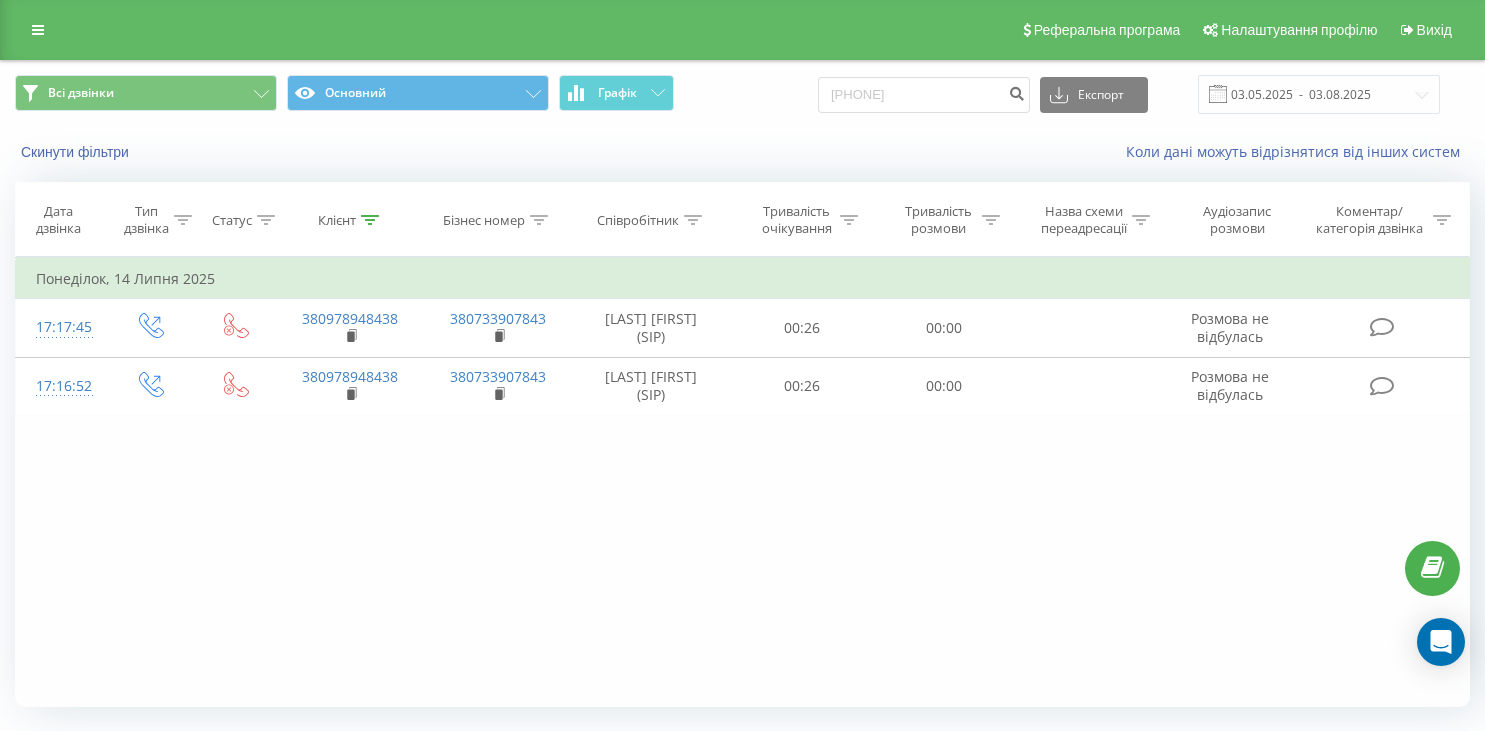 scroll, scrollTop: 0, scrollLeft: 0, axis: both 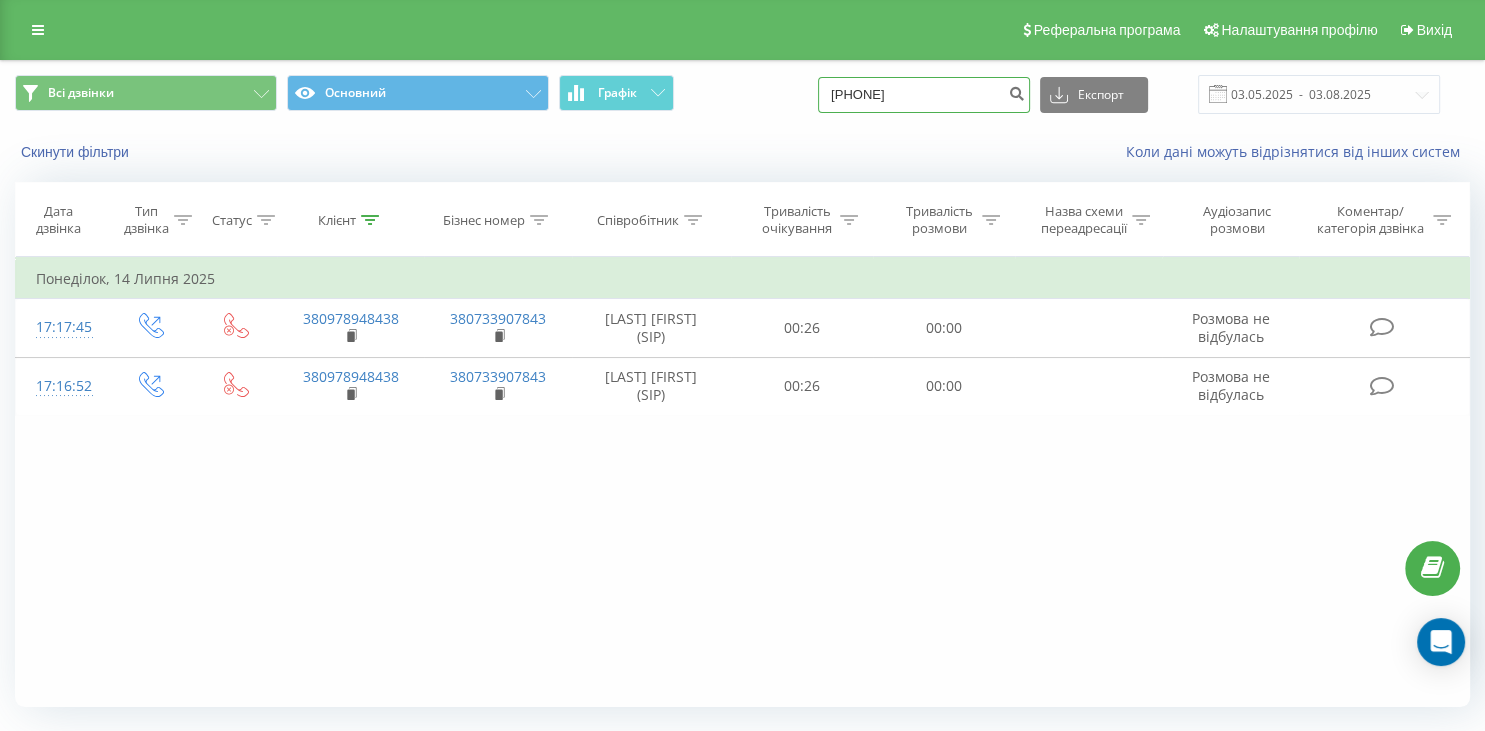 drag, startPoint x: 962, startPoint y: 94, endPoint x: 786, endPoint y: 96, distance: 176.01137 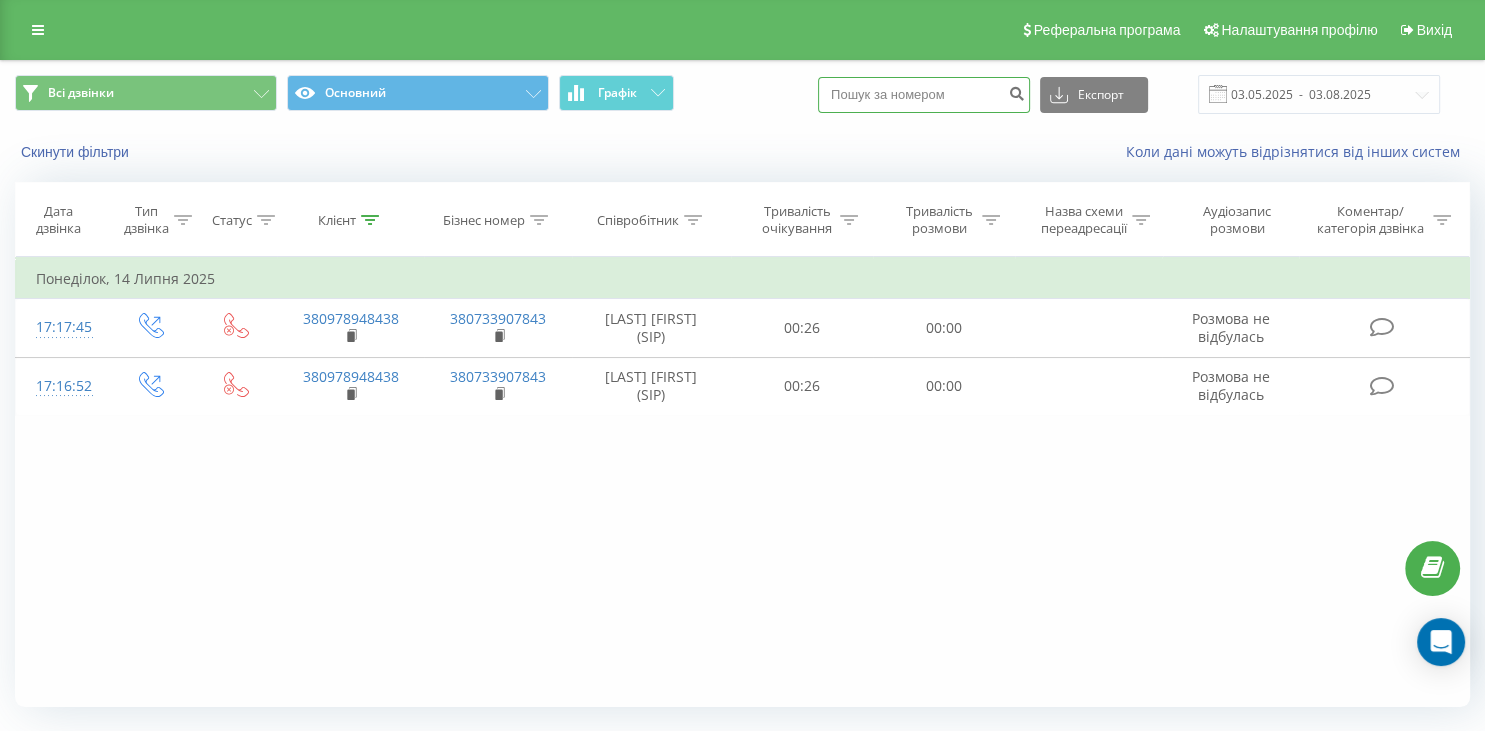 paste on "[PHONE]" 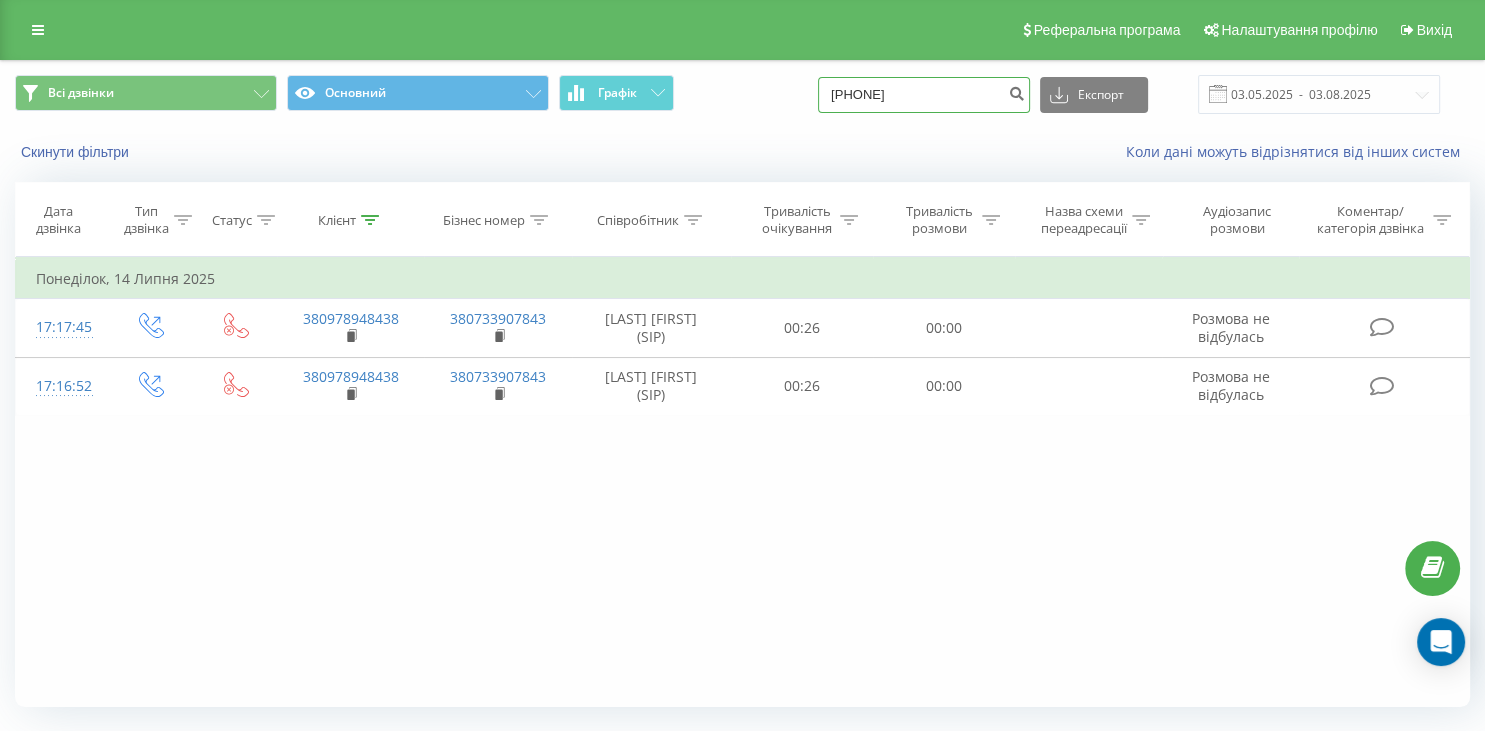 type on "[PHONE]" 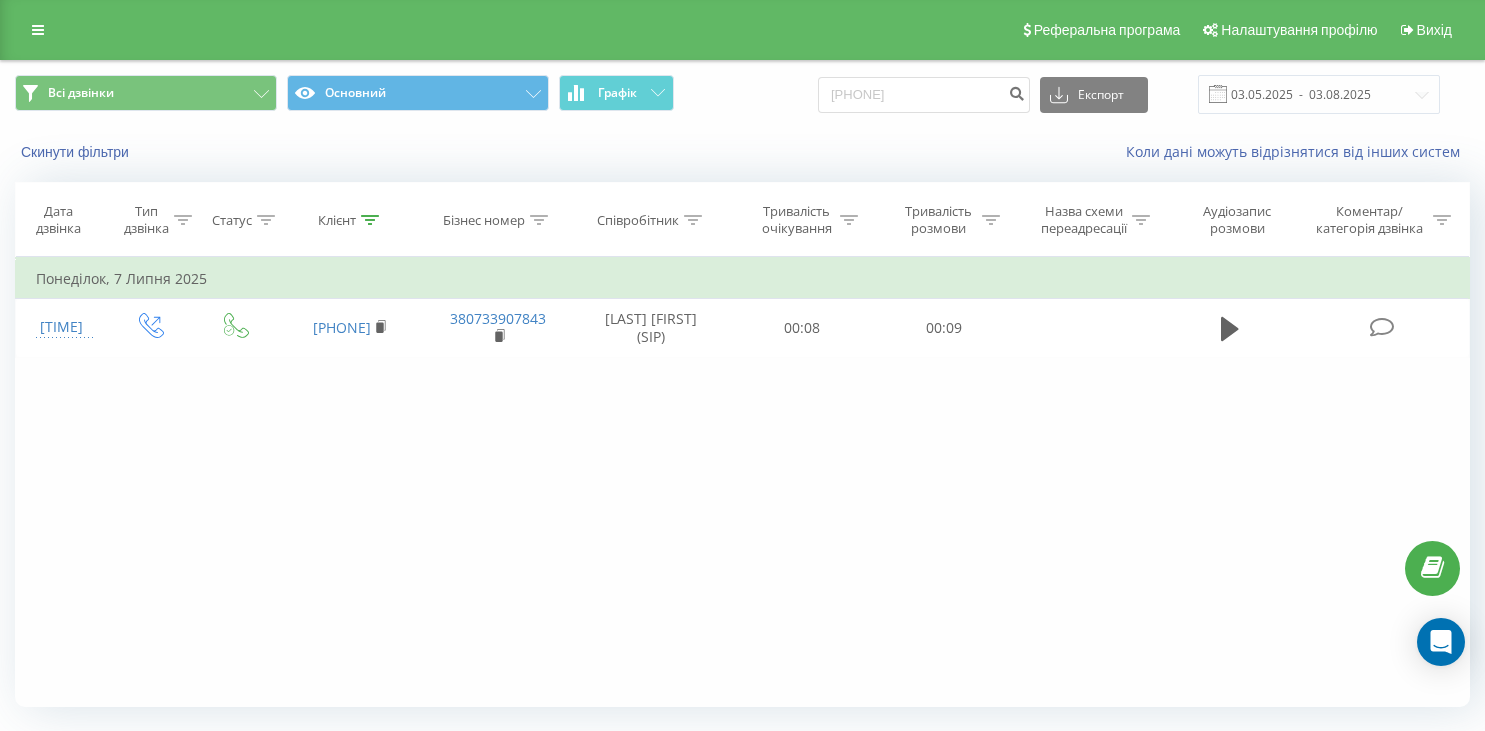 scroll, scrollTop: 0, scrollLeft: 0, axis: both 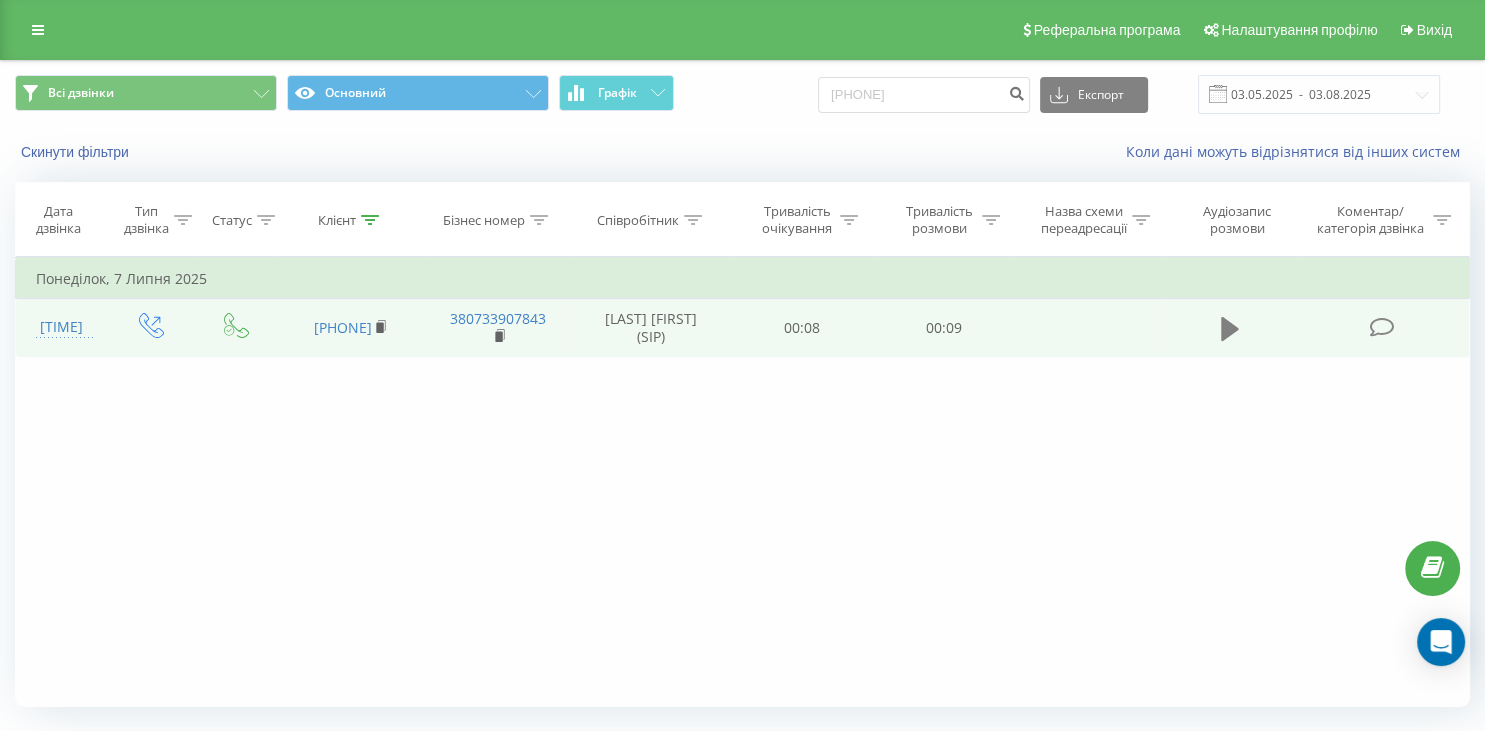 click 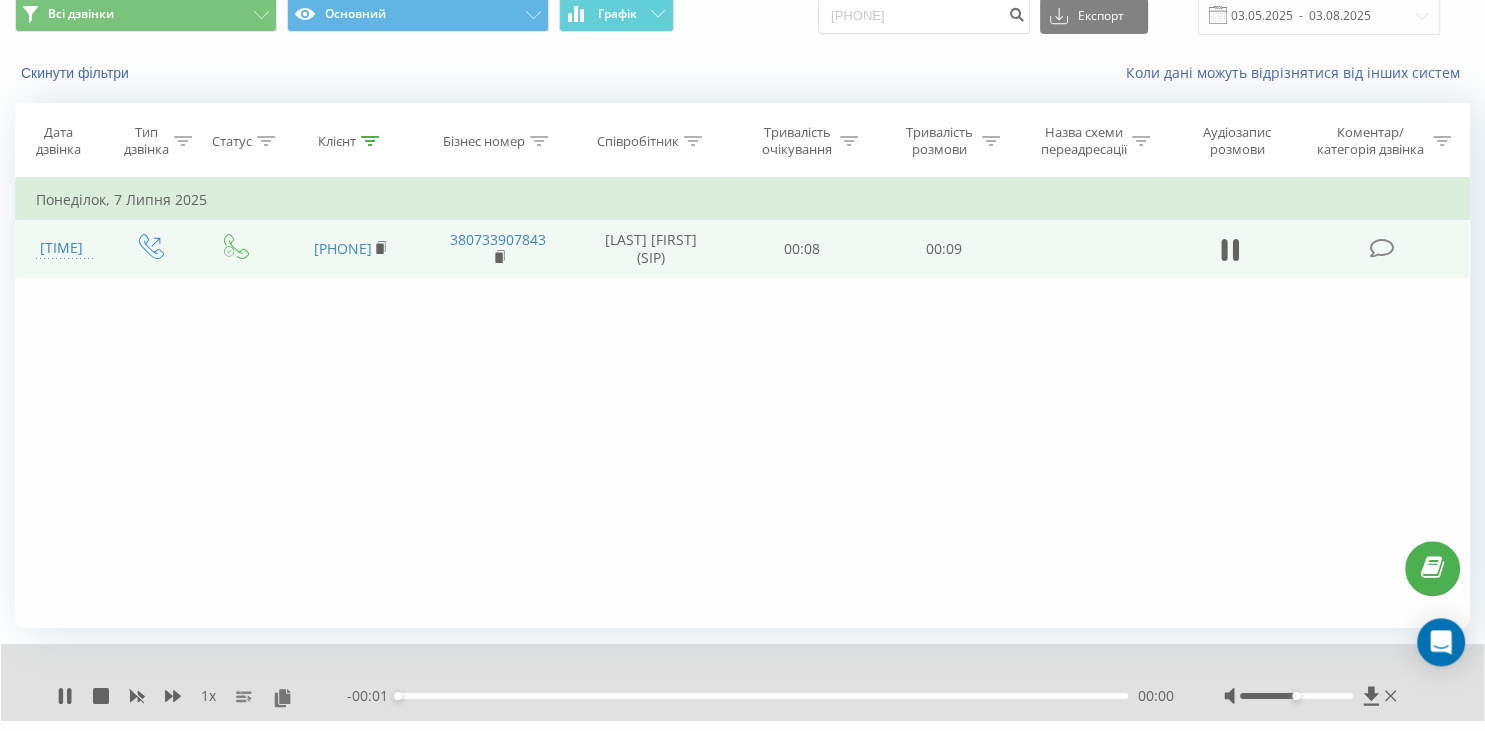 scroll, scrollTop: 128, scrollLeft: 0, axis: vertical 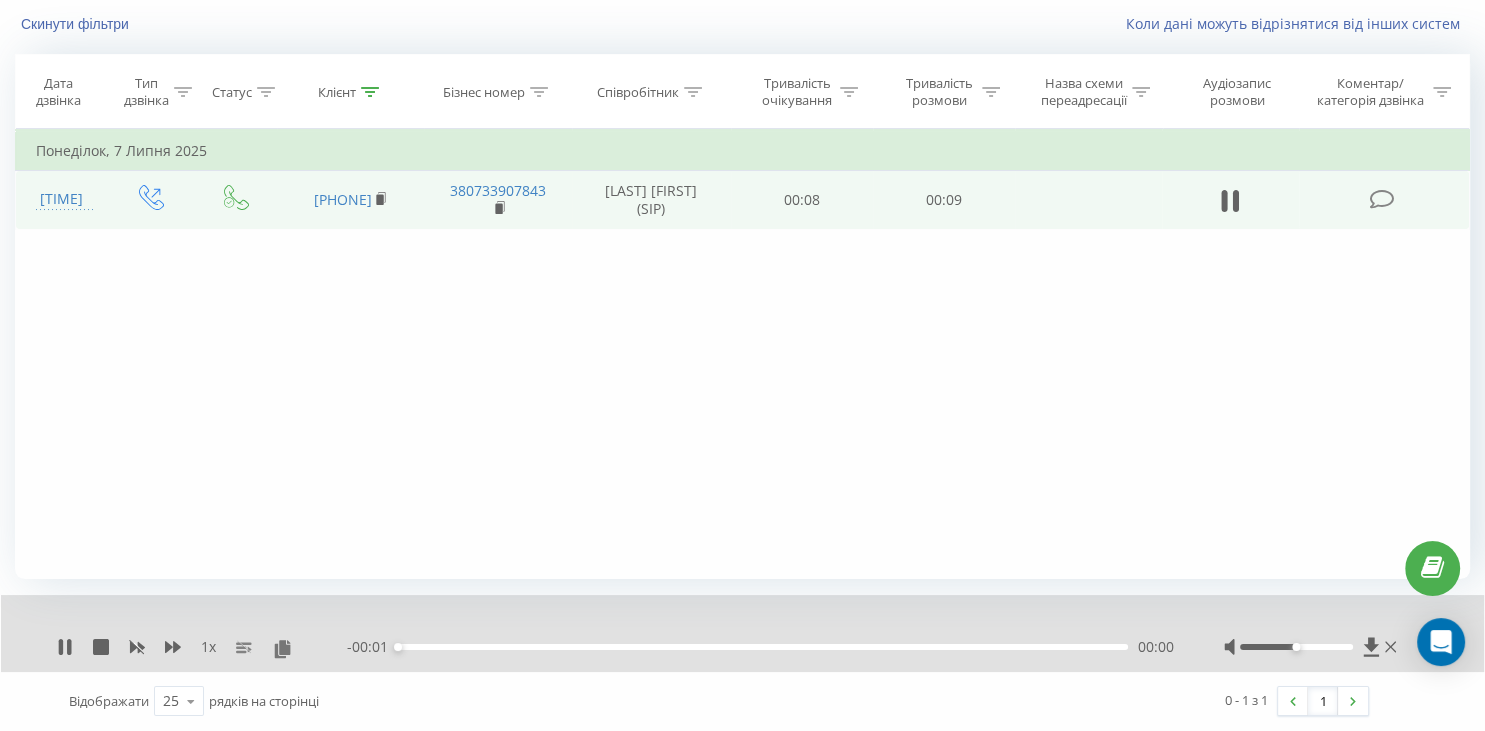 click on "00:00" at bounding box center [763, 647] 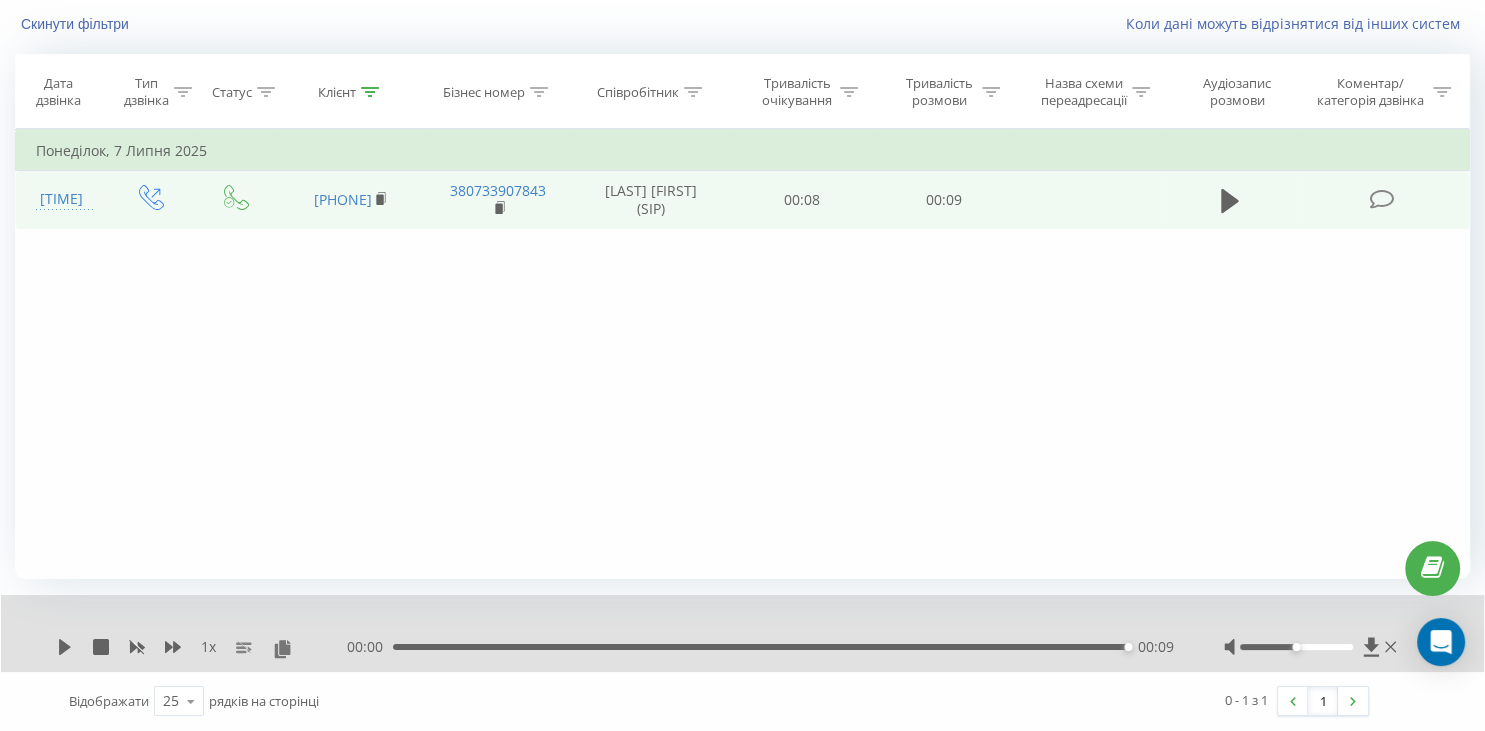 scroll, scrollTop: 0, scrollLeft: 0, axis: both 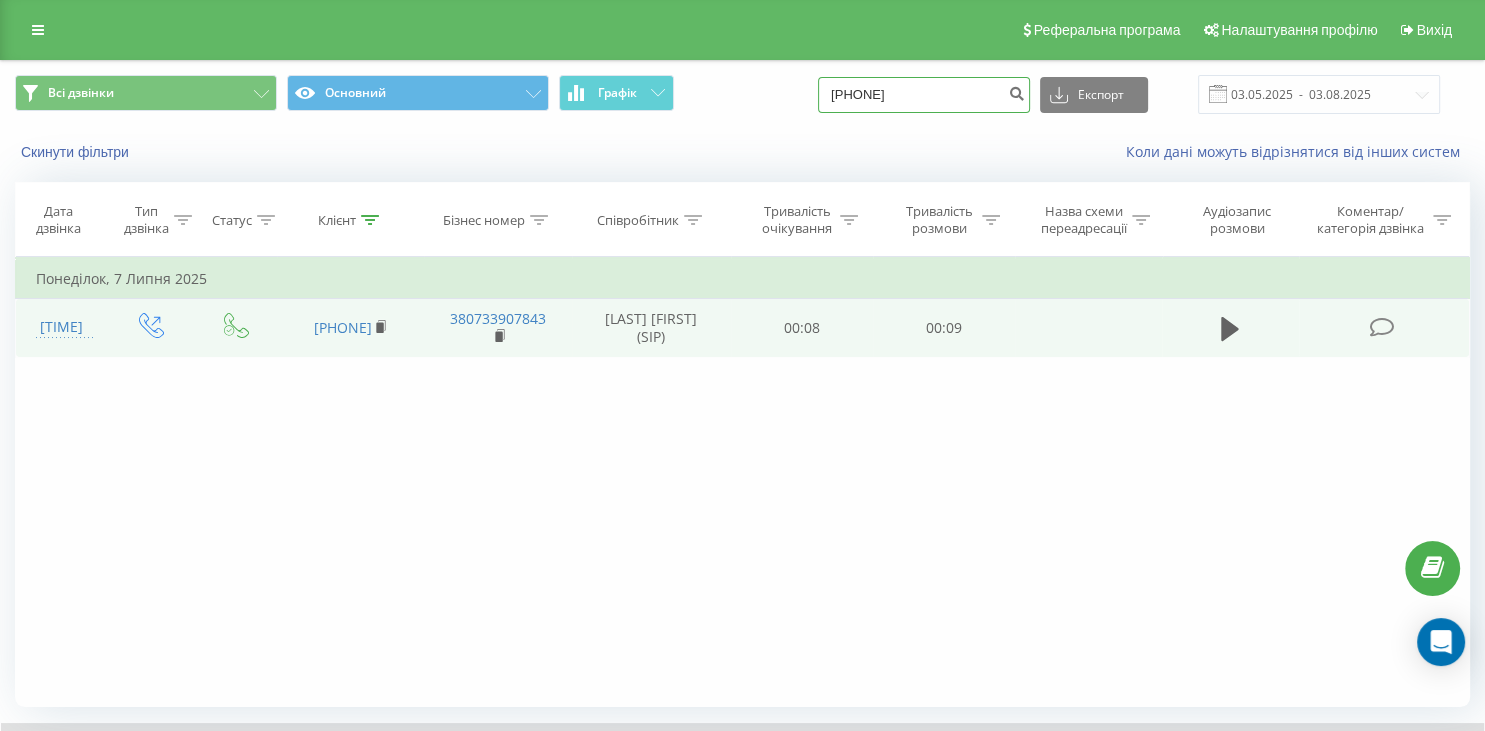 drag, startPoint x: 952, startPoint y: 92, endPoint x: 838, endPoint y: 89, distance: 114.03947 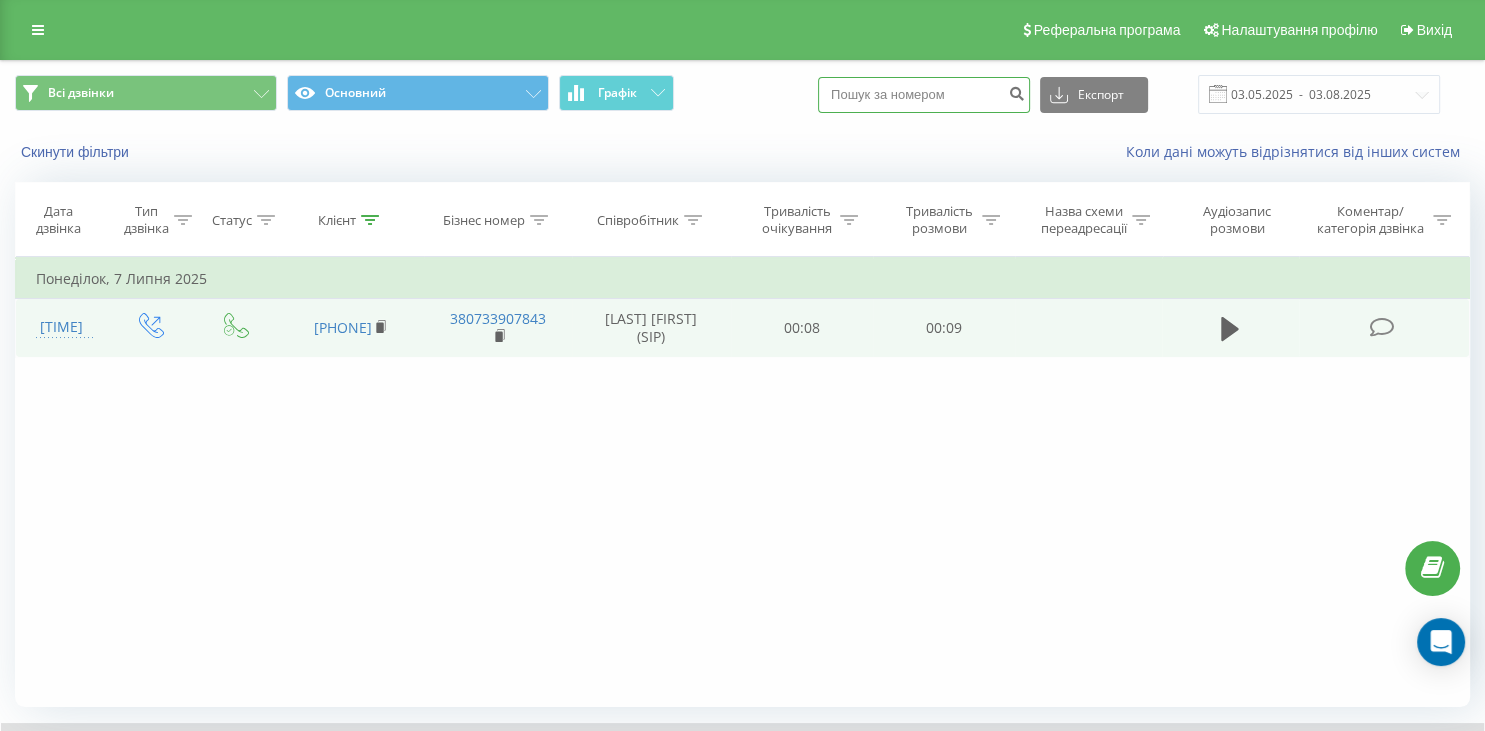 paste on "066 123 34 98" 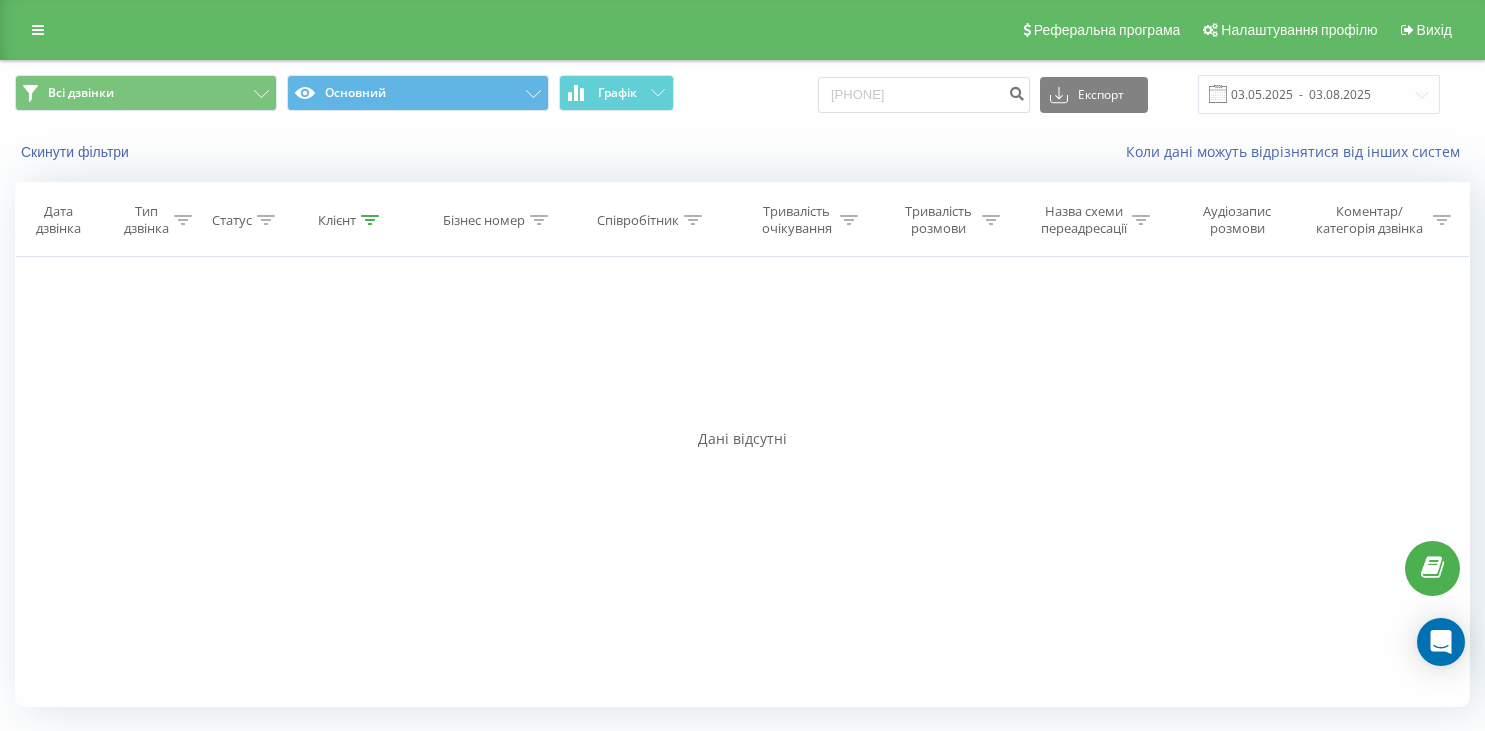 scroll, scrollTop: 0, scrollLeft: 0, axis: both 